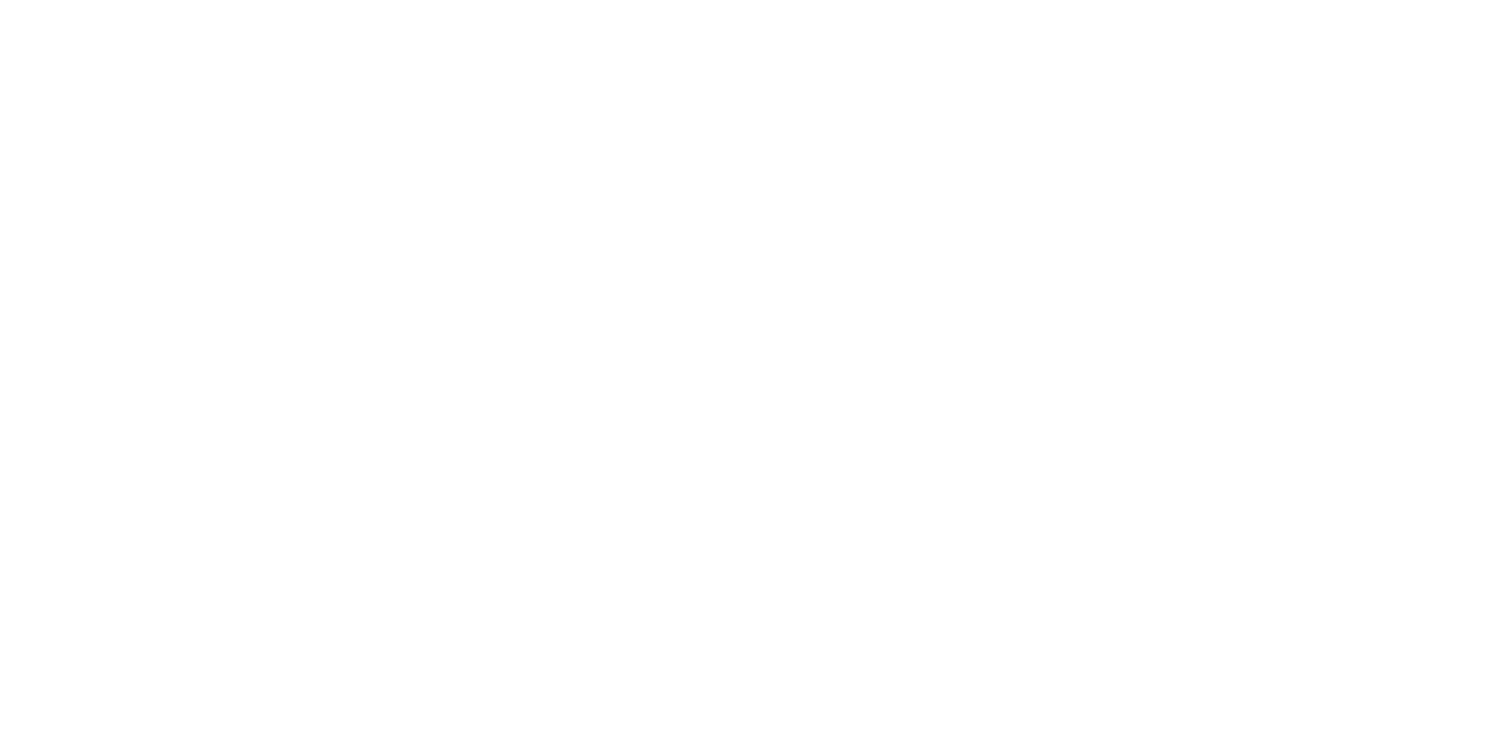 scroll, scrollTop: 0, scrollLeft: 0, axis: both 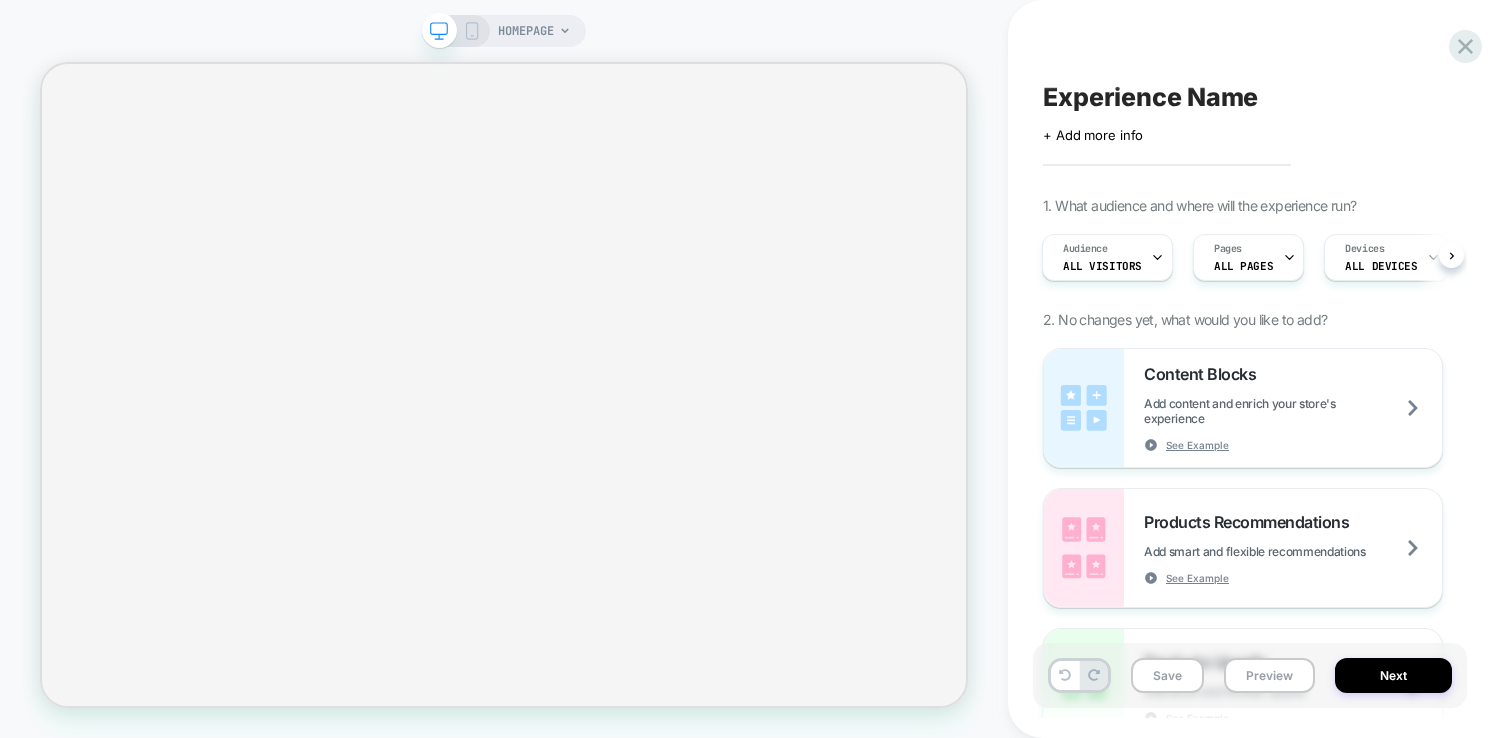 click 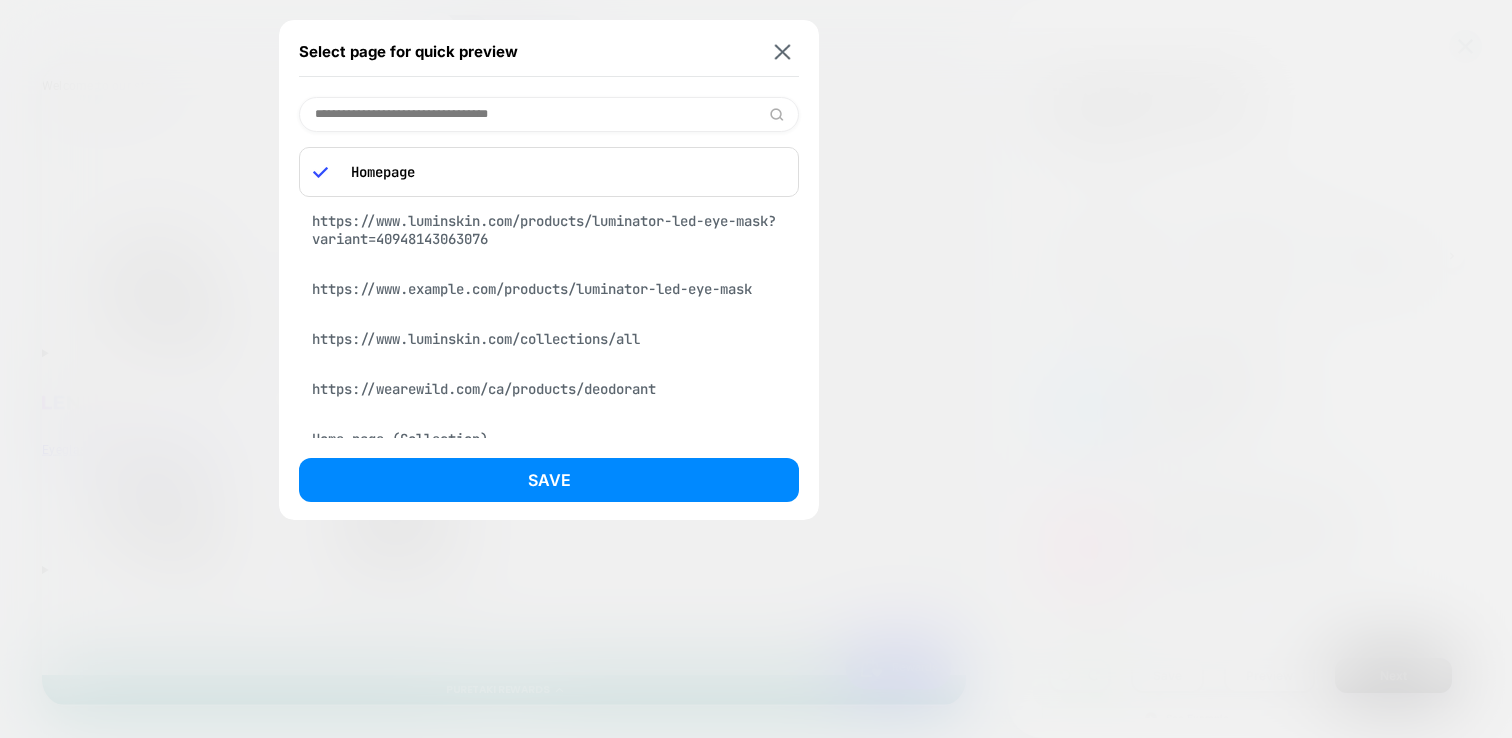 scroll, scrollTop: 0, scrollLeft: 0, axis: both 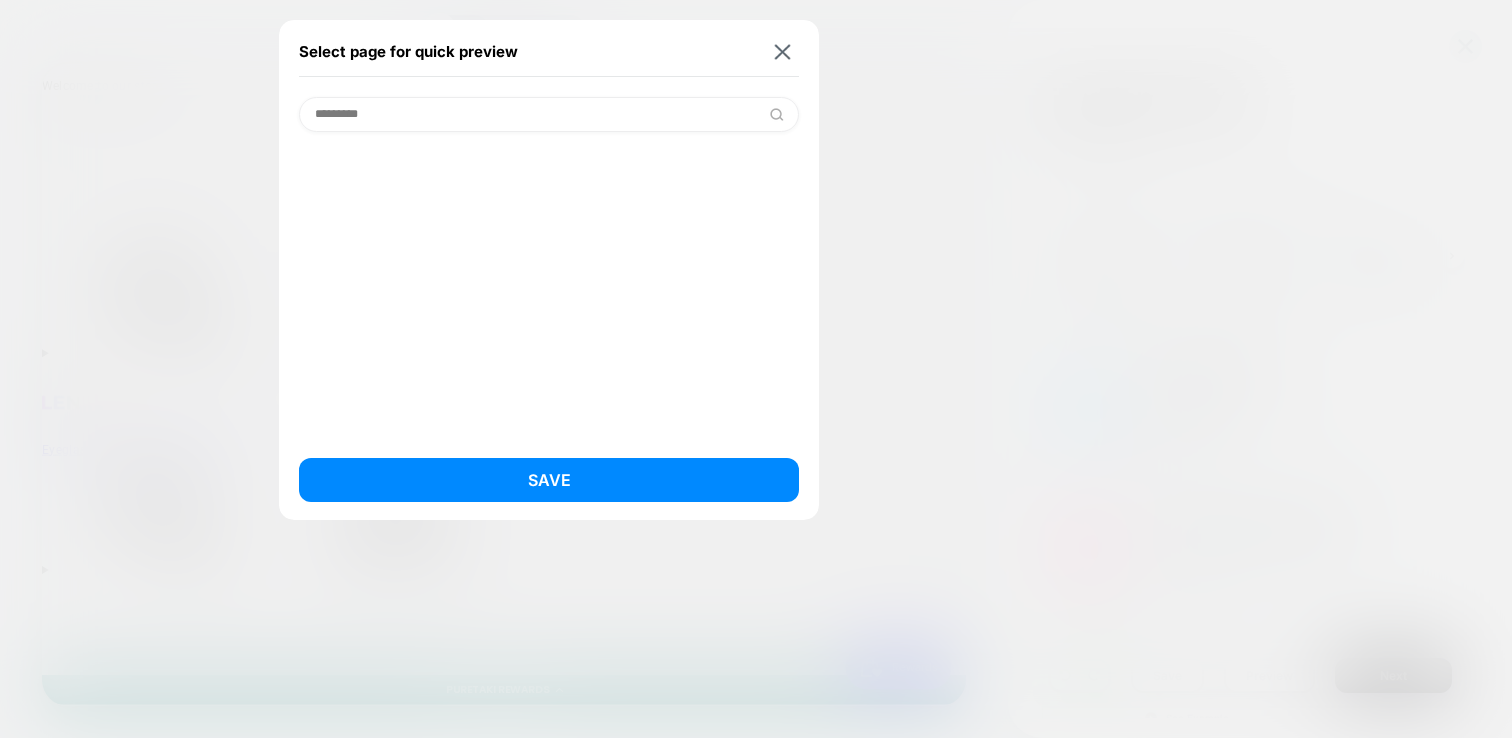 type on "*********" 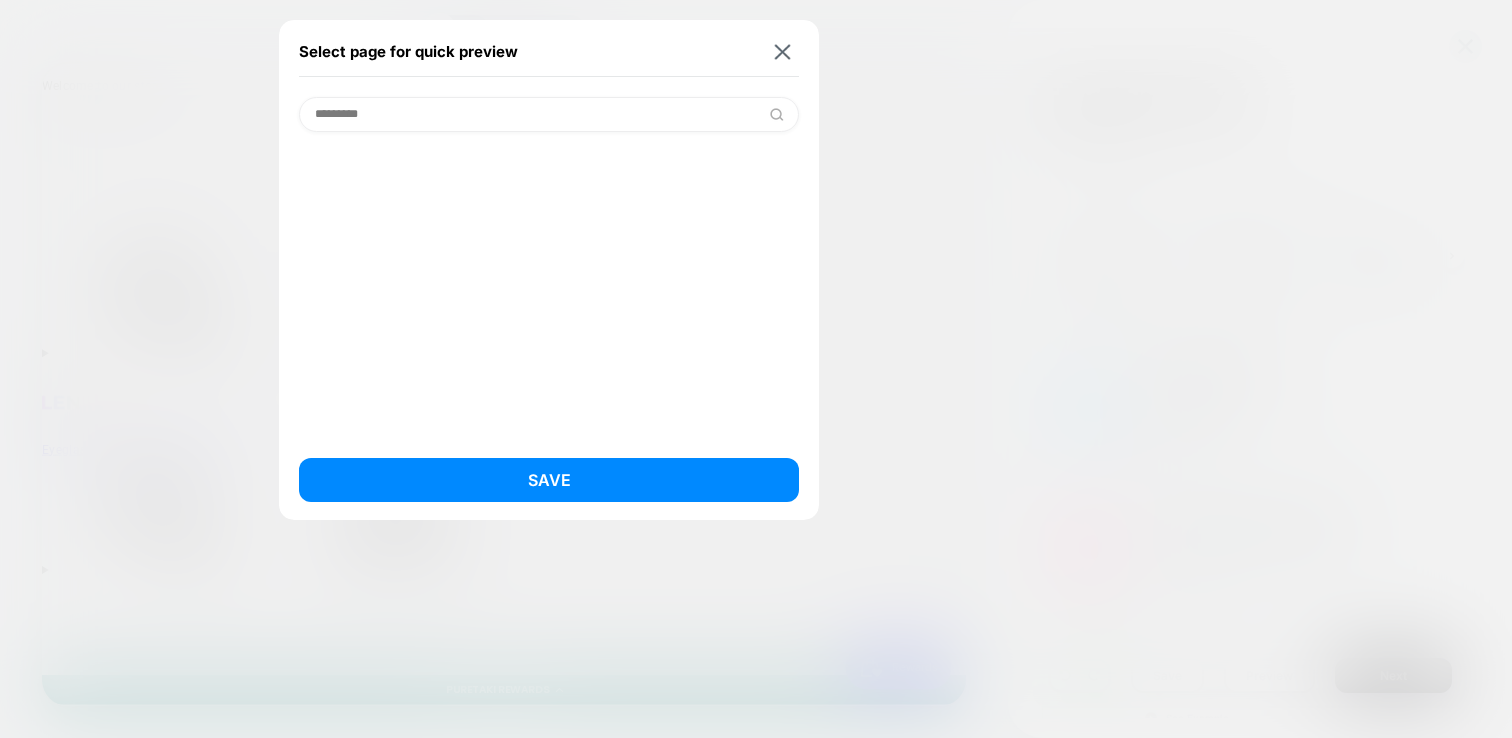click on "*********" at bounding box center (549, 114) 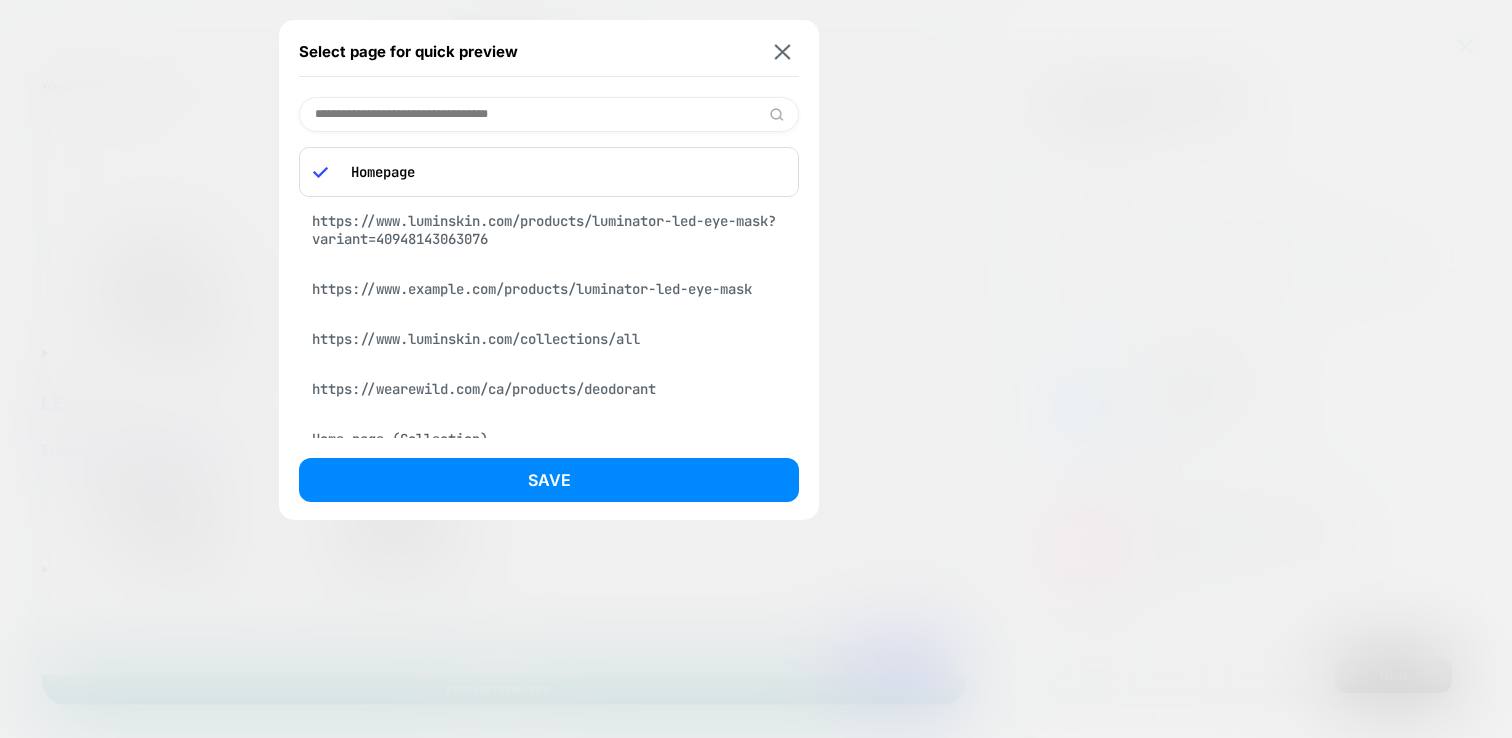 click at bounding box center [549, 114] 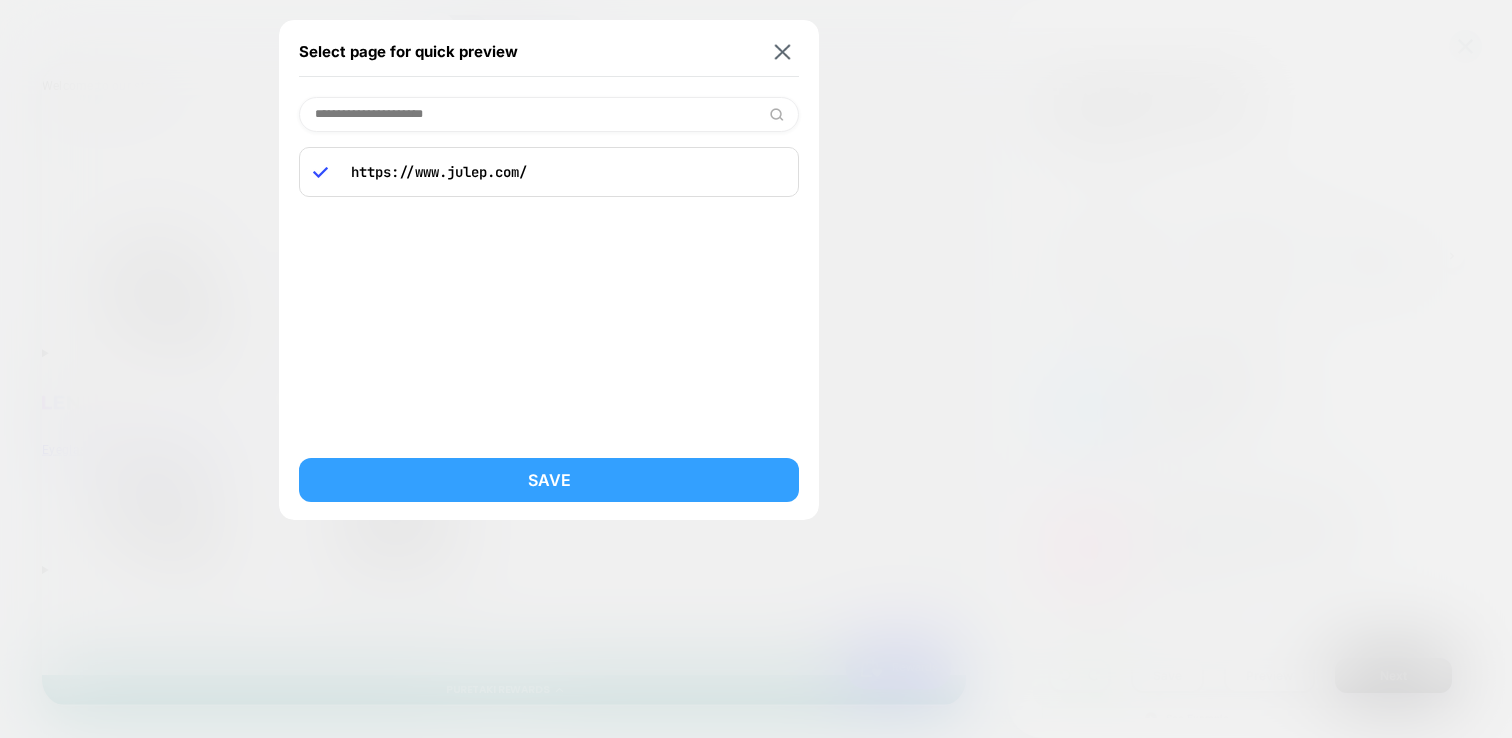 type on "**********" 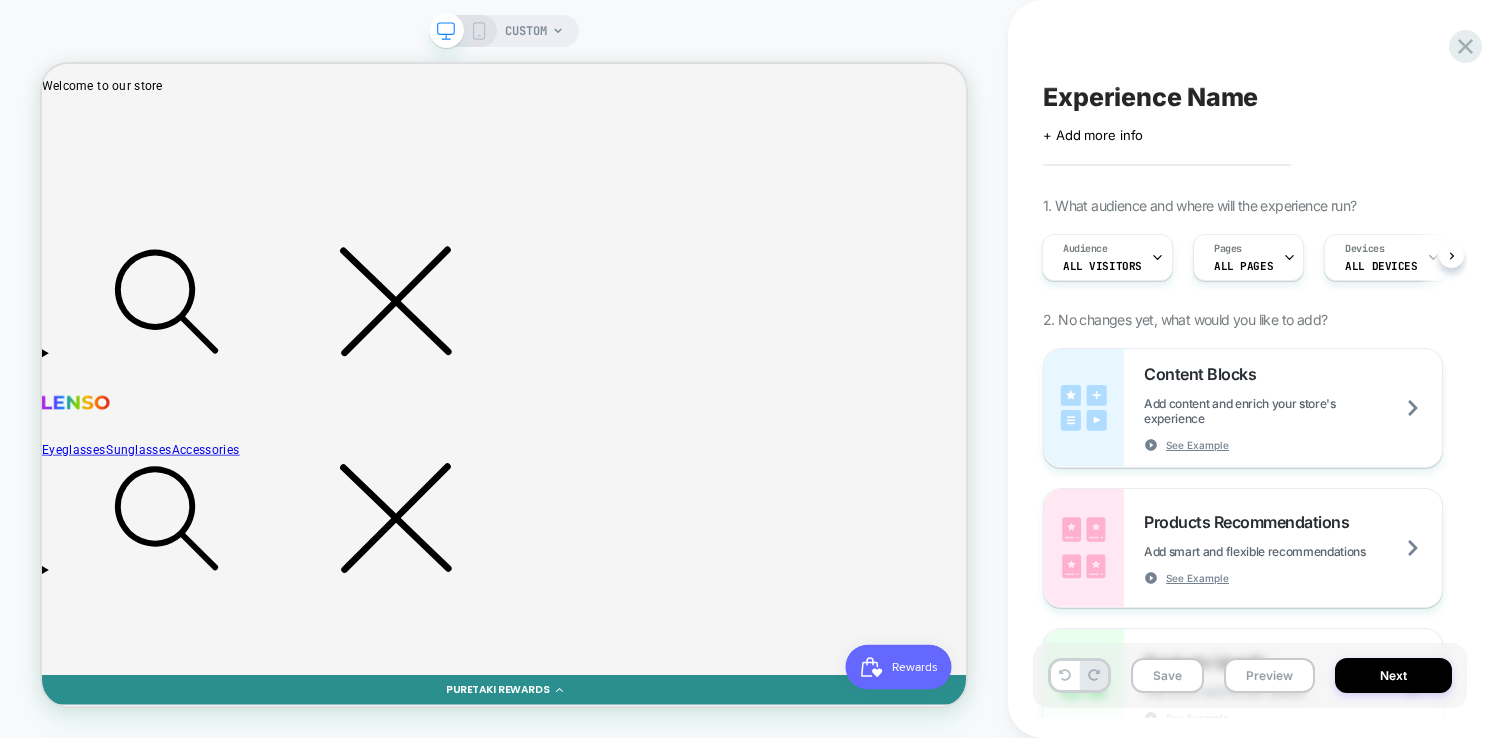 scroll, scrollTop: 0, scrollLeft: 2, axis: horizontal 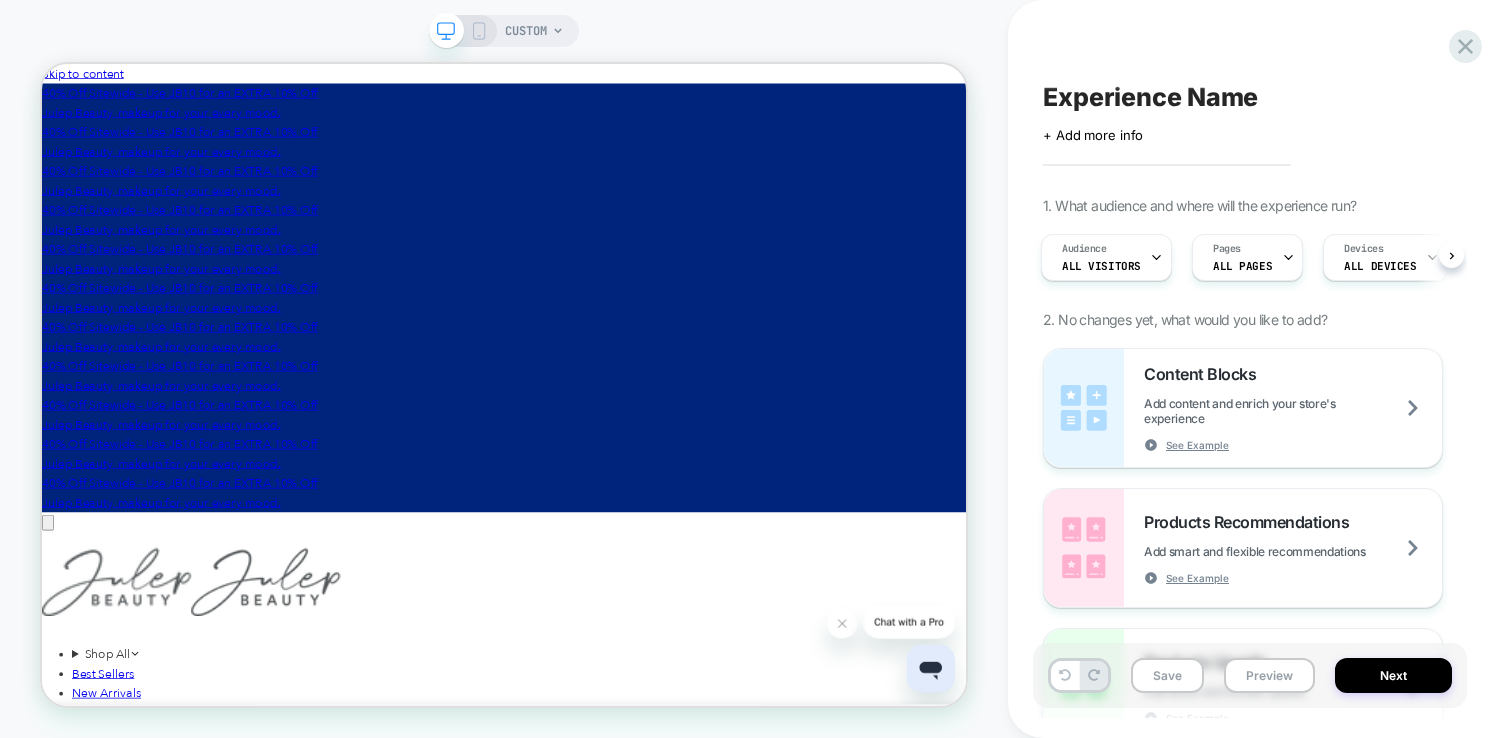 click on "CUSTOM" at bounding box center (526, 31) 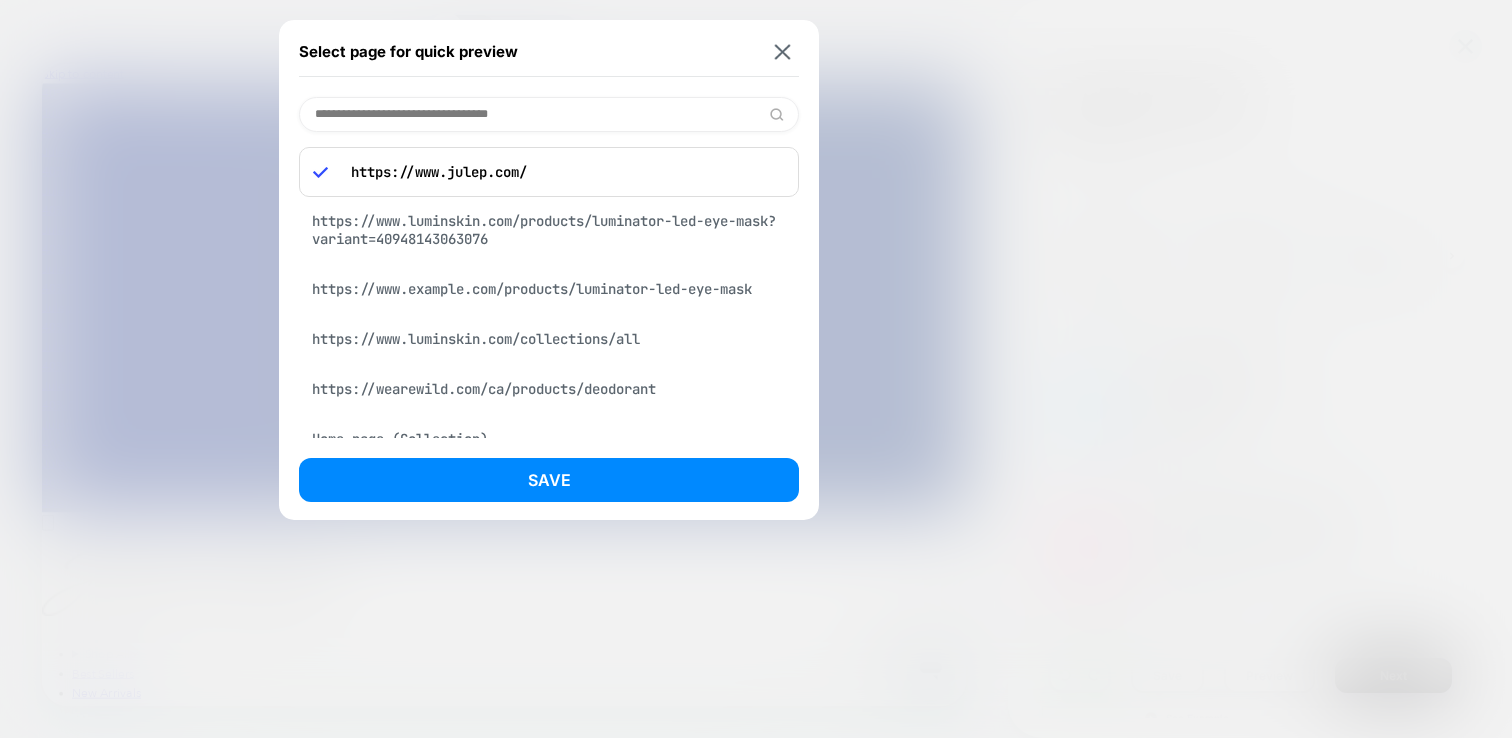 click at bounding box center [549, 114] 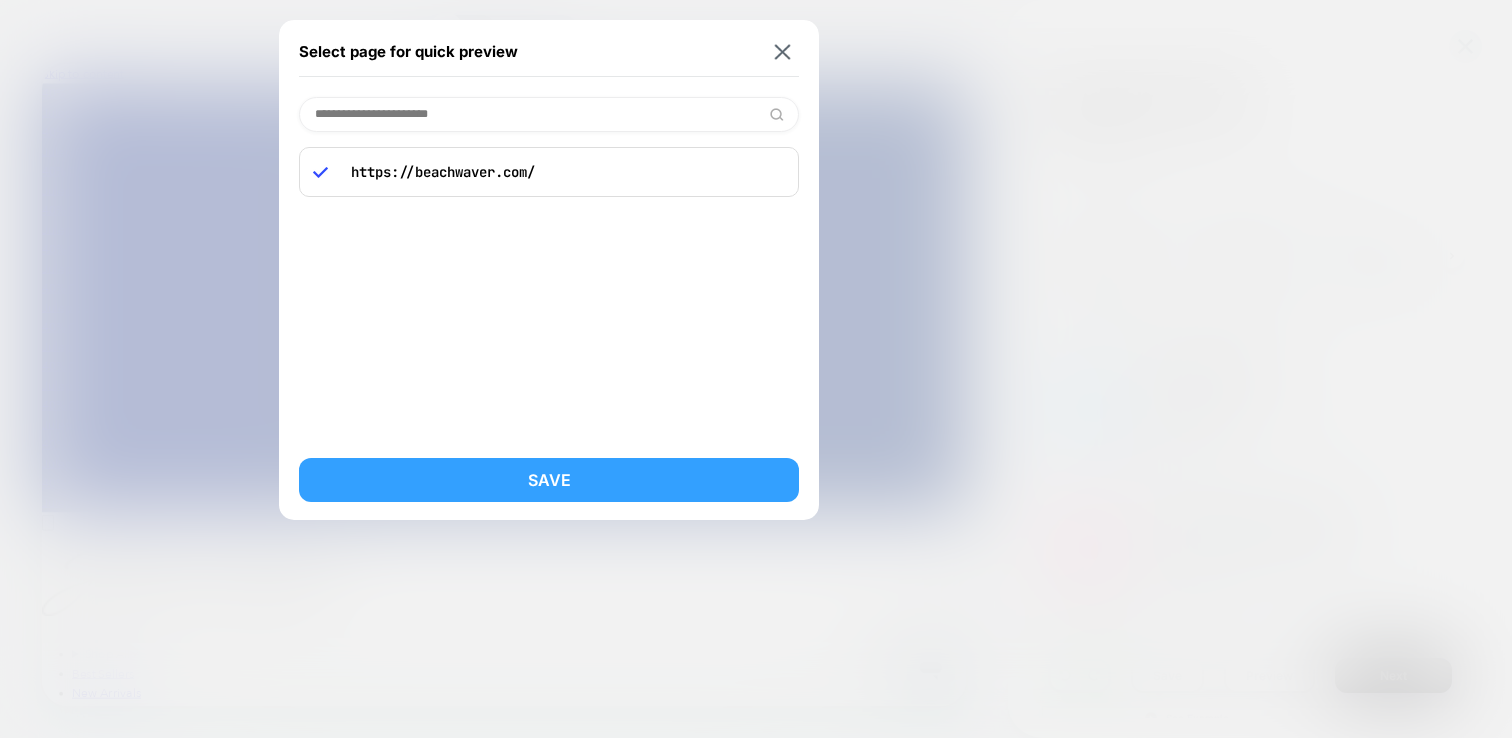 type on "**********" 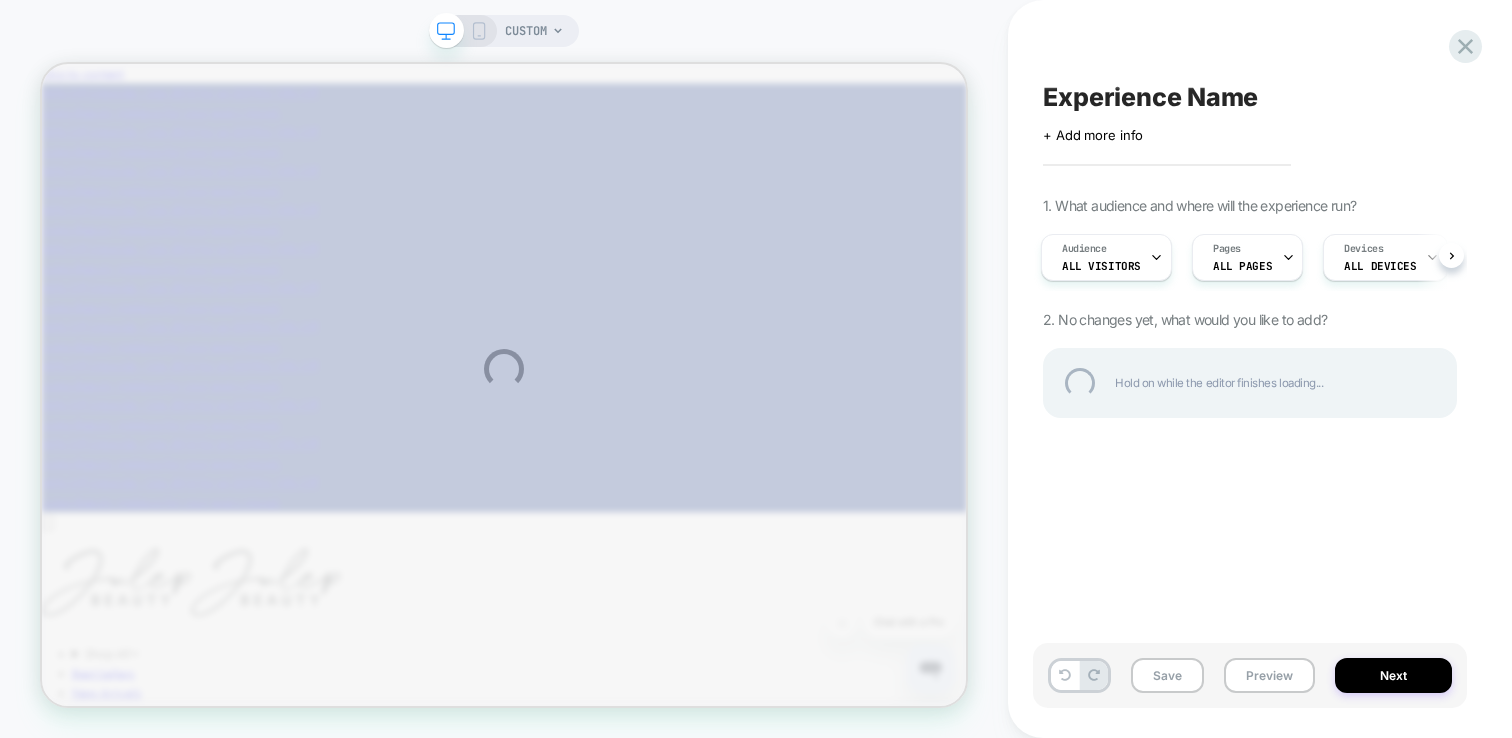 click on "CUSTOM Experience Name Click to edit experience details + Add more info 1. What audience and where will the experience run? Audience All Visitors Pages ALL PAGES Devices ALL DEVICES Trigger Page Load 2. No changes yet, what would you like to add? Hold on while the editor finishes loading... Save Preview Next" at bounding box center (756, 369) 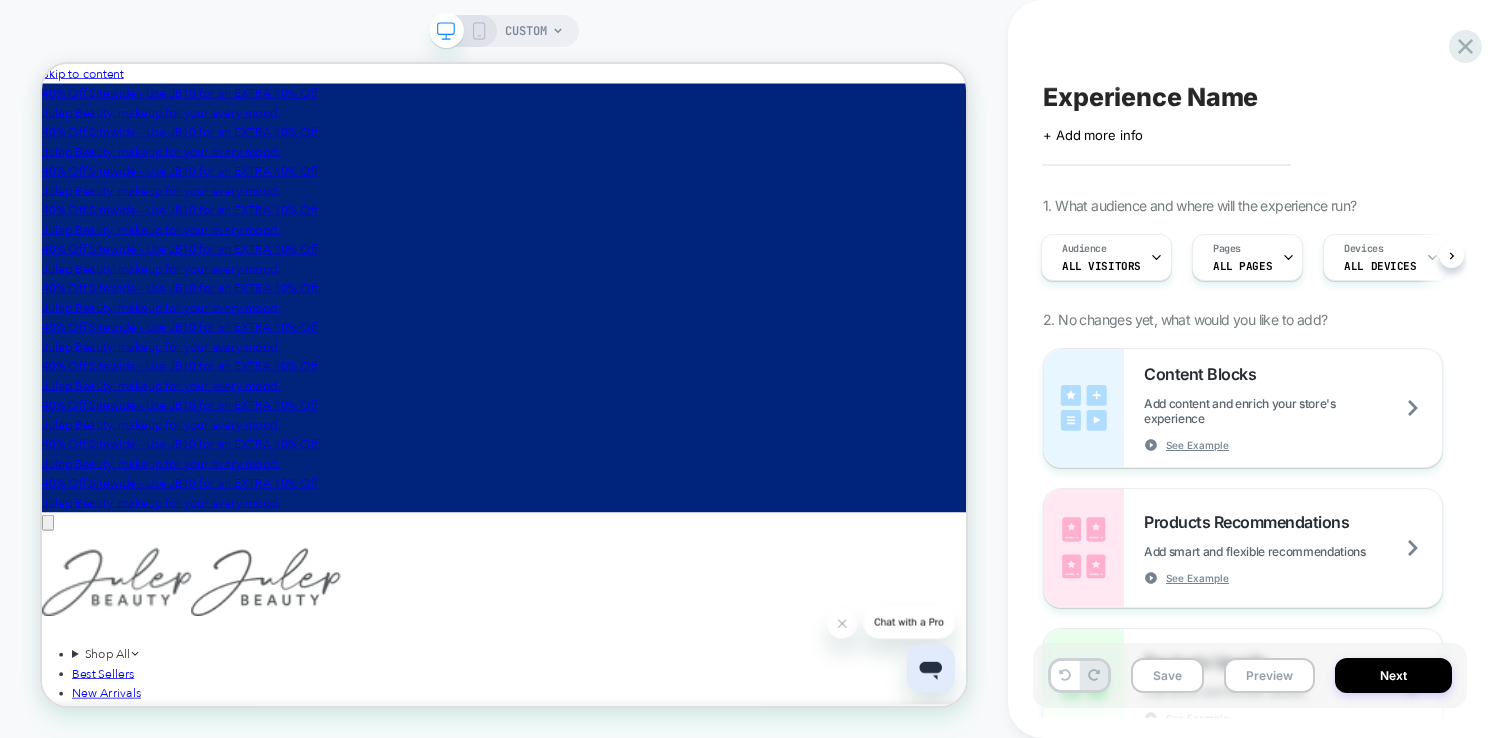 scroll, scrollTop: 0, scrollLeft: 3, axis: horizontal 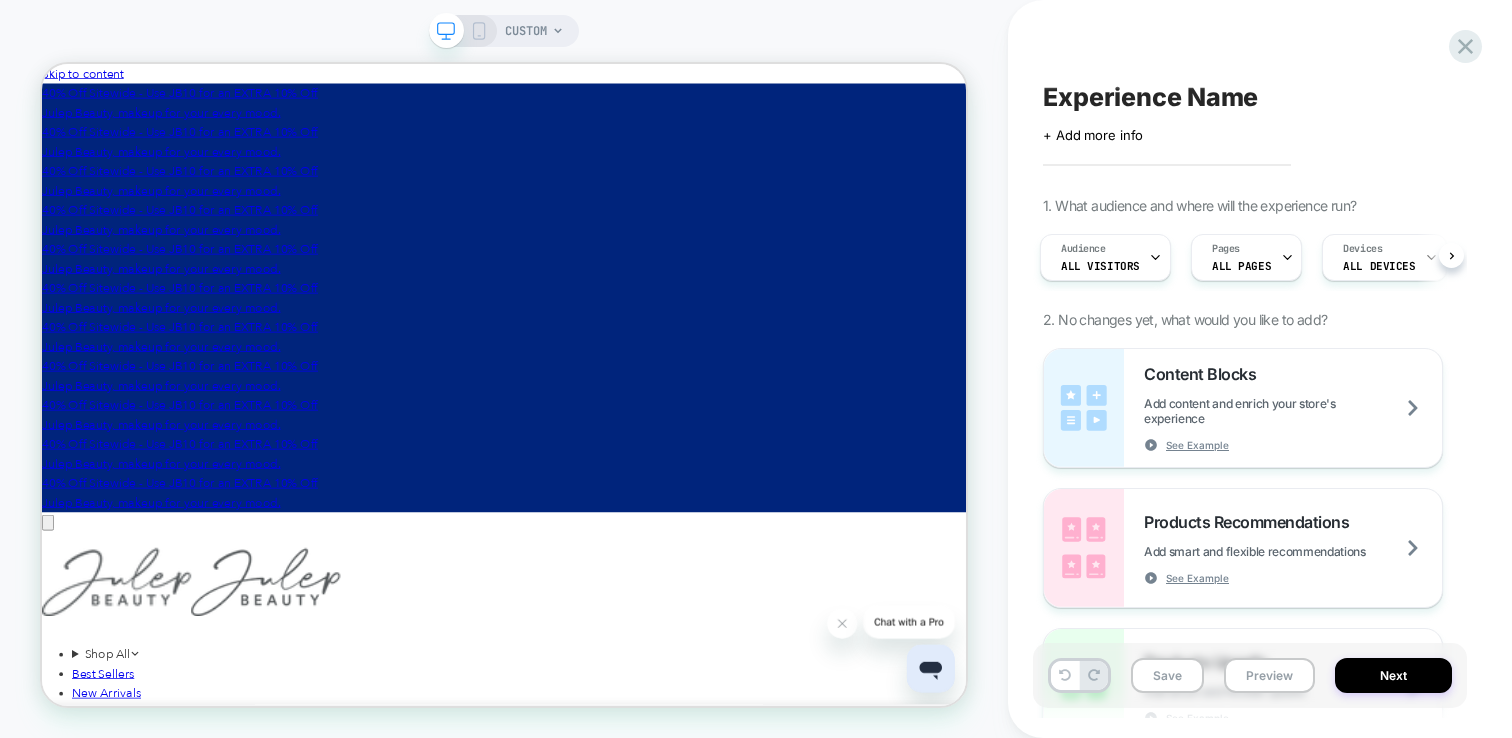 click 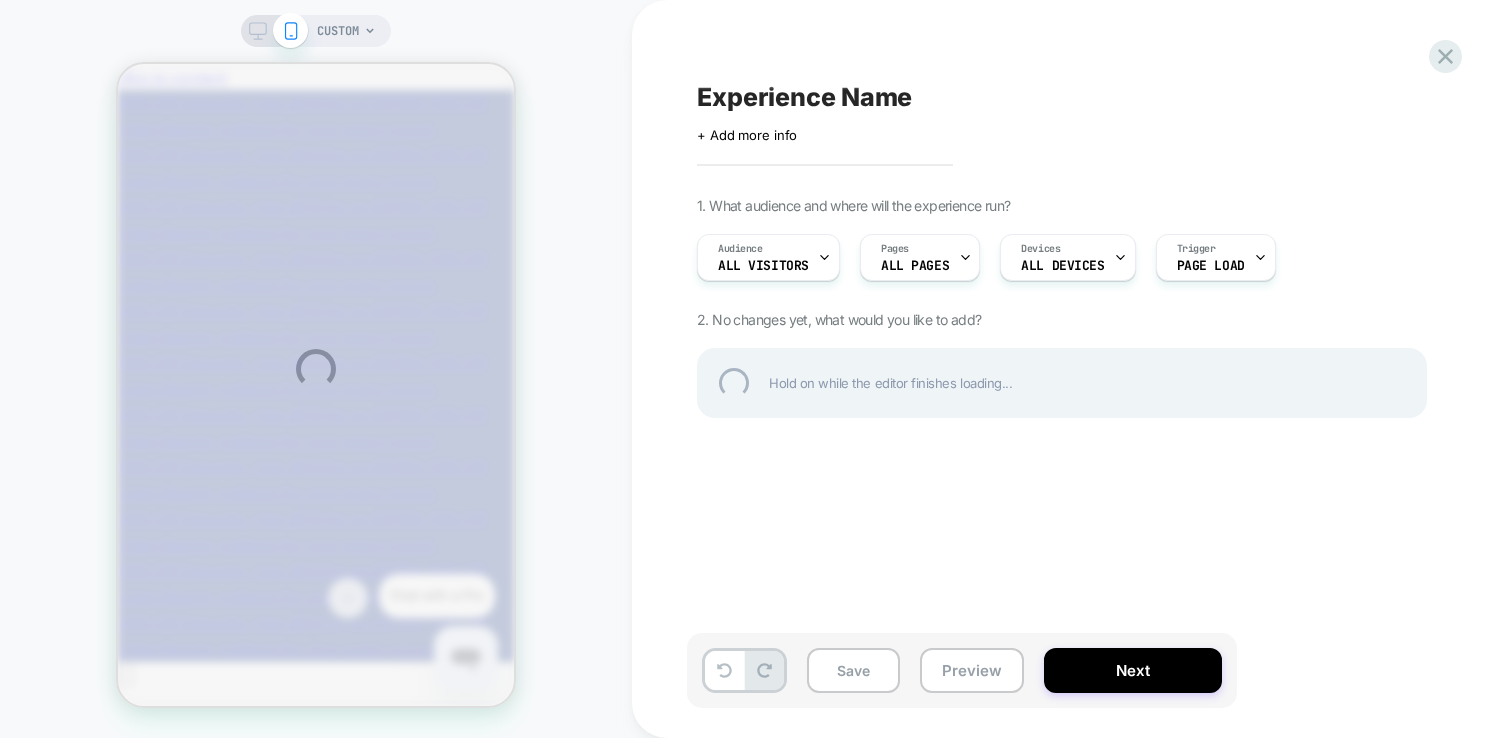 scroll, scrollTop: 0, scrollLeft: 0, axis: both 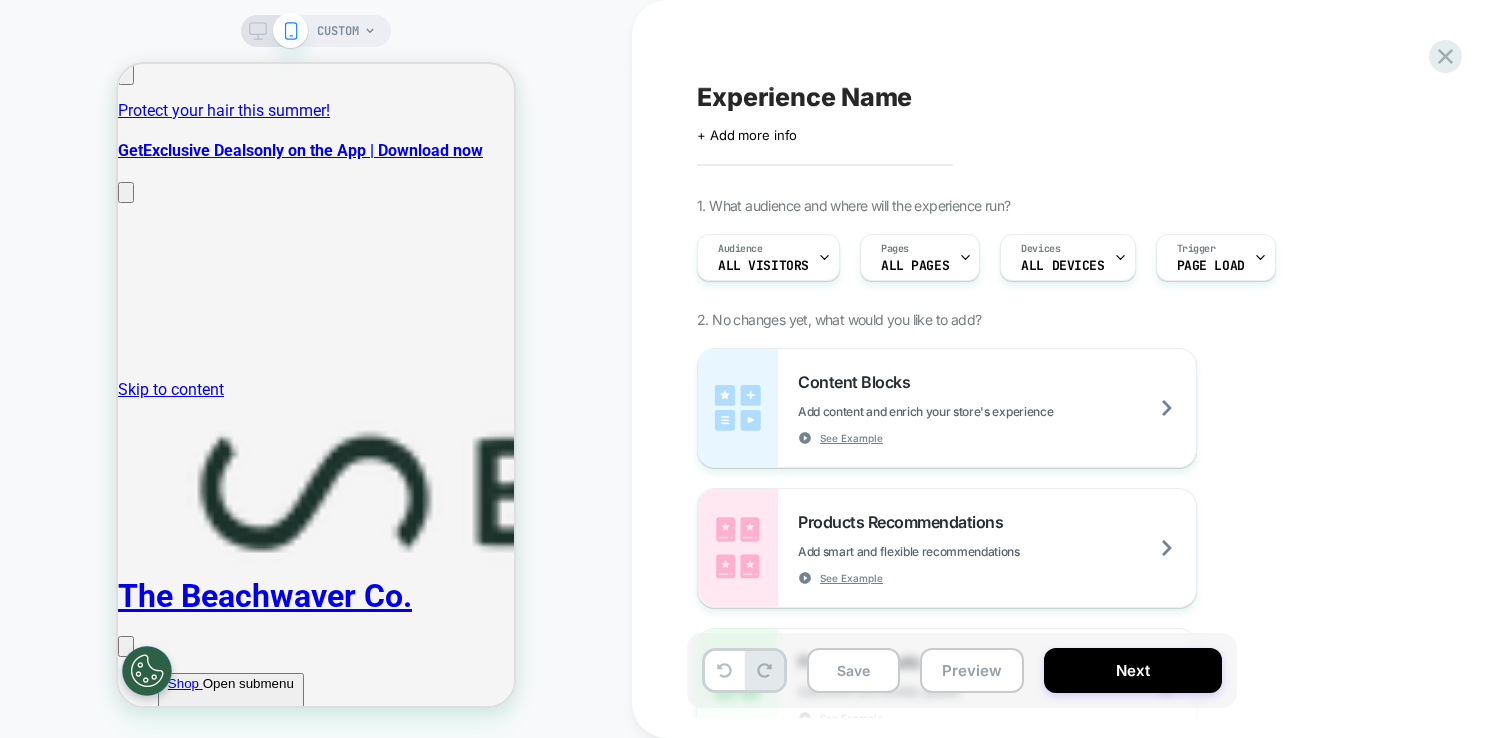 click 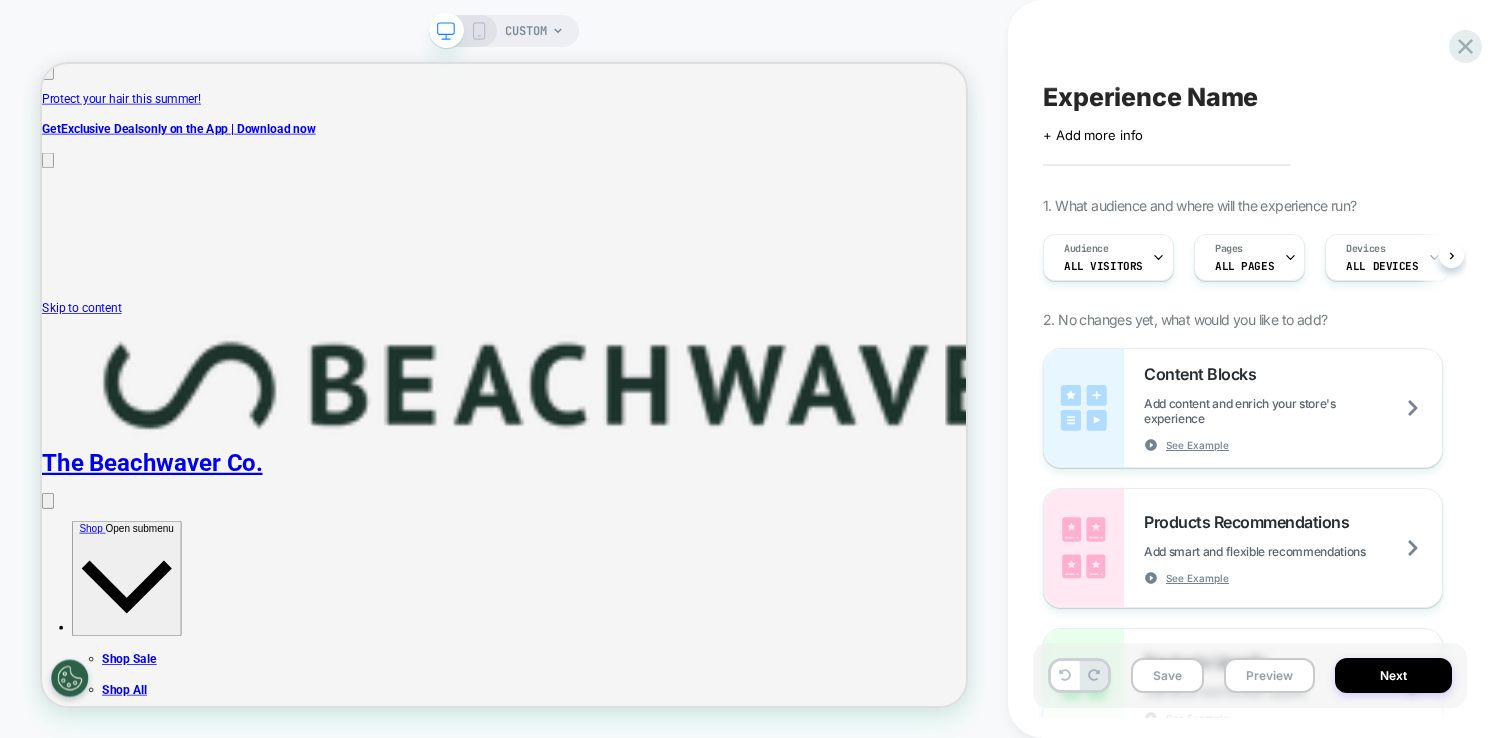 scroll, scrollTop: 0, scrollLeft: 0, axis: both 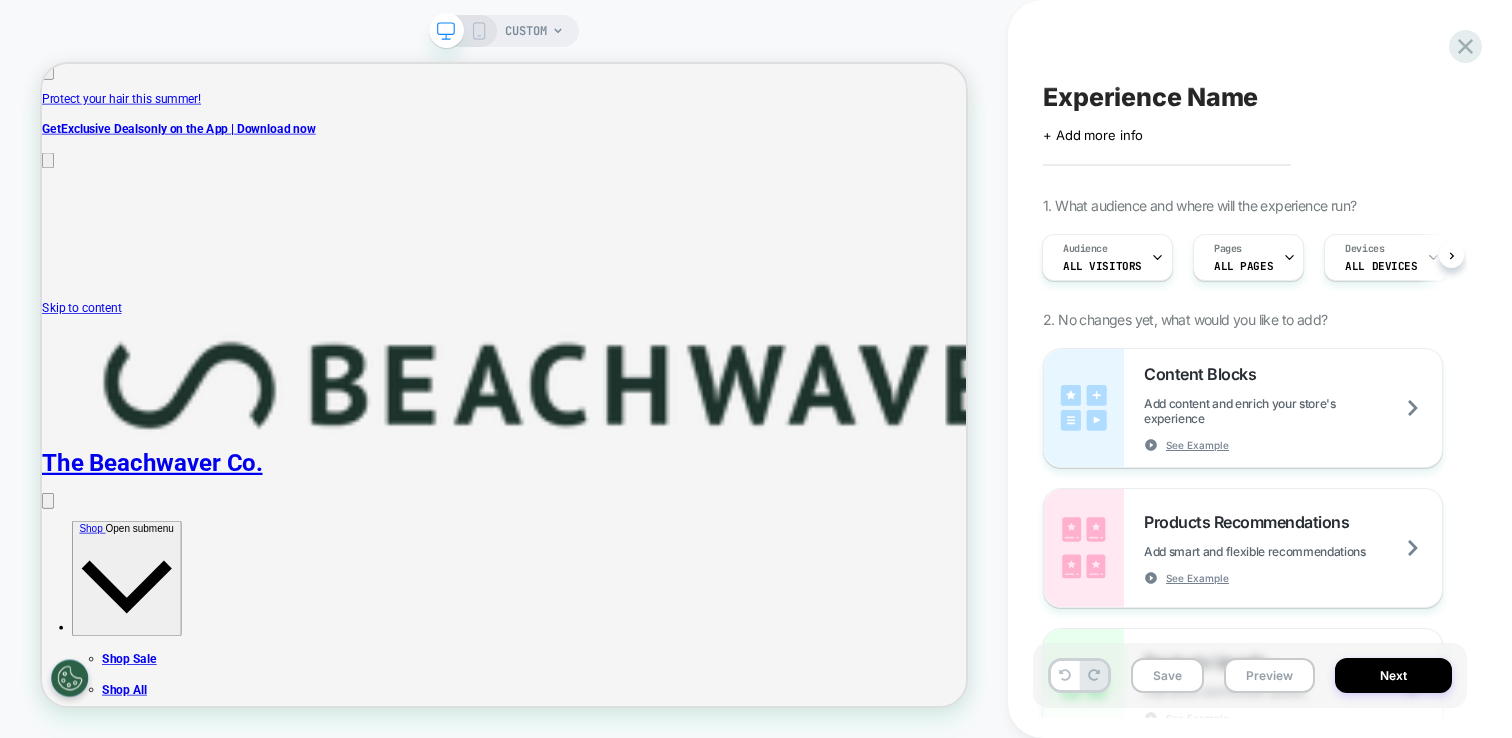 click on "CUSTOM" at bounding box center (526, 31) 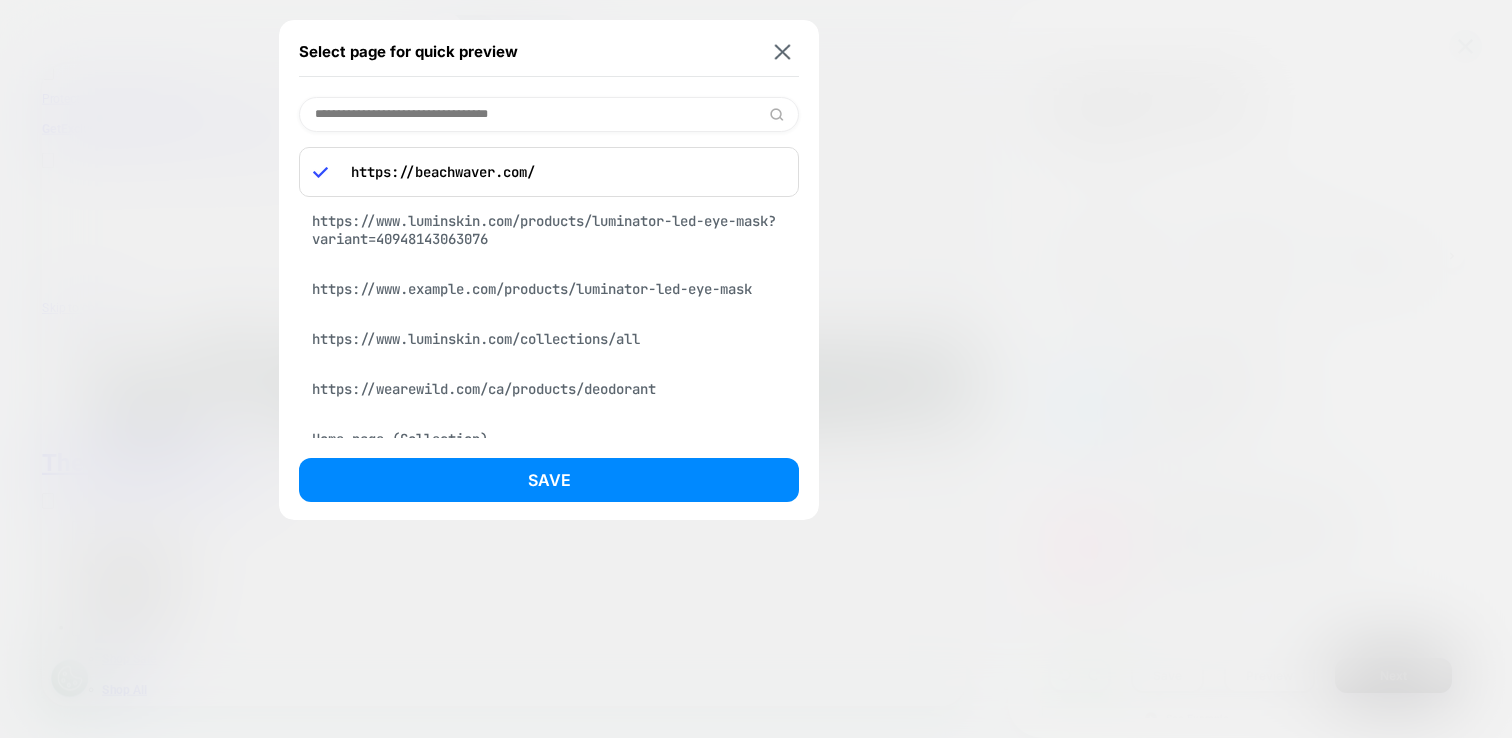 click at bounding box center (549, 114) 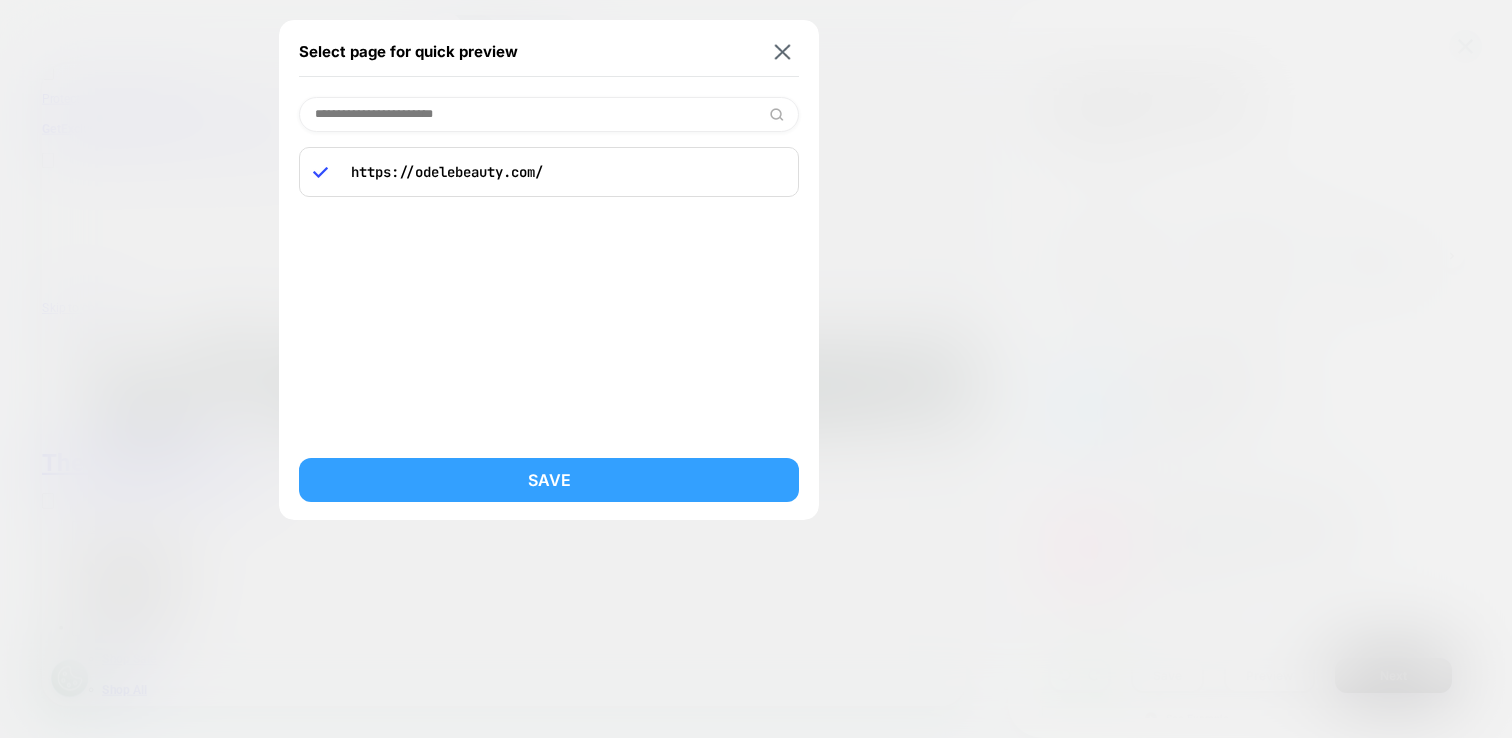 type on "**********" 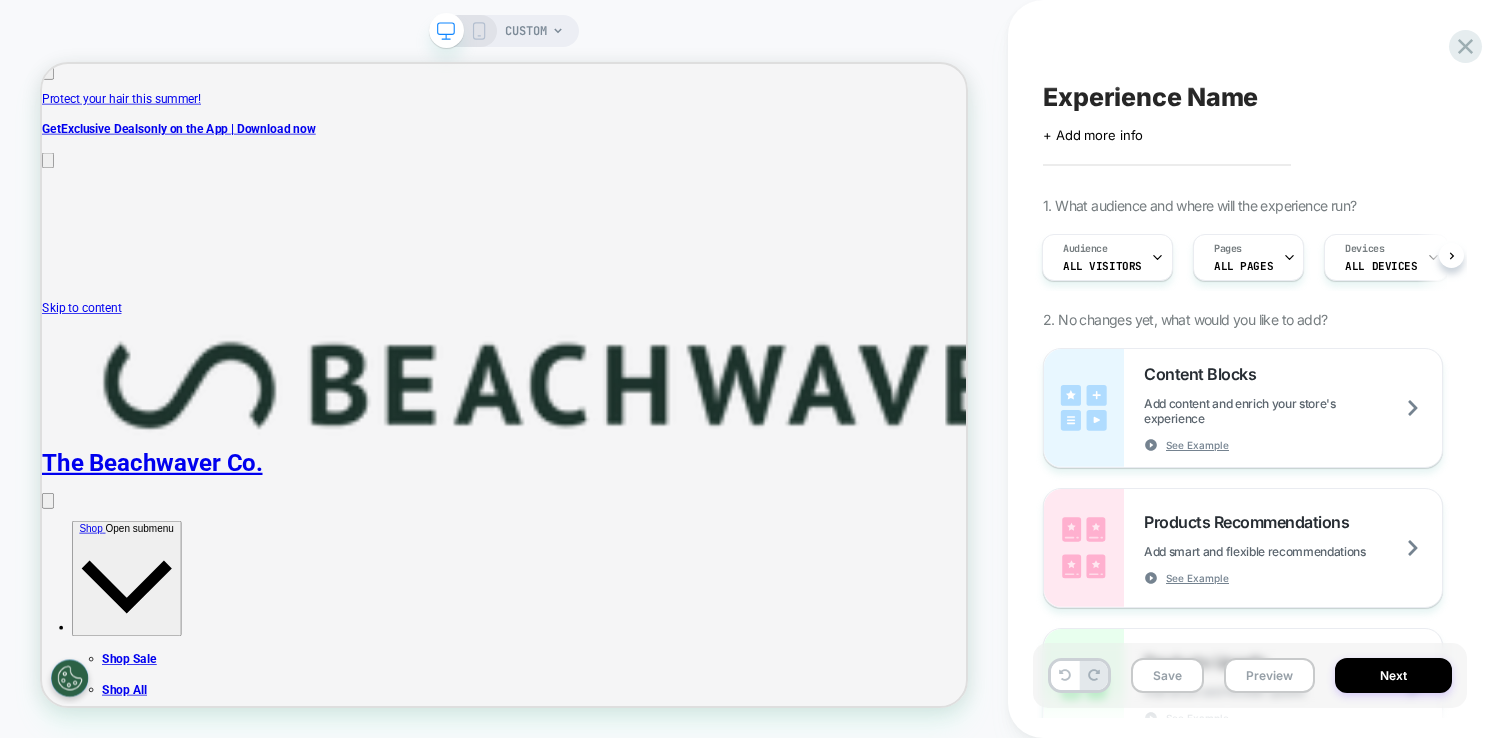 scroll, scrollTop: 0, scrollLeft: 2, axis: horizontal 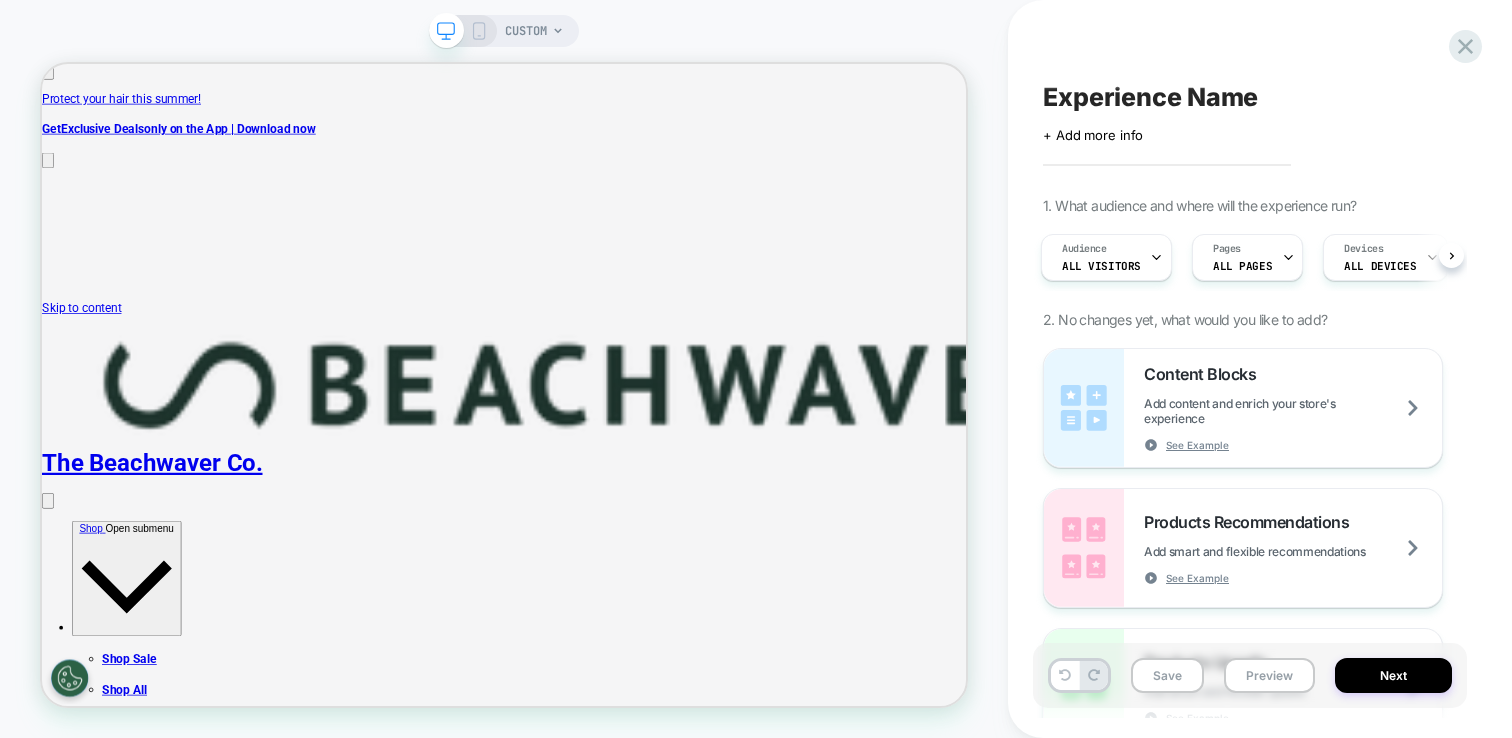 click 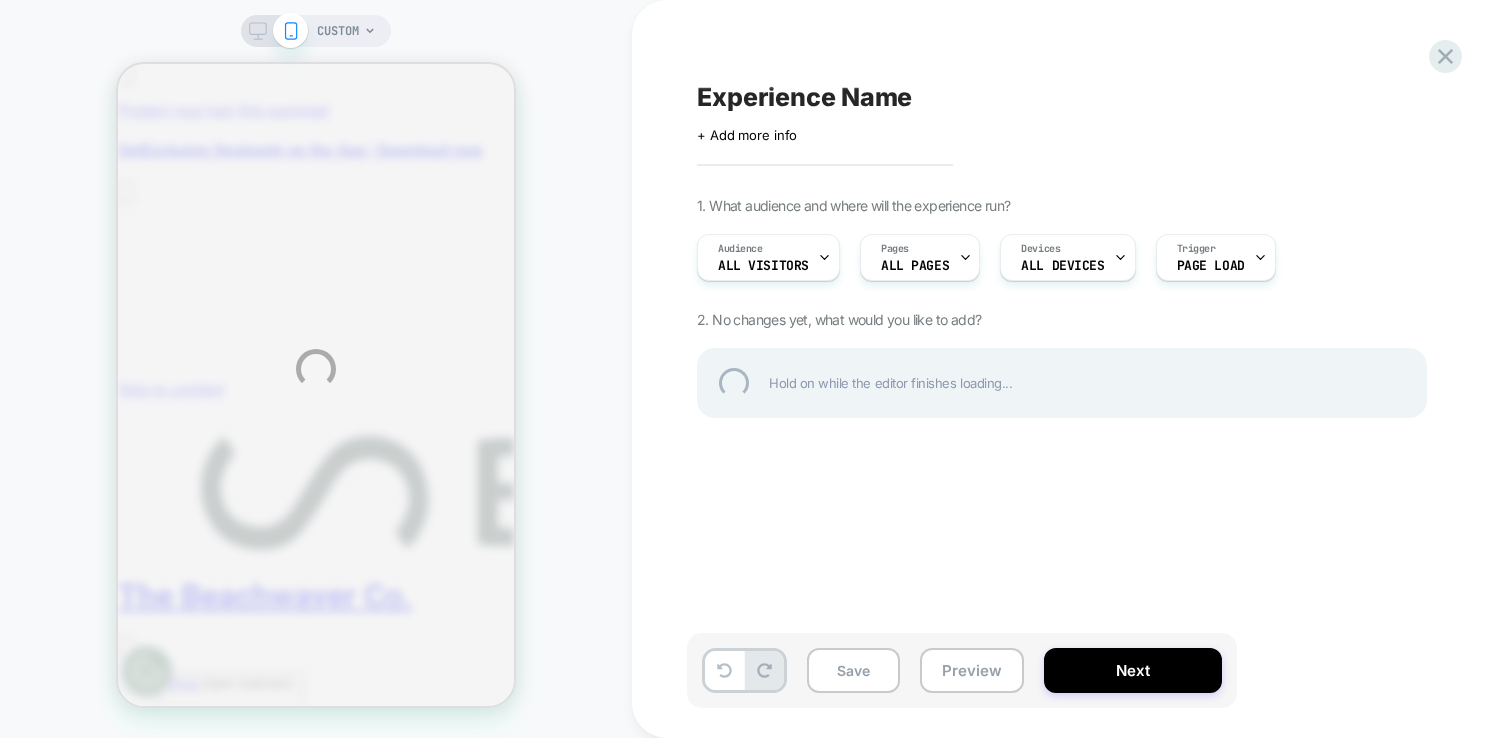 scroll, scrollTop: 0, scrollLeft: 0, axis: both 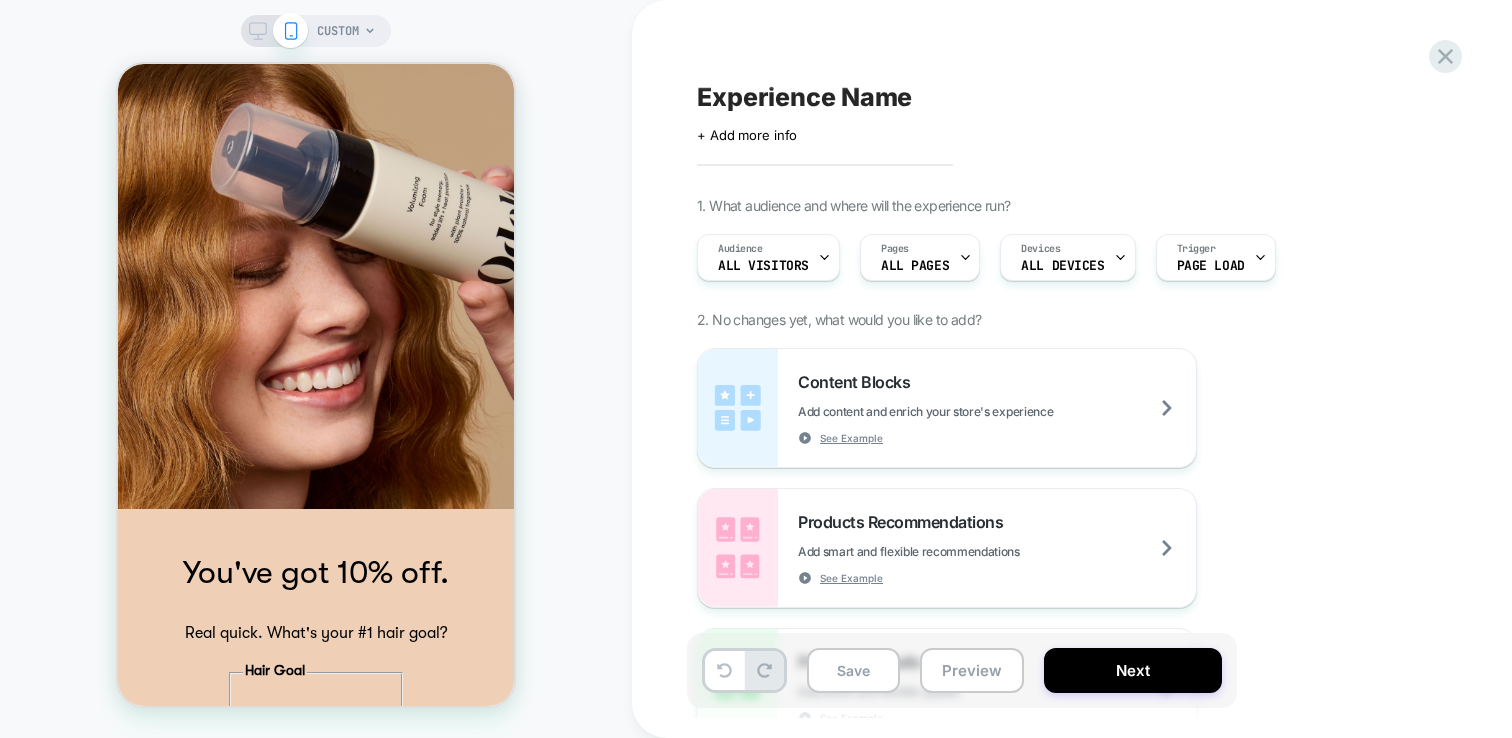 click on "CUSTOM" at bounding box center [316, 369] 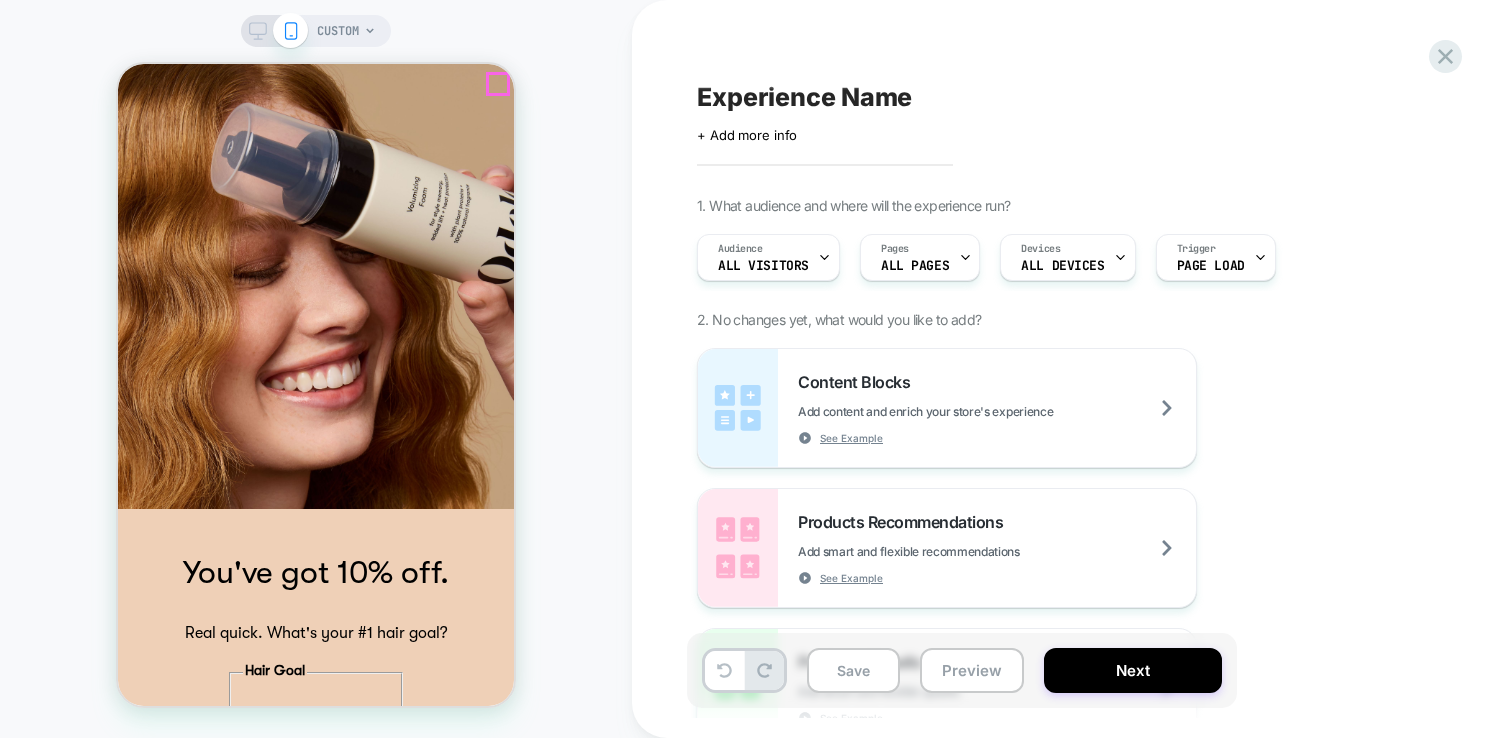 click 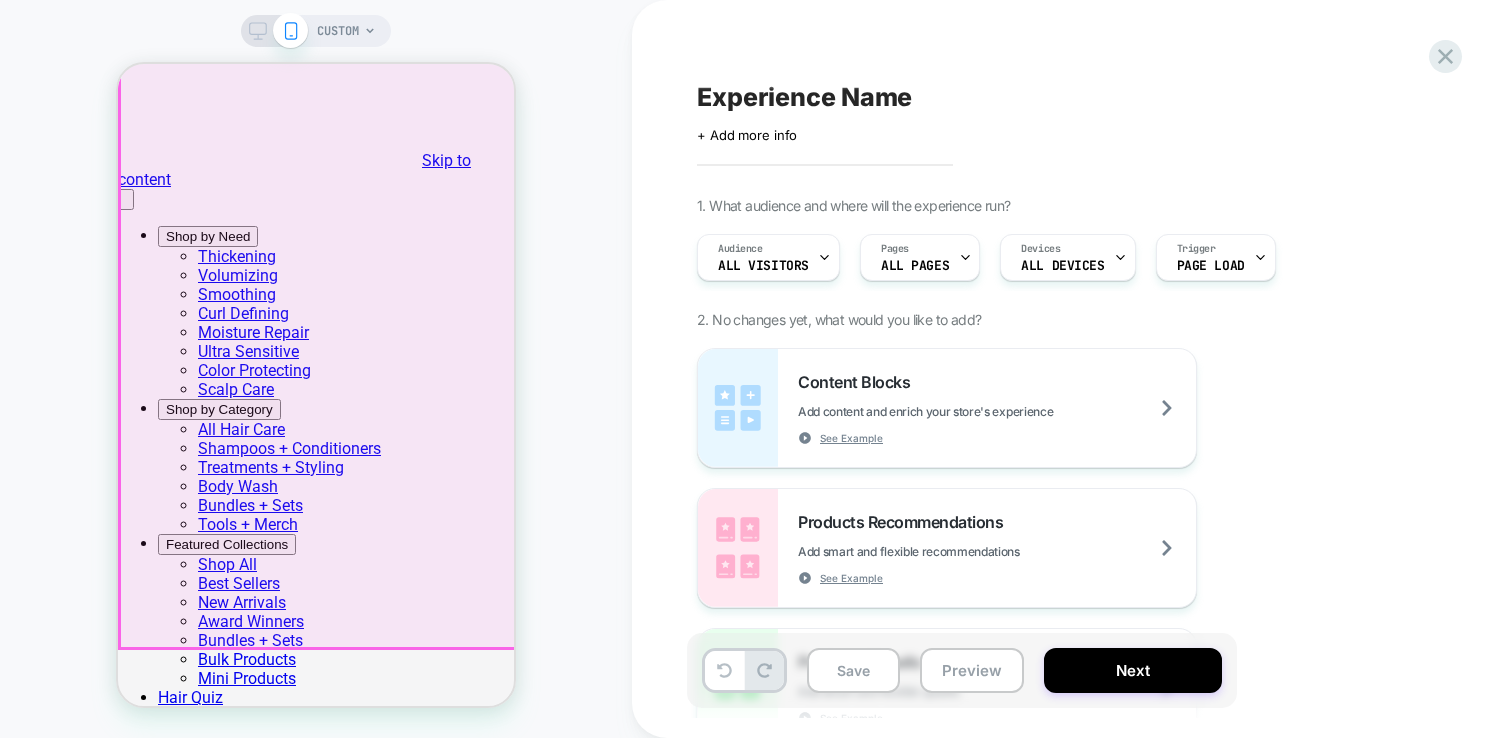 scroll, scrollTop: 0, scrollLeft: 0, axis: both 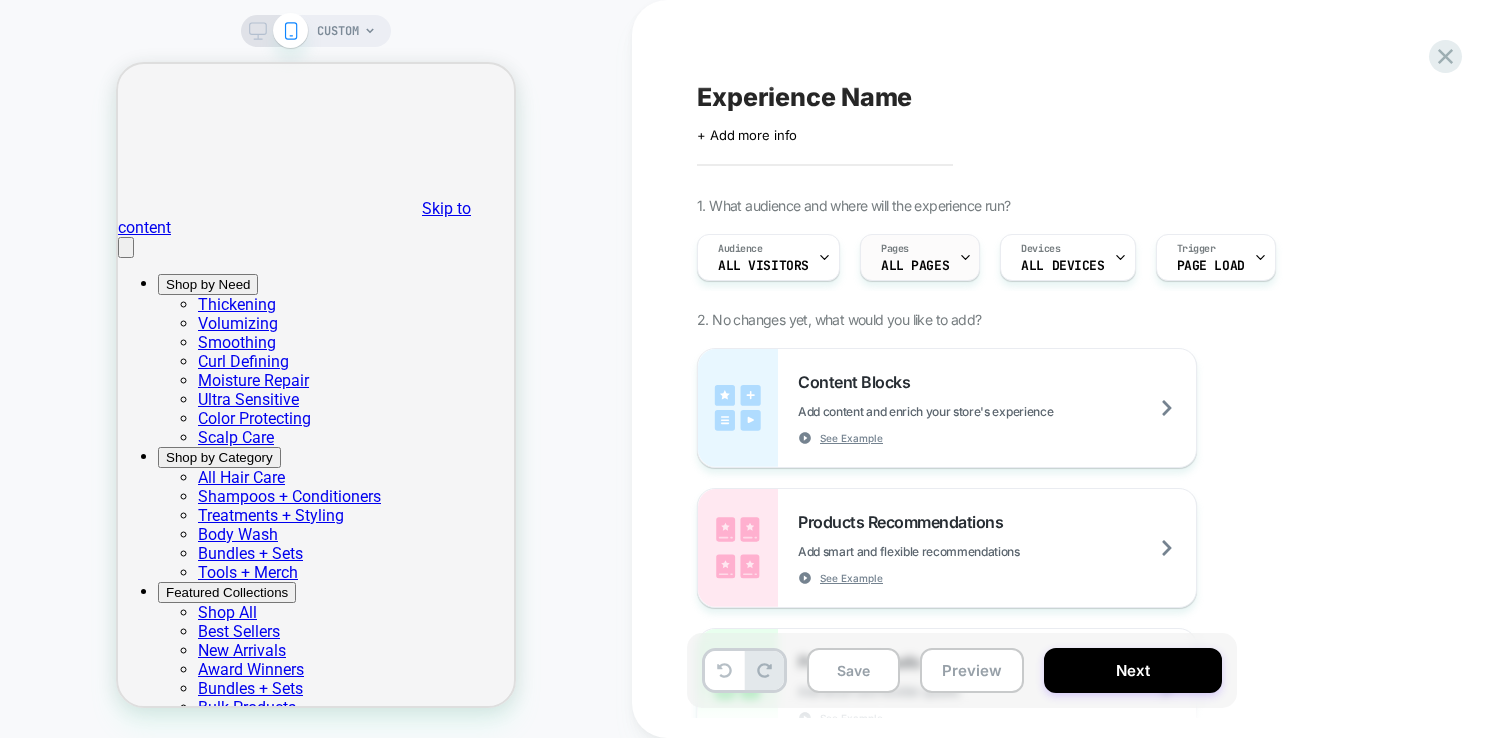 click on "ALL PAGES" at bounding box center (915, 266) 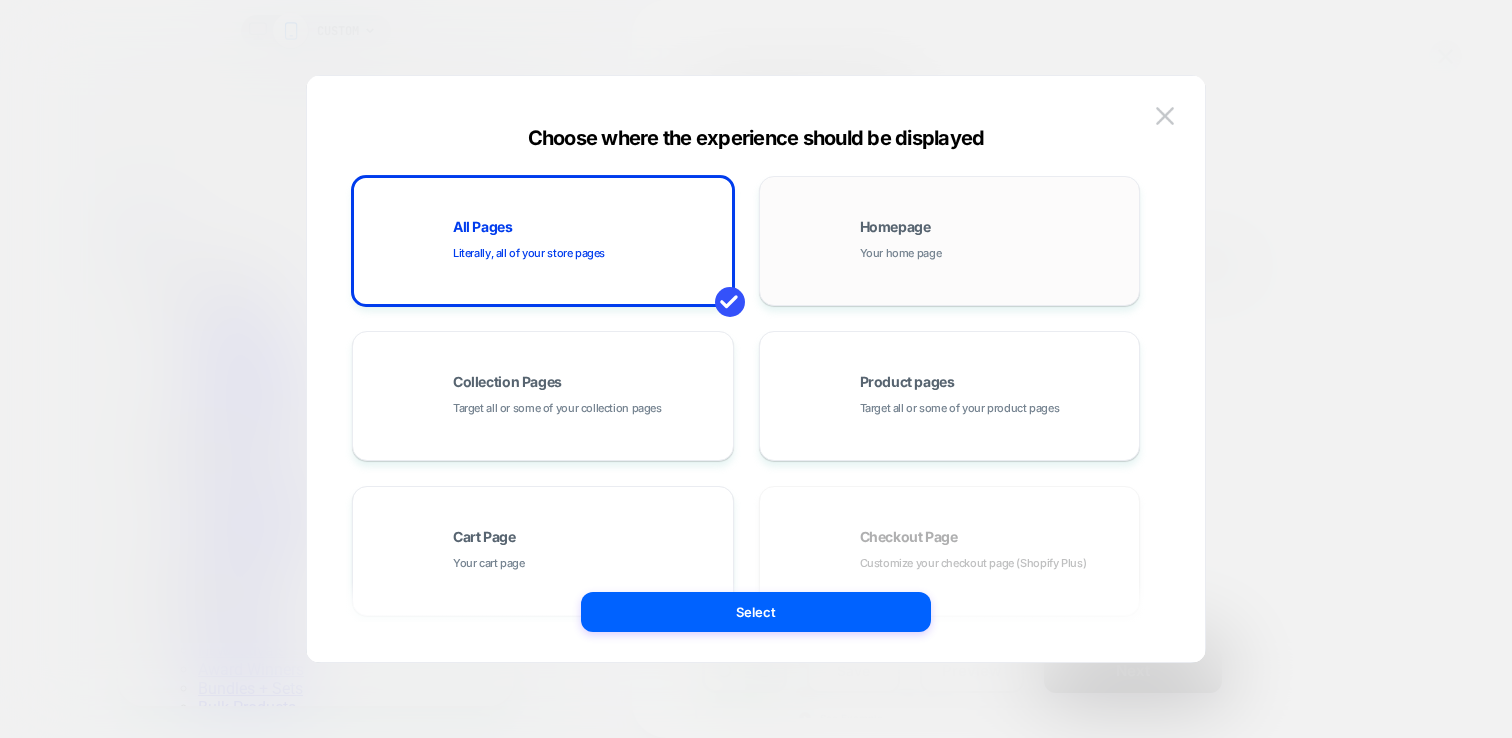 click on "Homepage" at bounding box center (895, 227) 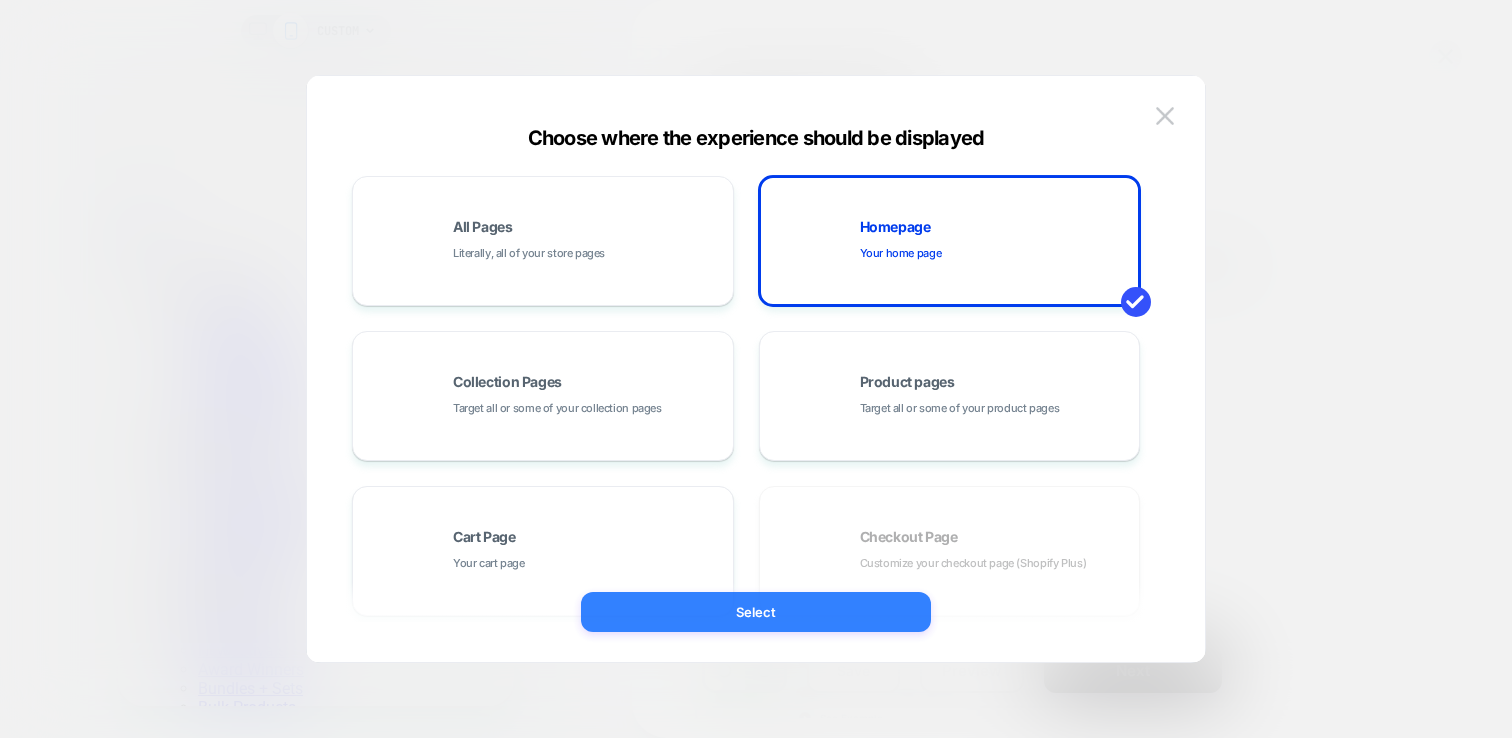 click on "Select" at bounding box center (756, 612) 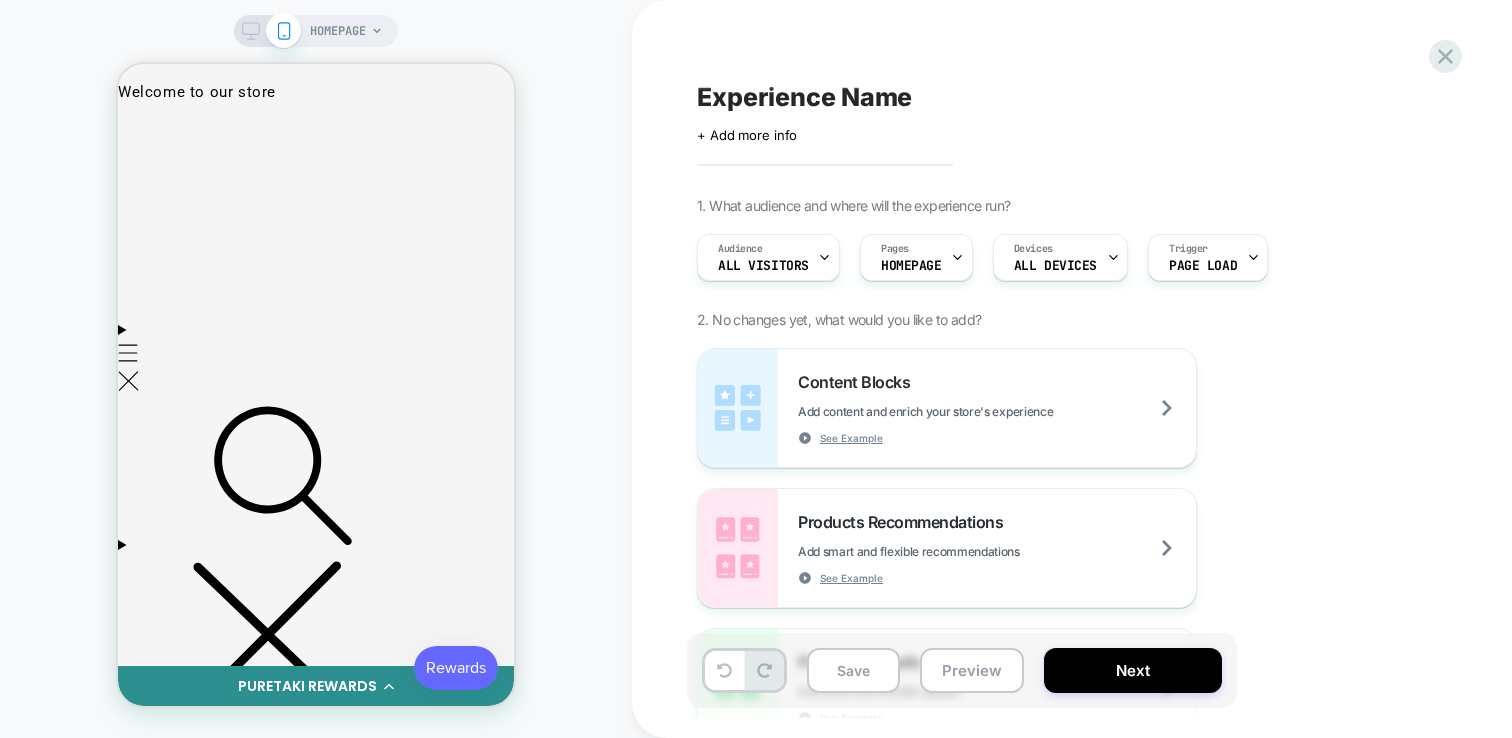 scroll, scrollTop: 0, scrollLeft: 0, axis: both 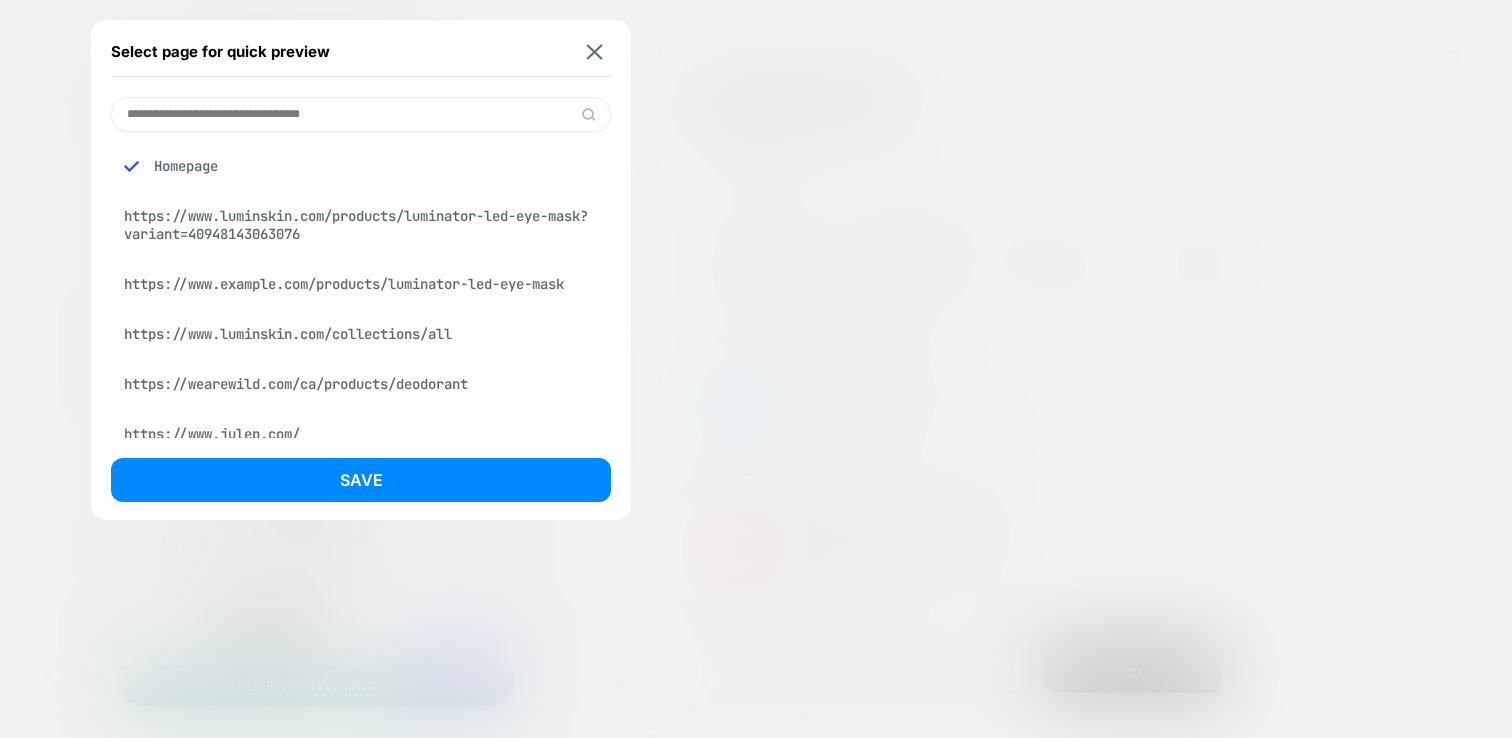 click at bounding box center [361, 114] 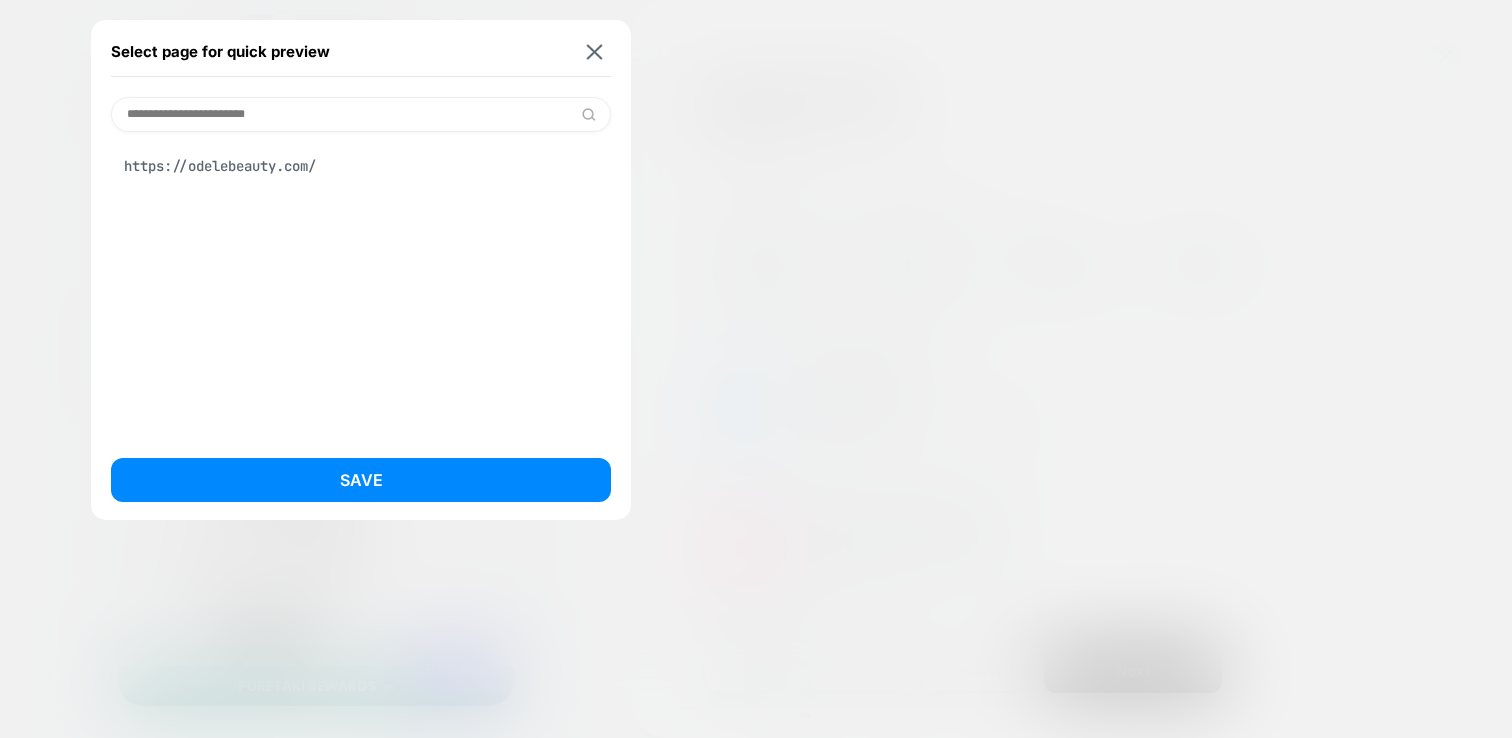type on "**********" 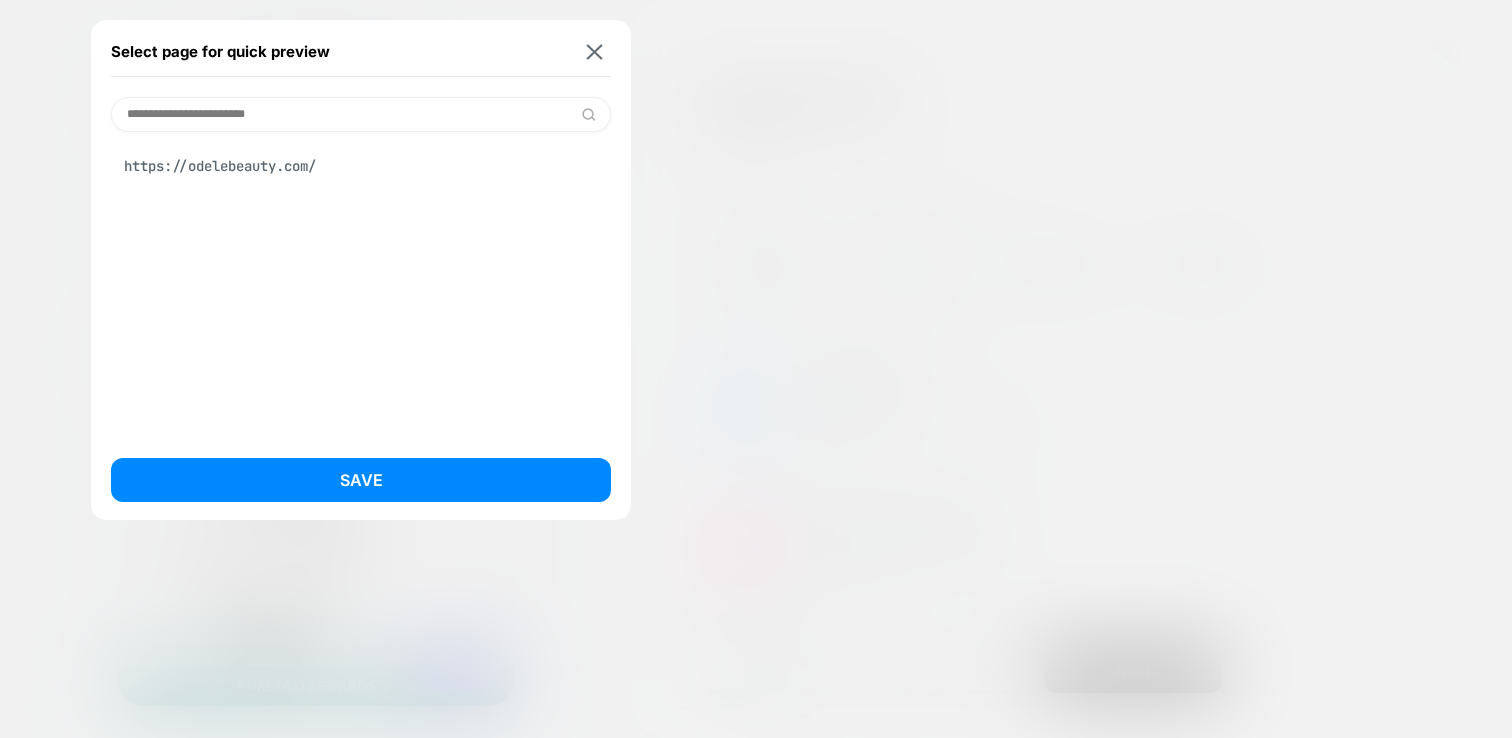 click on "https://odelebeauty.com/" at bounding box center [361, 166] 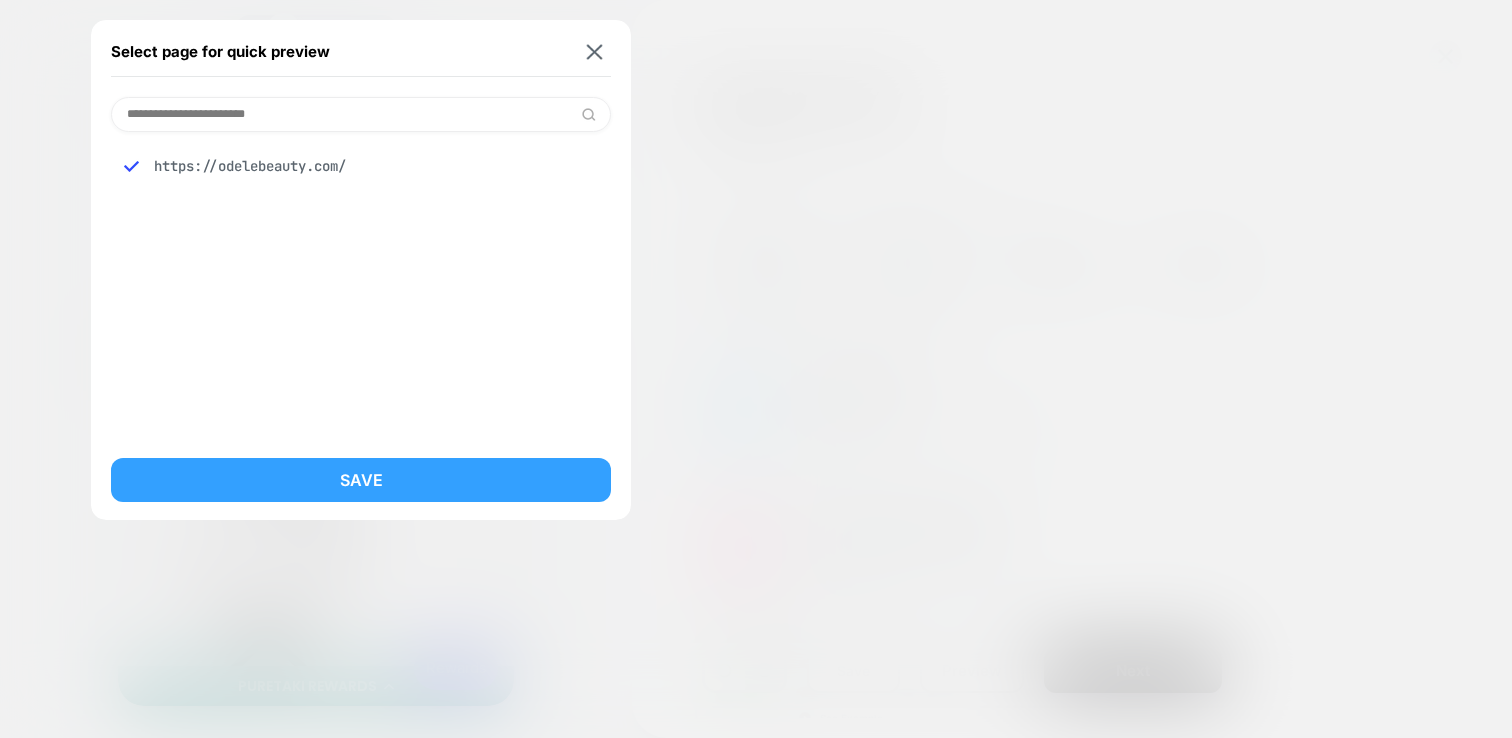 click on "Save" at bounding box center (361, 480) 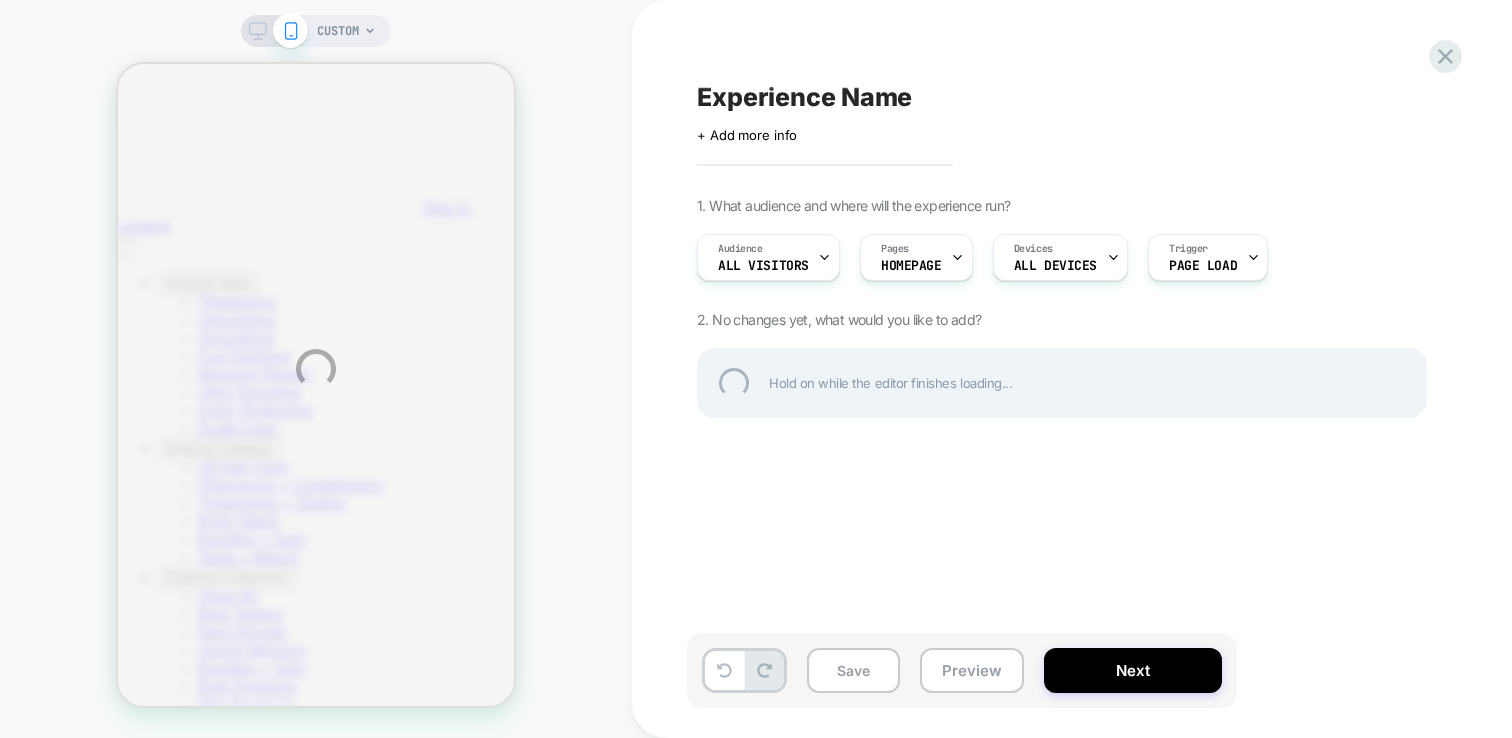 scroll, scrollTop: 0, scrollLeft: 0, axis: both 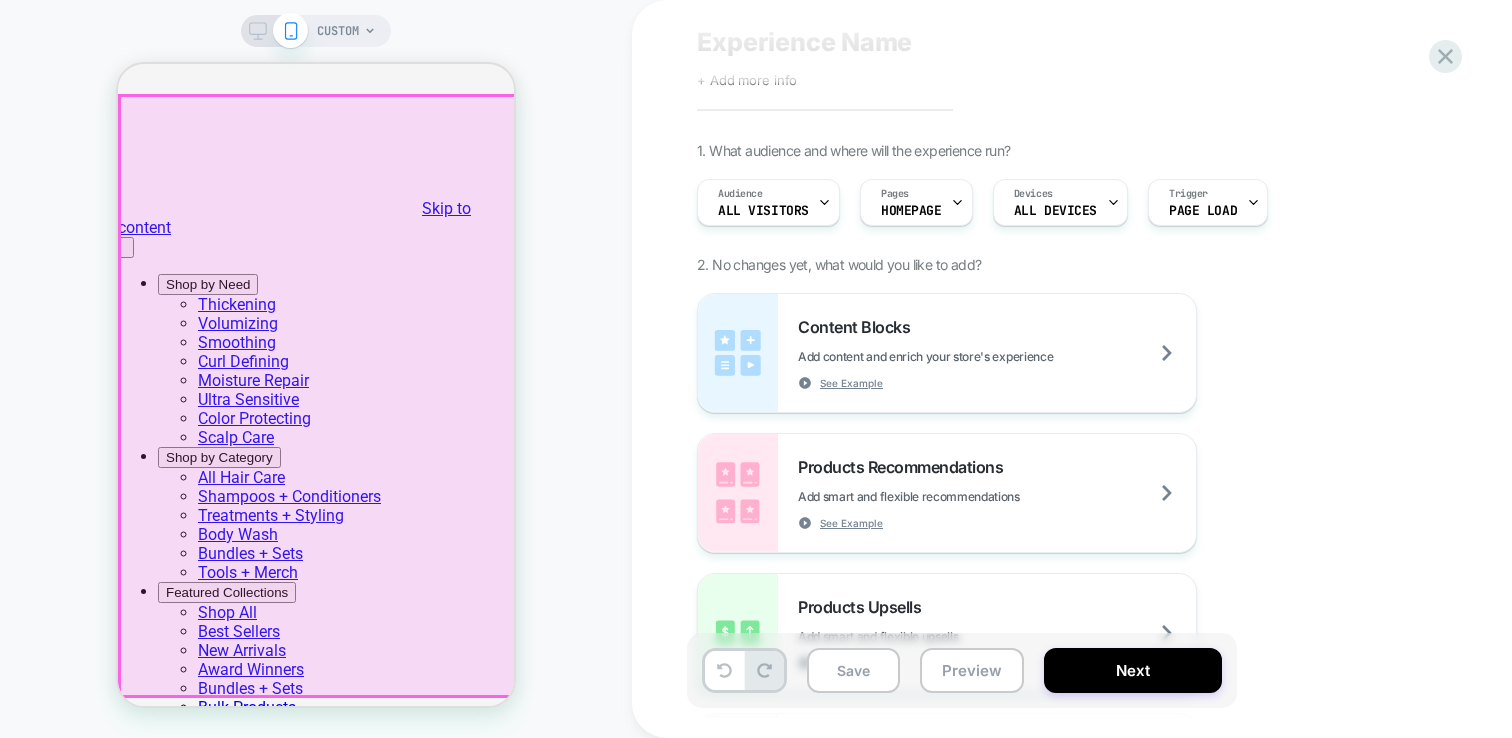 click on "Stocking up? Size up.
Save on your routine with 32 oz sizes.
Shop Bulk" at bounding box center [316, 5706] 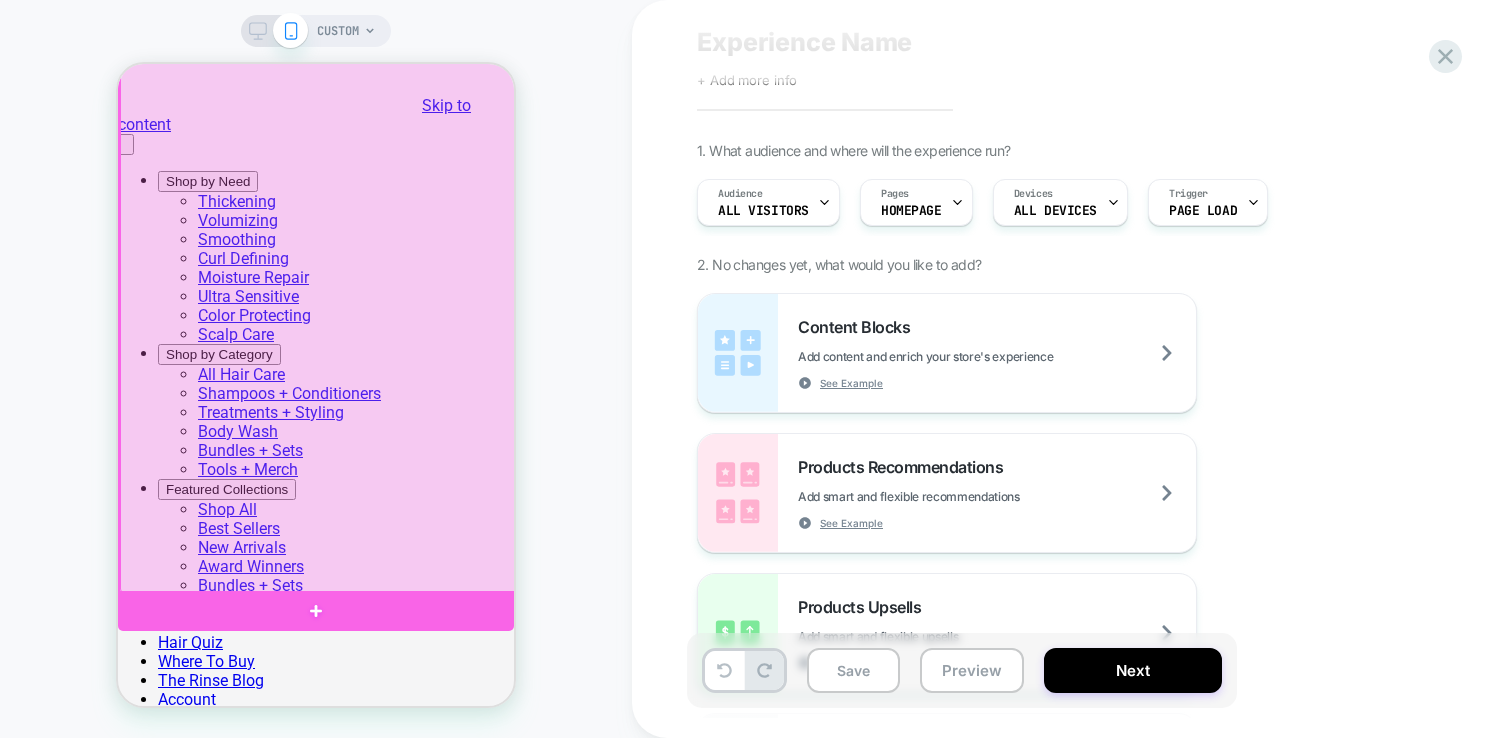 scroll, scrollTop: 123, scrollLeft: 0, axis: vertical 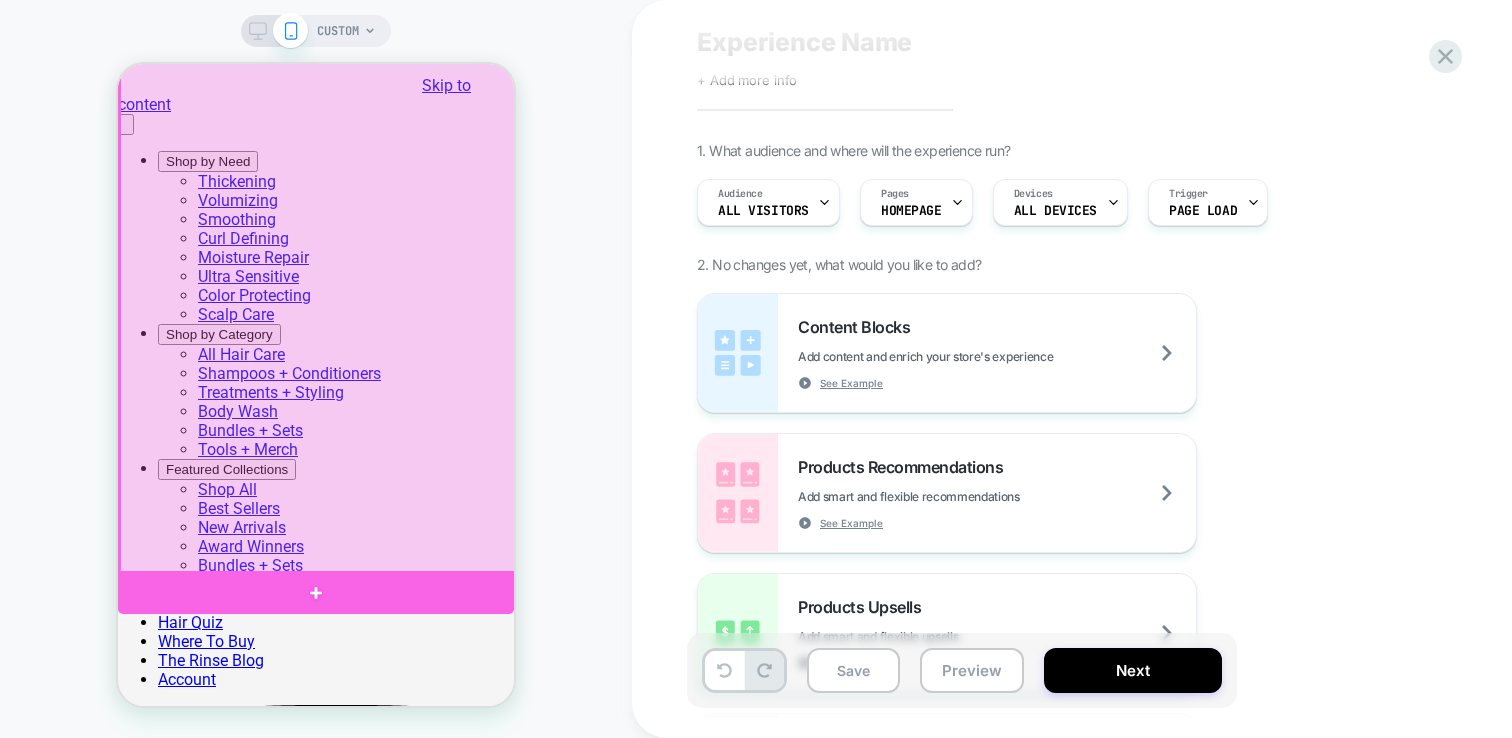 click at bounding box center [318, 273] 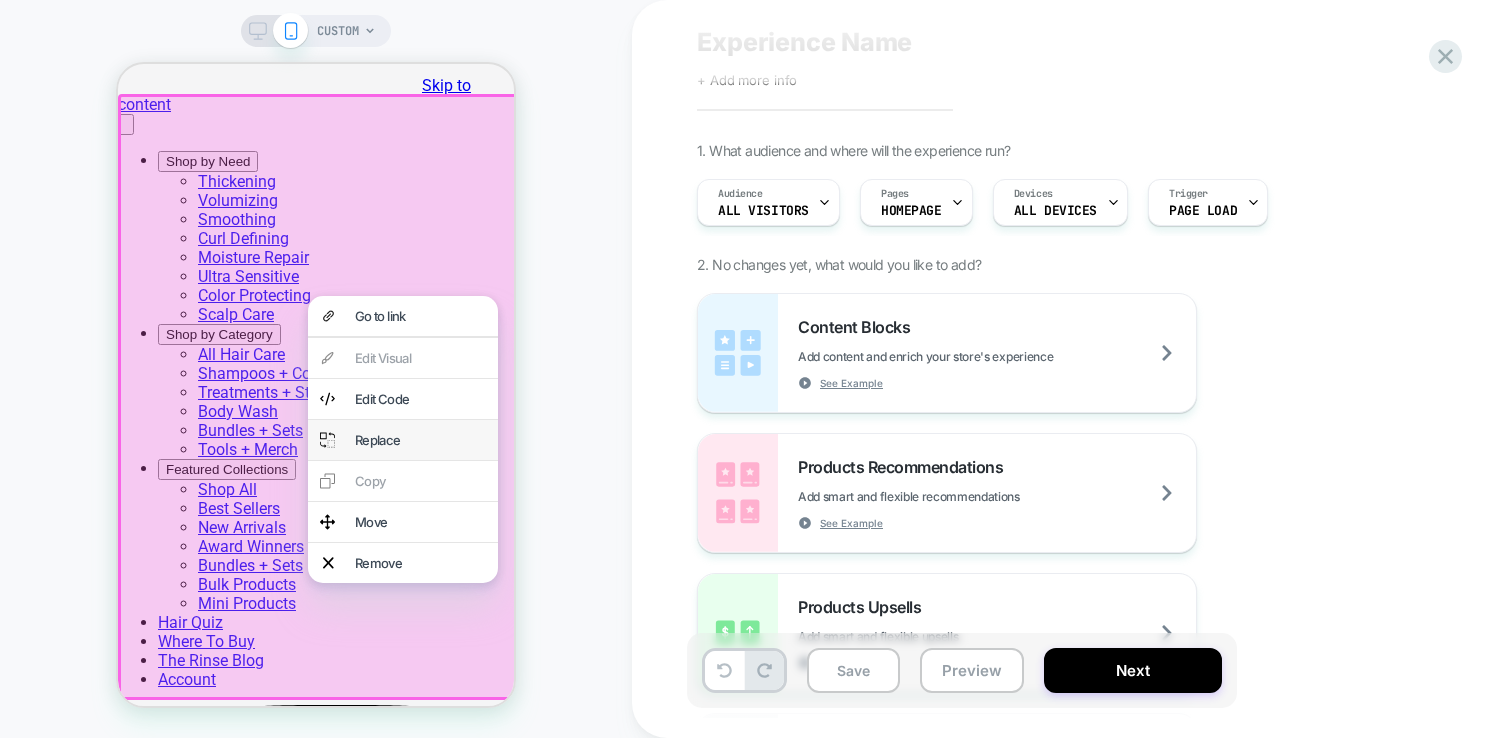 click on "Replace" at bounding box center [420, 440] 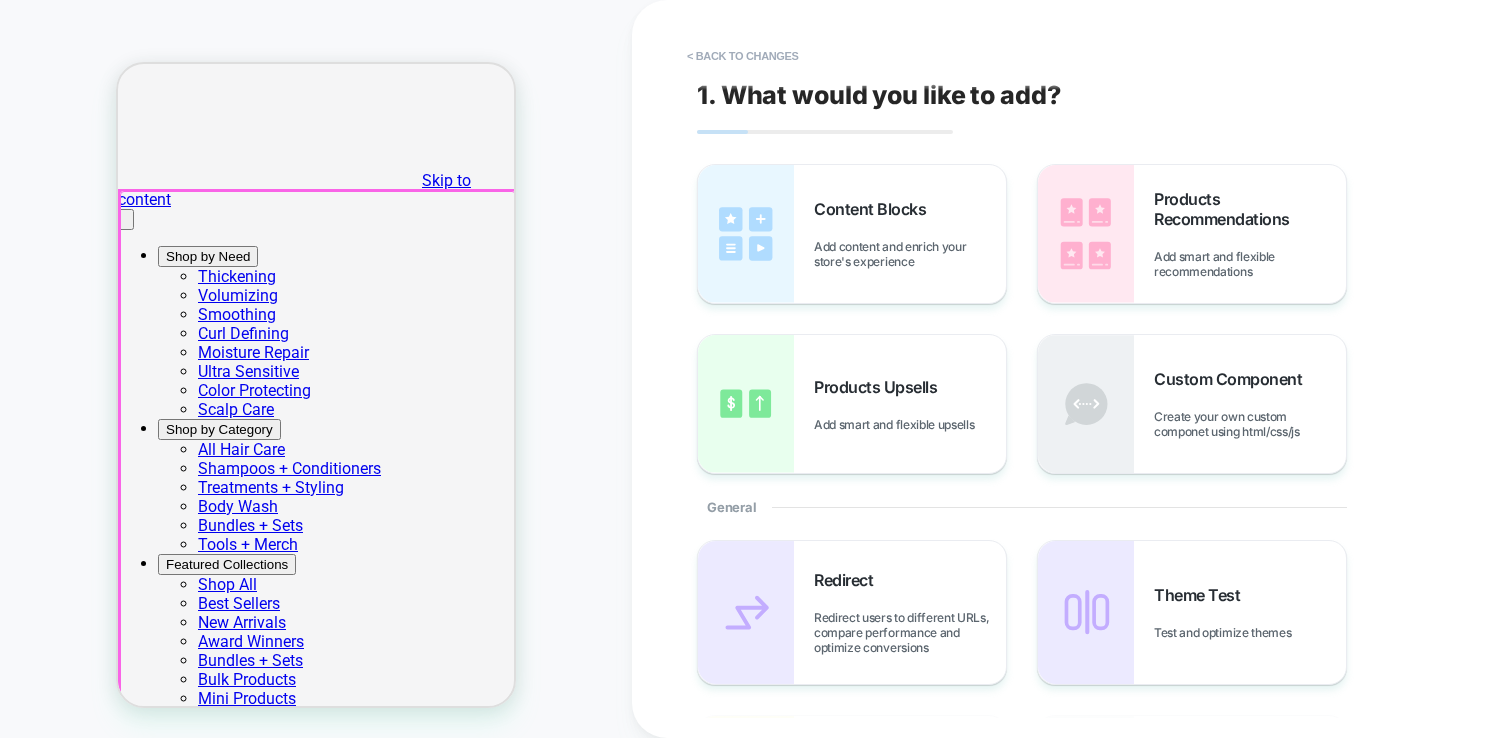 scroll, scrollTop: 0, scrollLeft: 0, axis: both 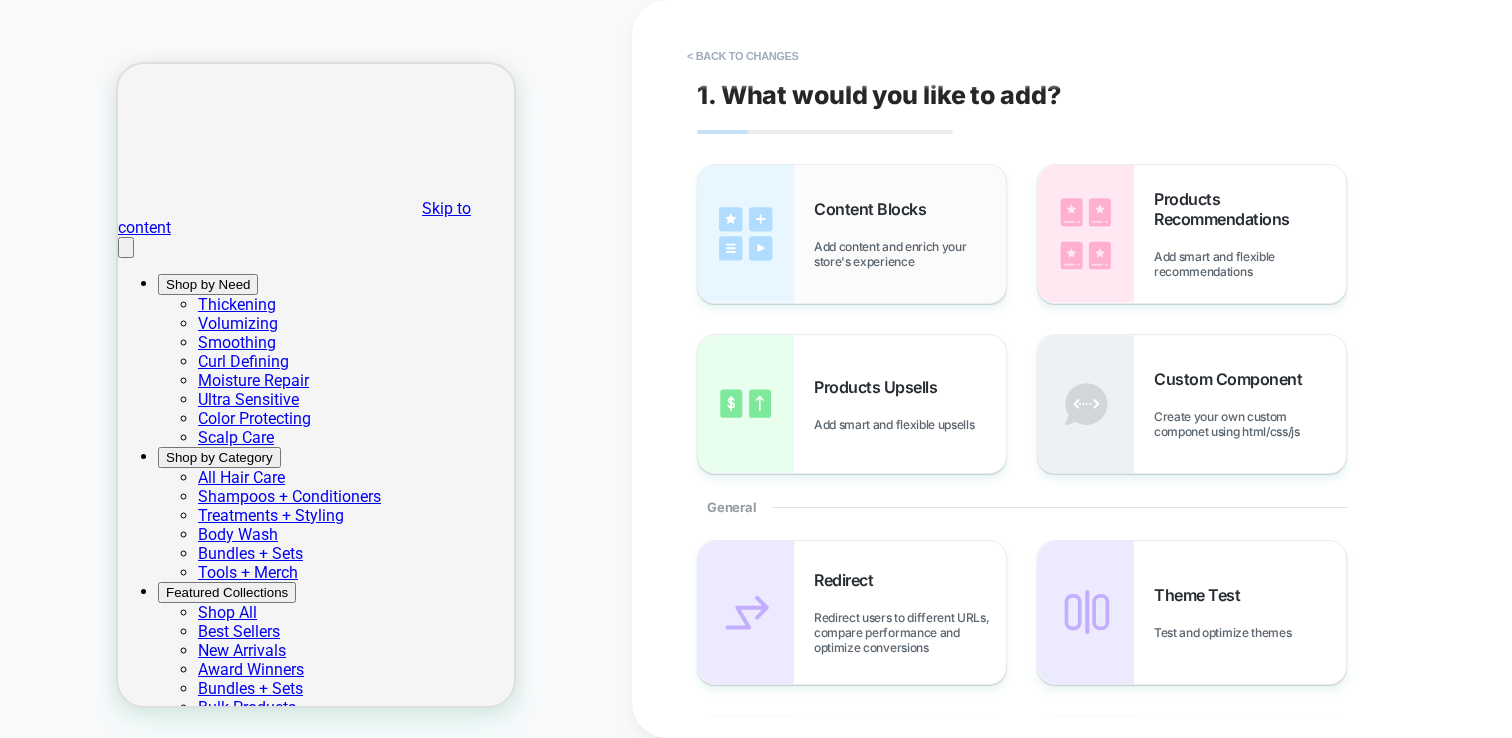 click on "Add content and enrich your store's experience" at bounding box center [910, 254] 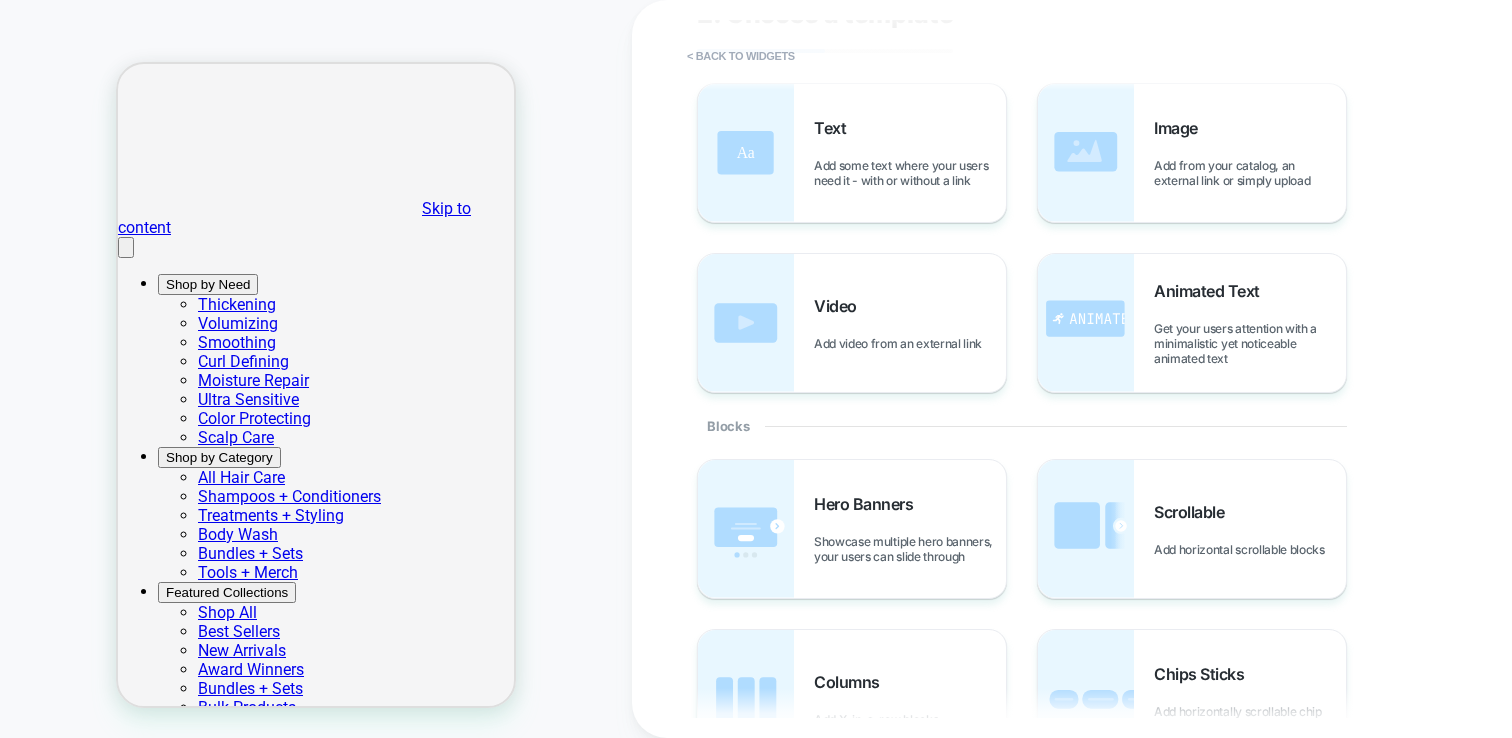 scroll, scrollTop: 96, scrollLeft: 0, axis: vertical 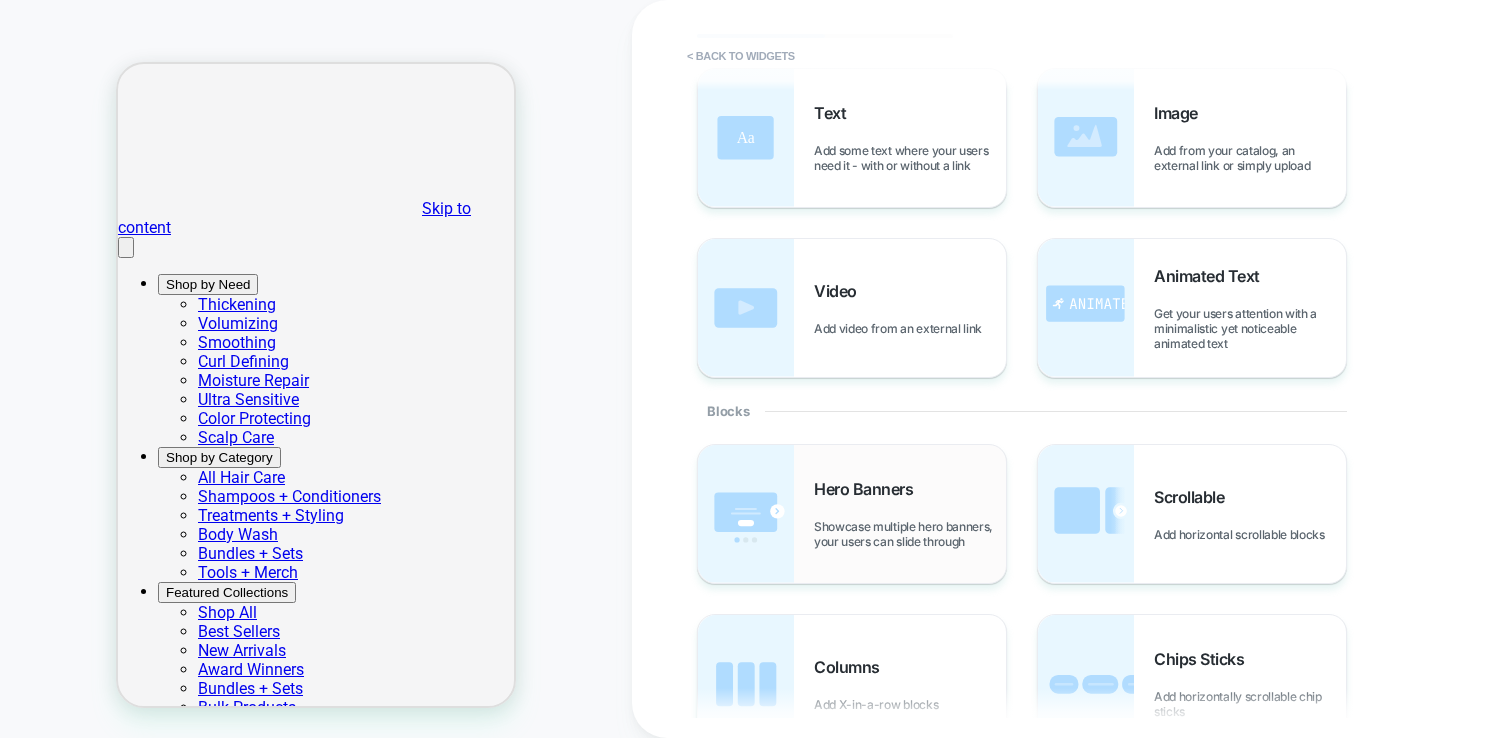 click at bounding box center (746, 514) 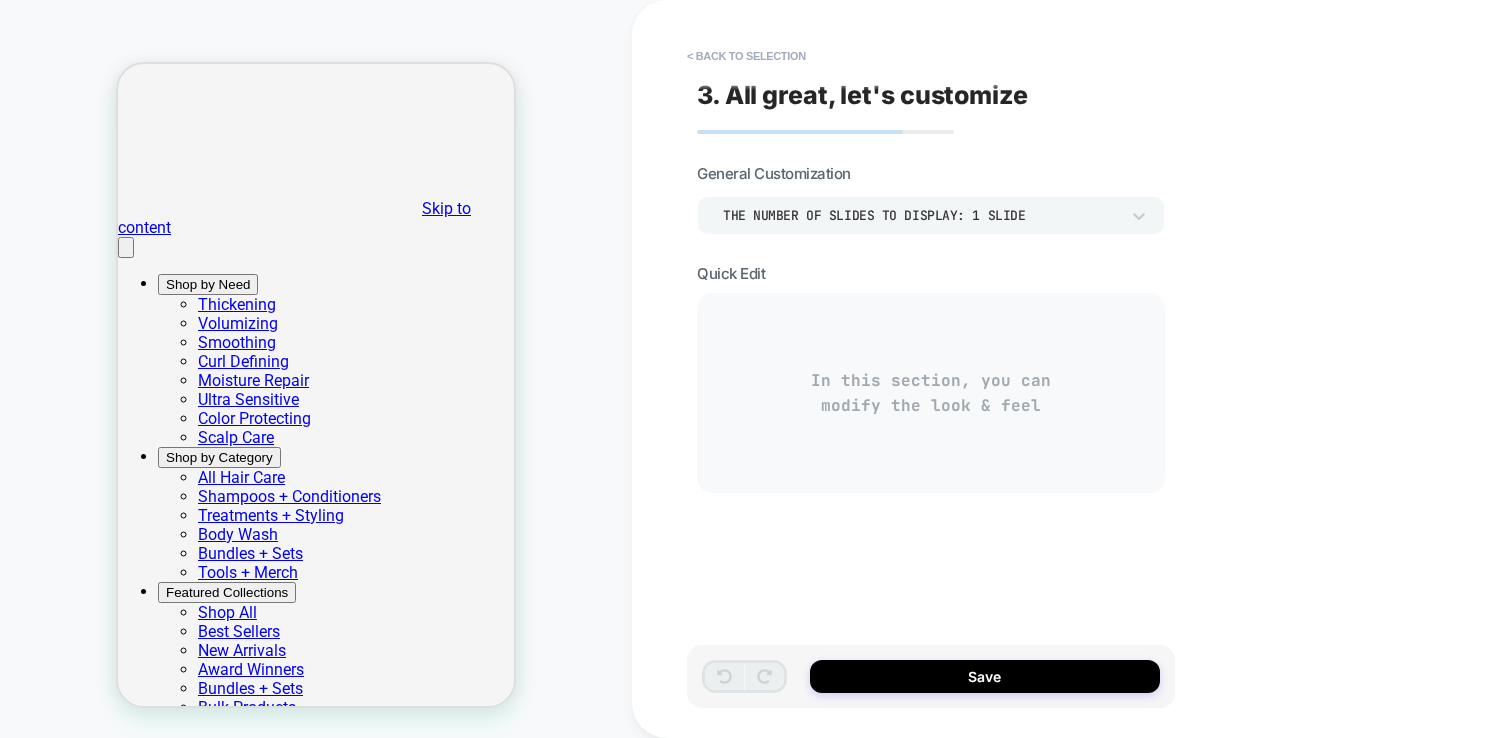 click on "THE NUMBER OF SLIDES TO DISPLAY: 1 SLIDE" at bounding box center (921, 215) 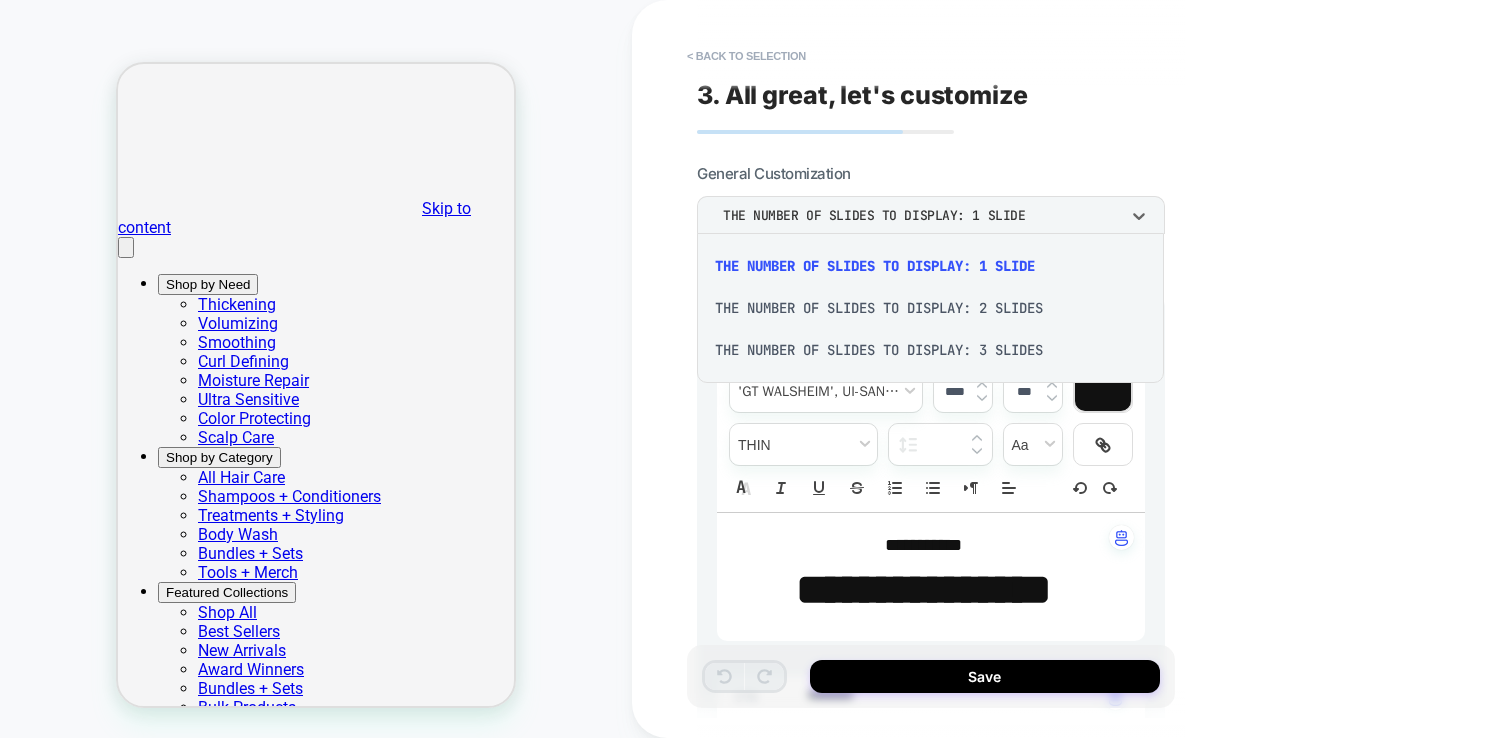 click on "THE NUMBER OF SLIDES TO DISPLAY: 3 SLIDES" at bounding box center (930, 350) 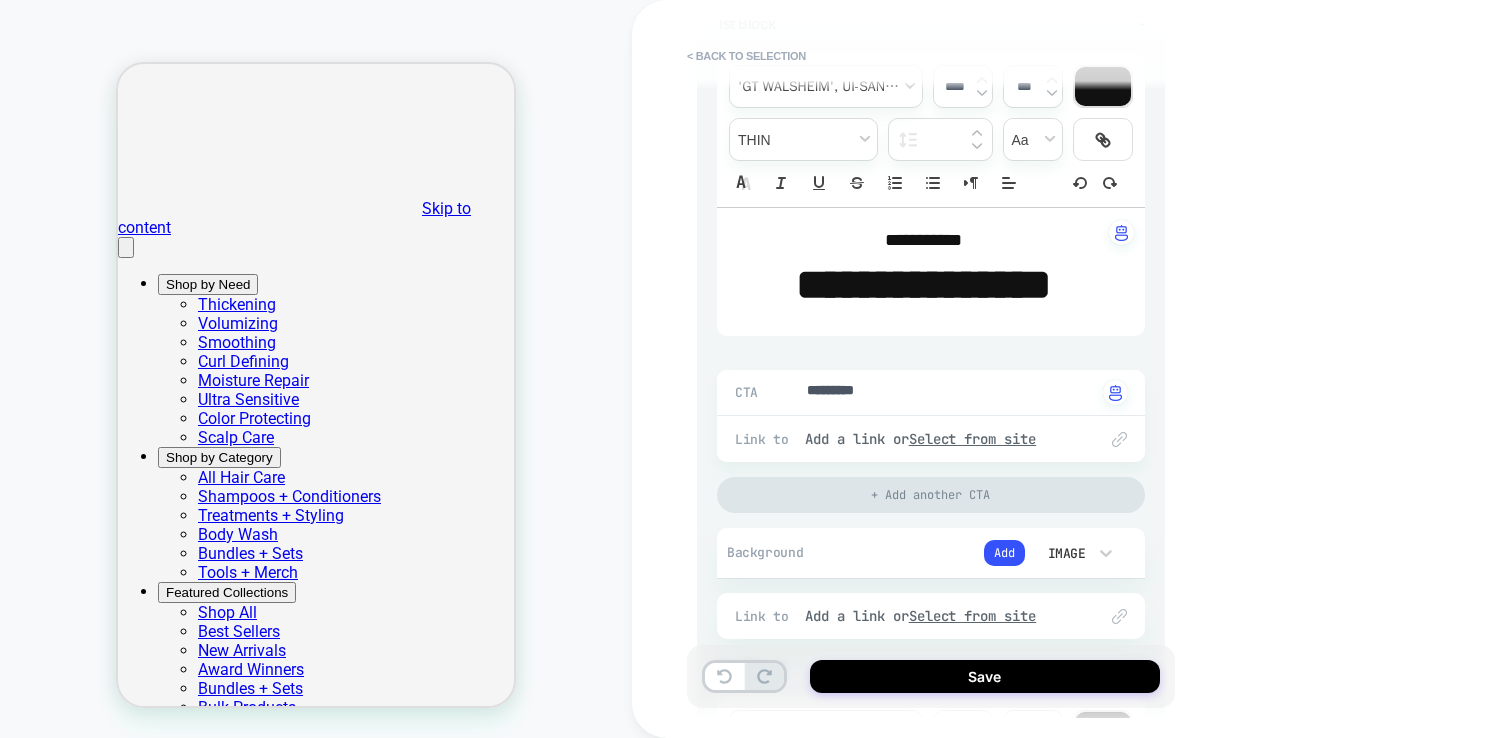 scroll, scrollTop: 353, scrollLeft: 0, axis: vertical 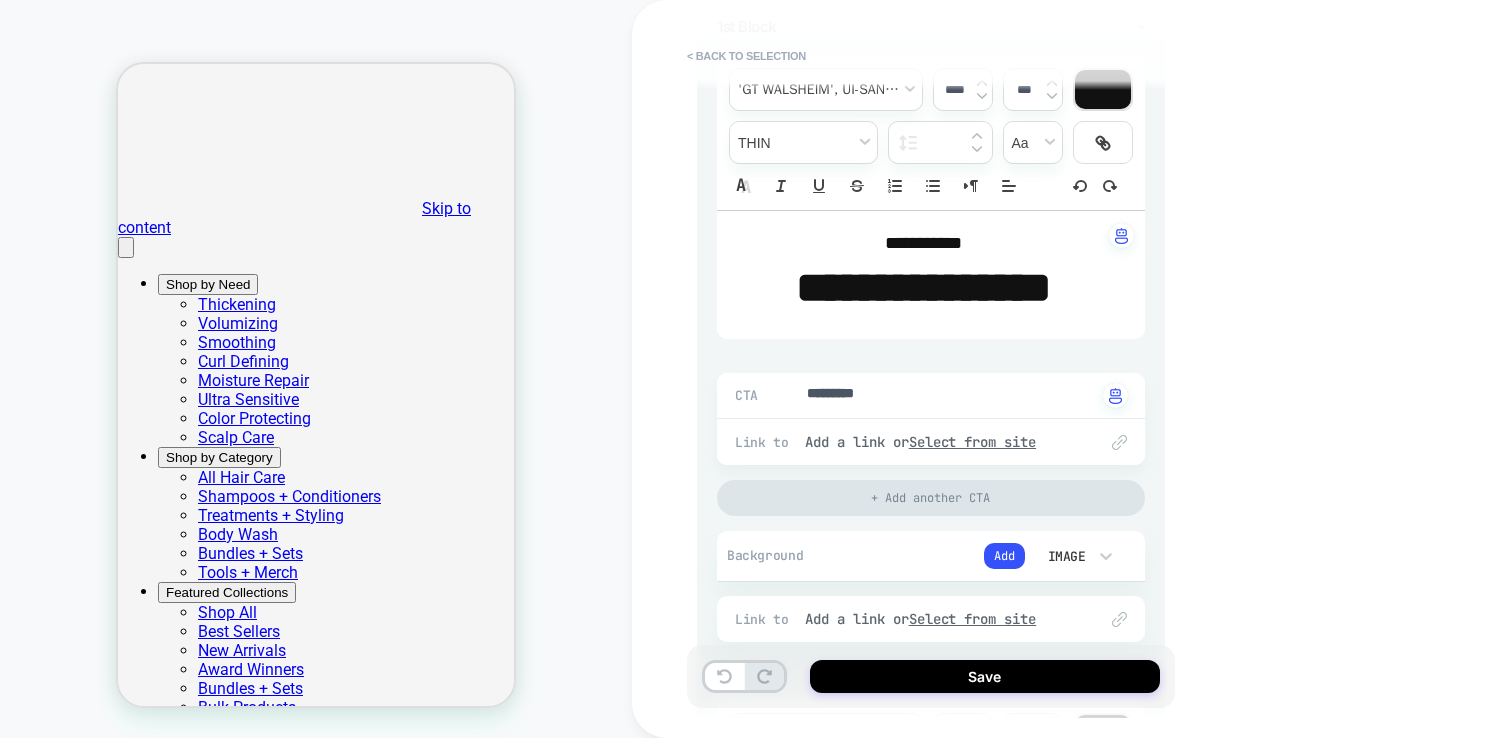 click on "Image" at bounding box center (1065, 556) 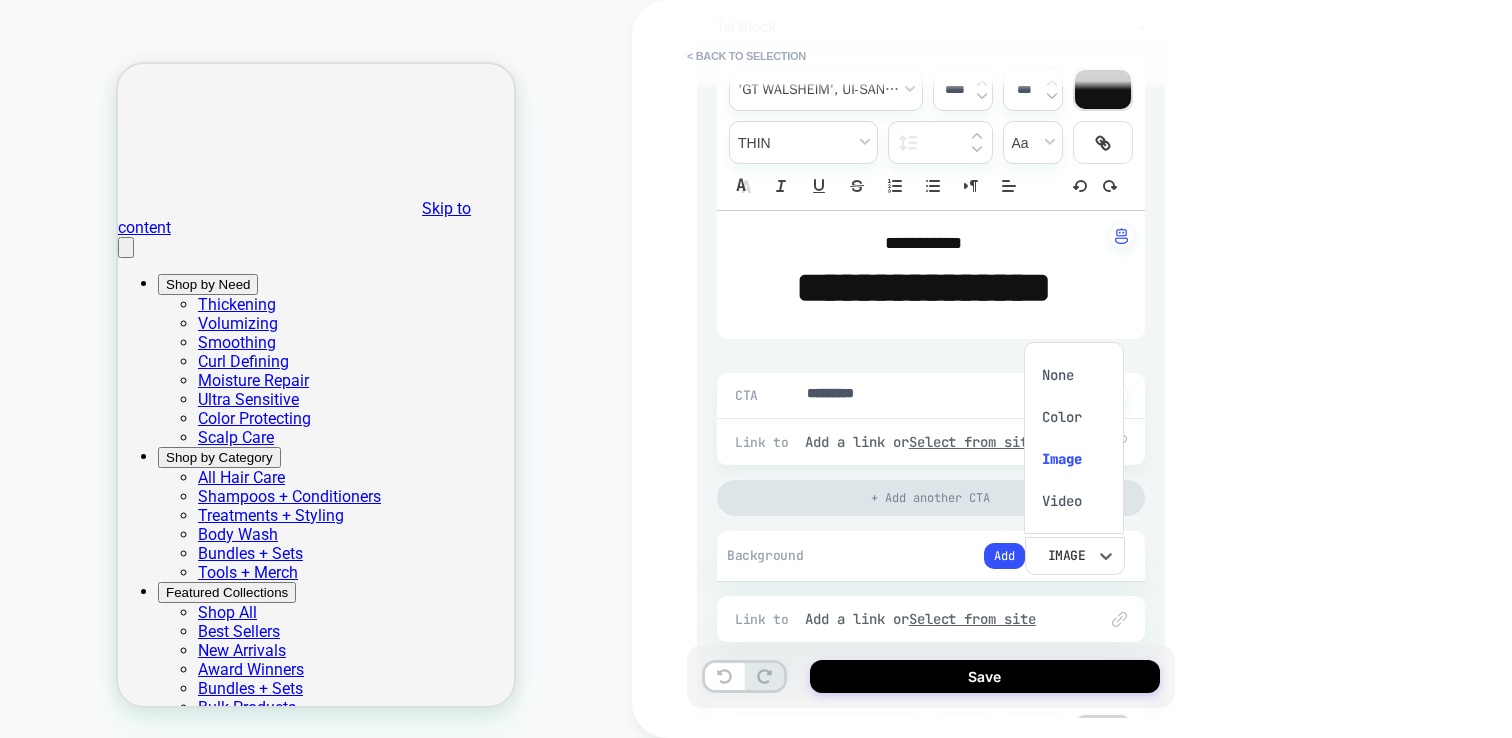 click on "Image" at bounding box center [1074, 459] 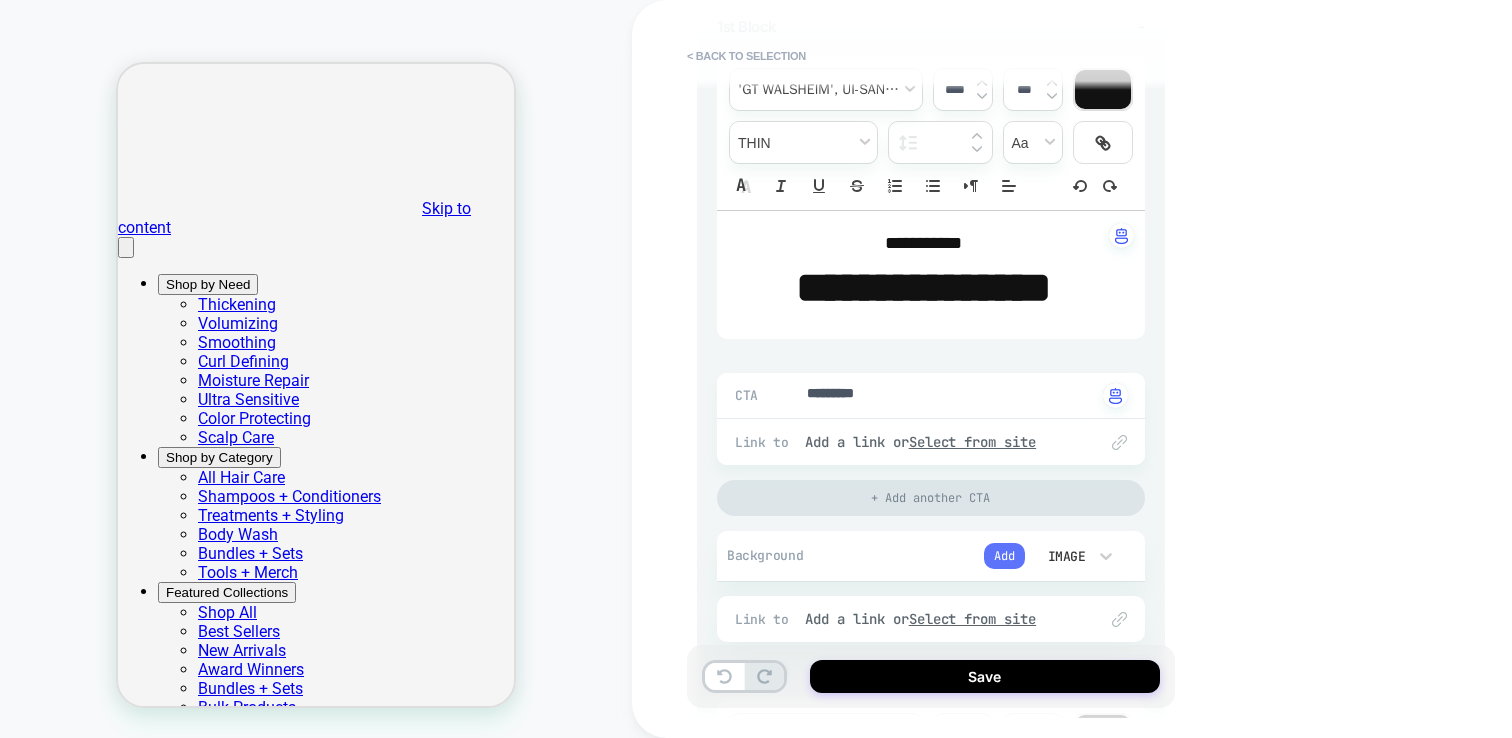 click on "Add" at bounding box center (1004, 556) 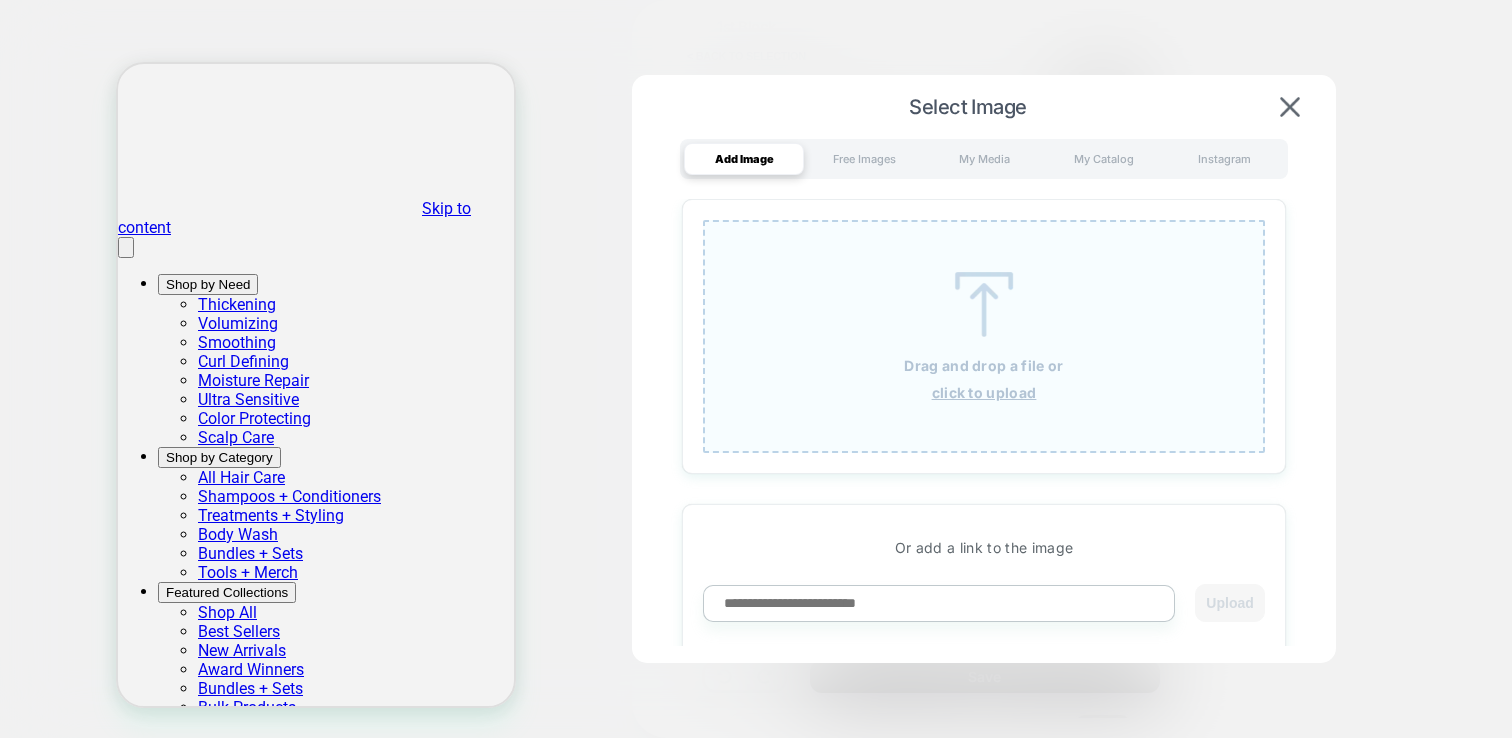 click on "Drag and drop a file or click to upload" at bounding box center [984, 336] 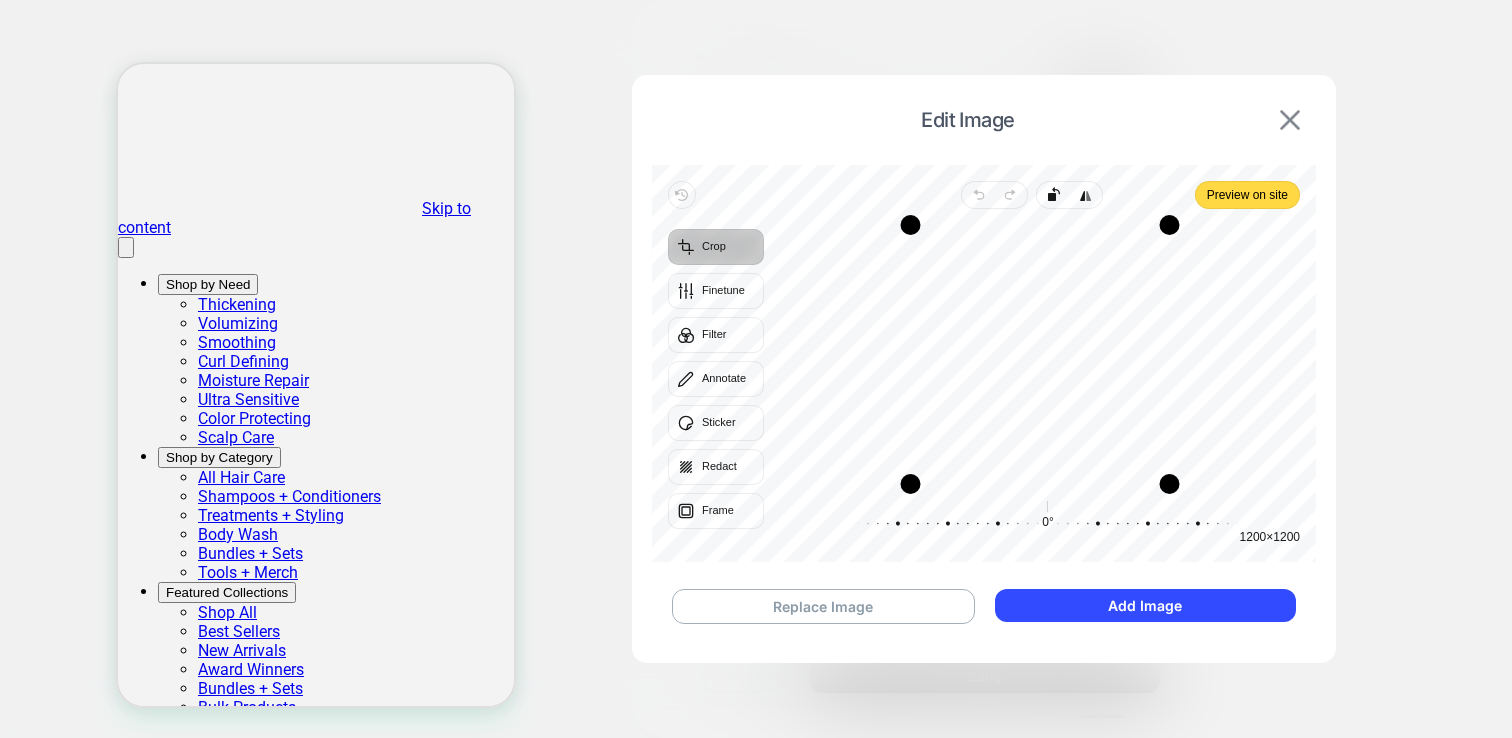 click at bounding box center [1290, 120] 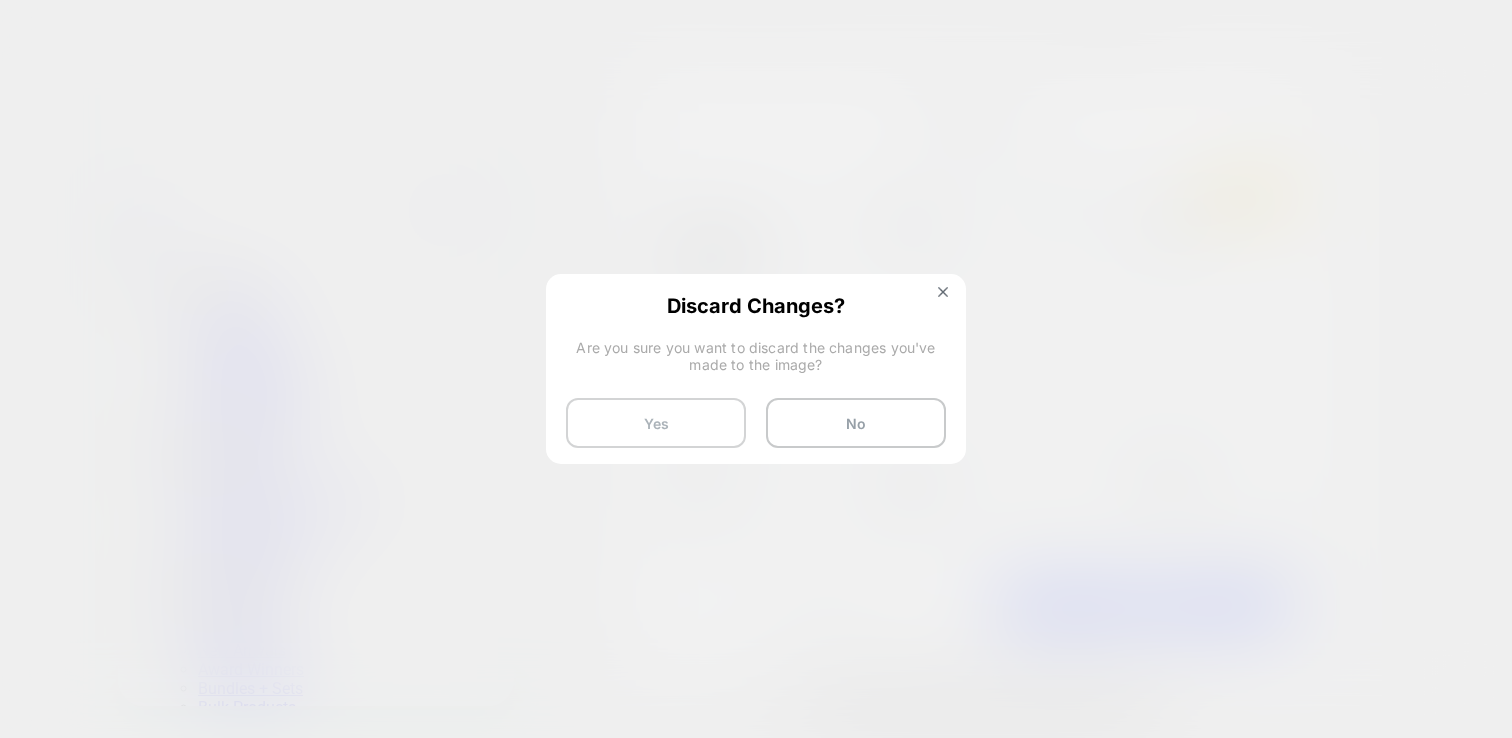 click on "Yes" at bounding box center [656, 423] 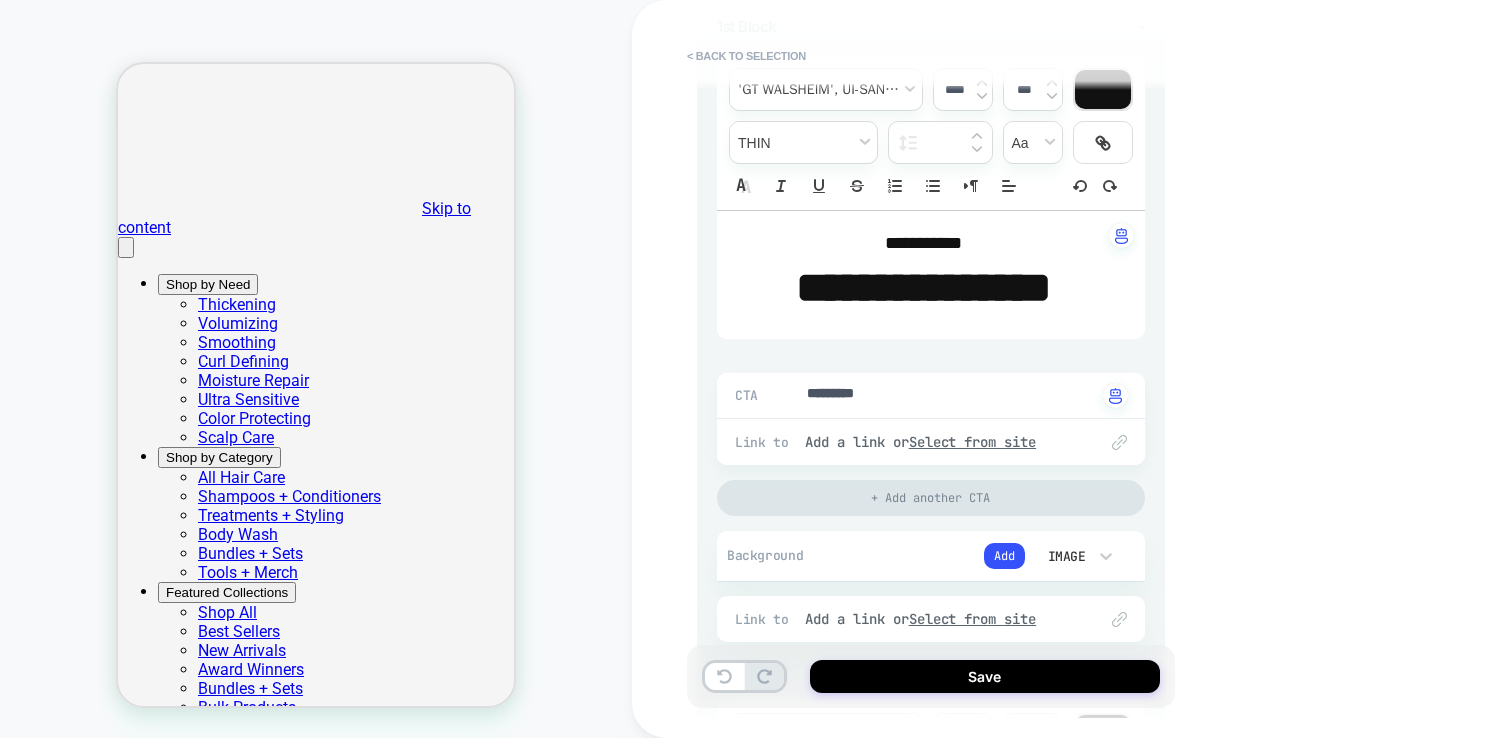 click on "**********" at bounding box center (923, 243) 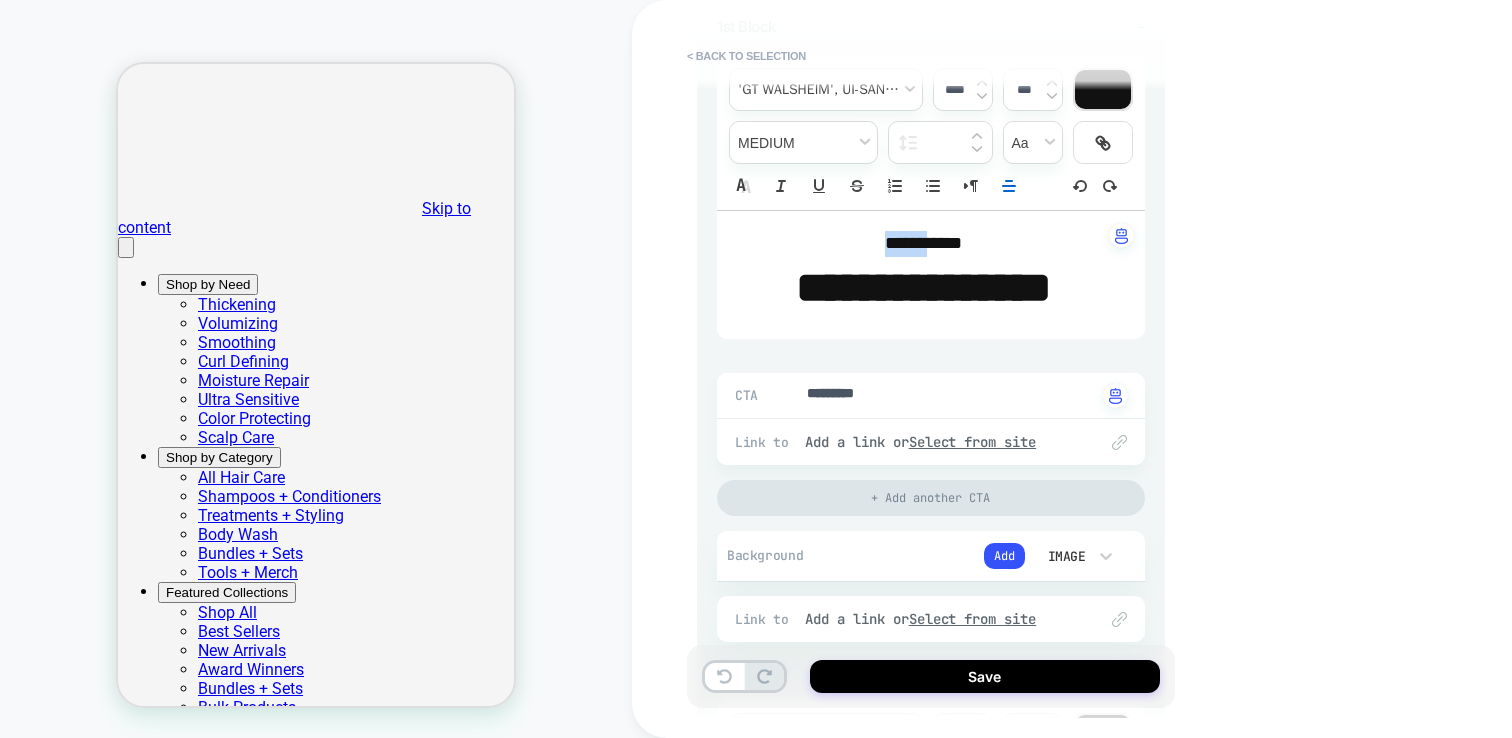 click on "**********" at bounding box center (923, 243) 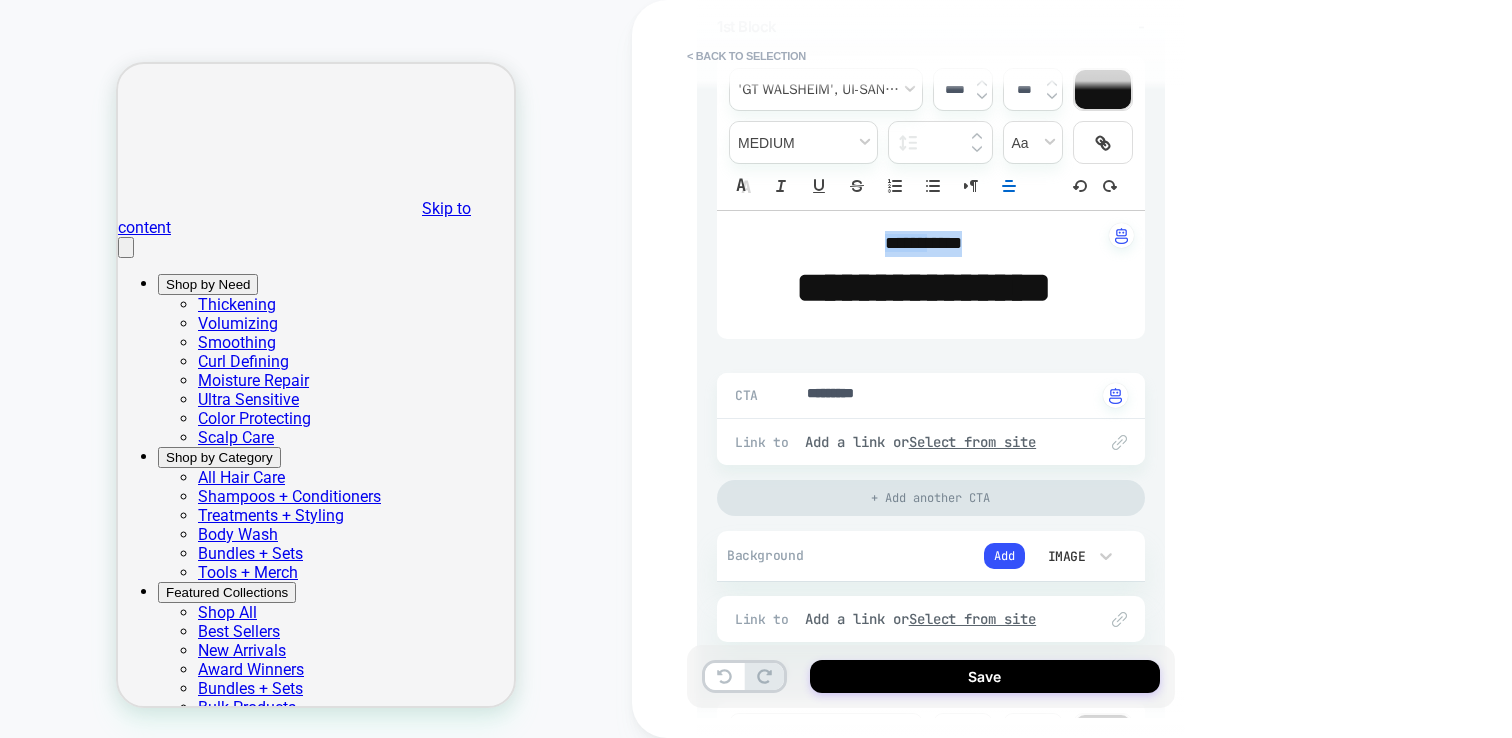 click on "******" at bounding box center [906, 243] 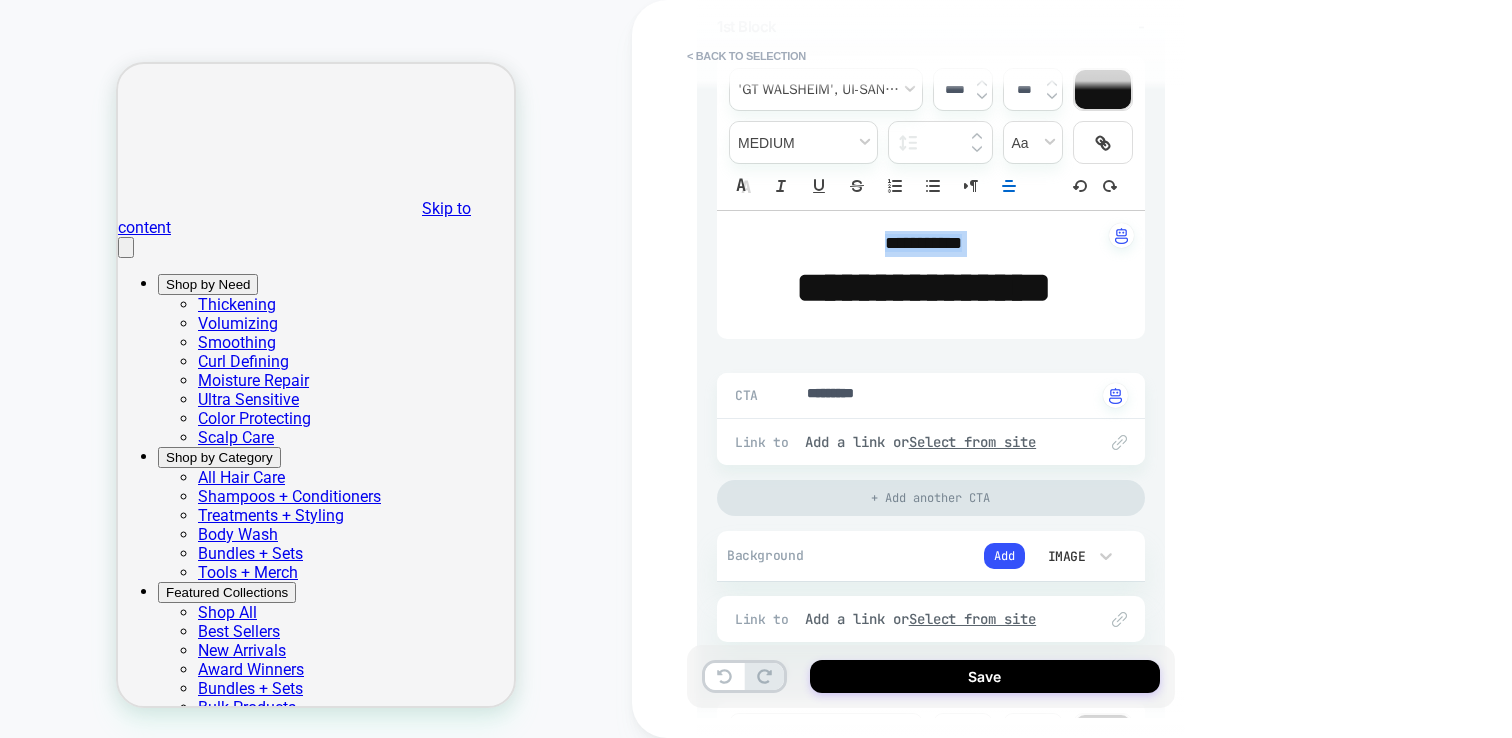type on "*" 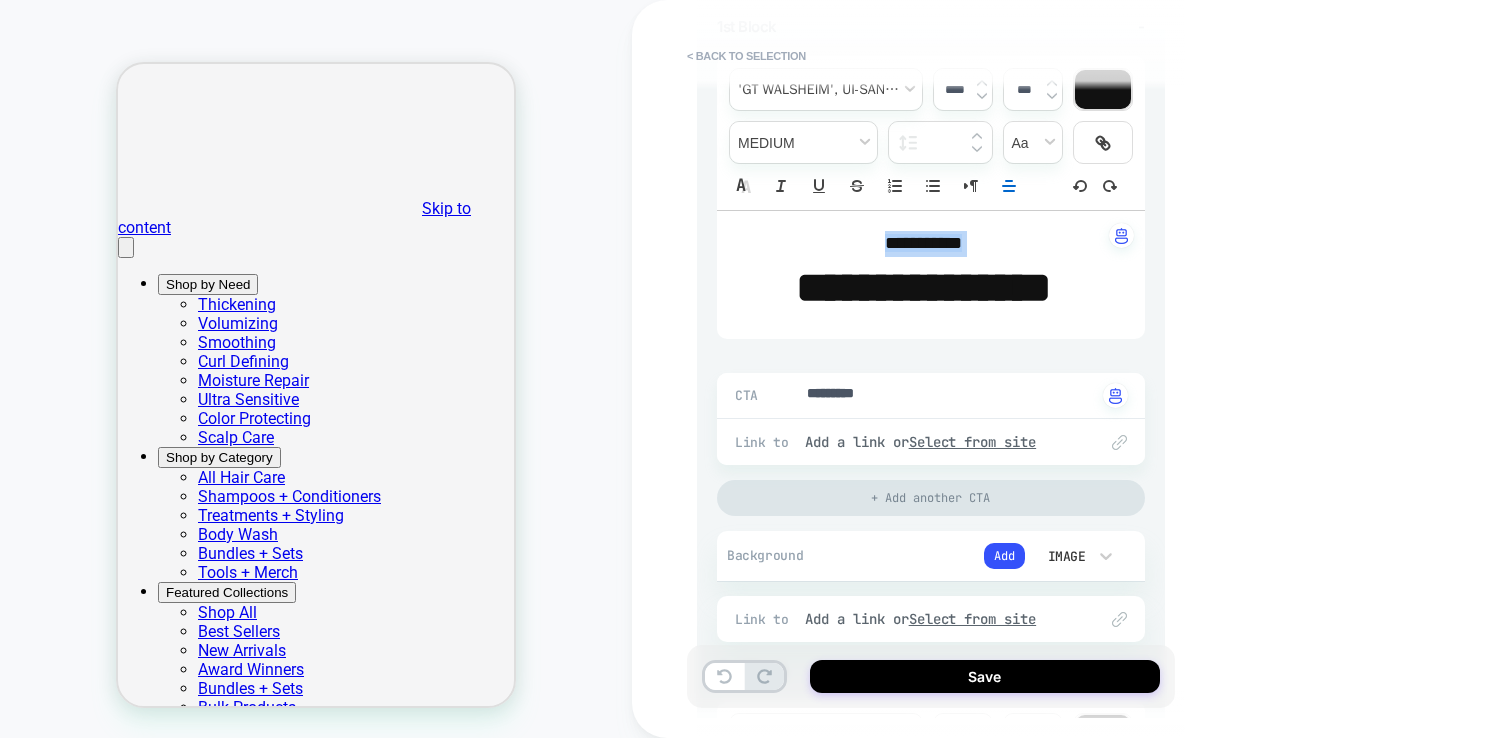 type on "****" 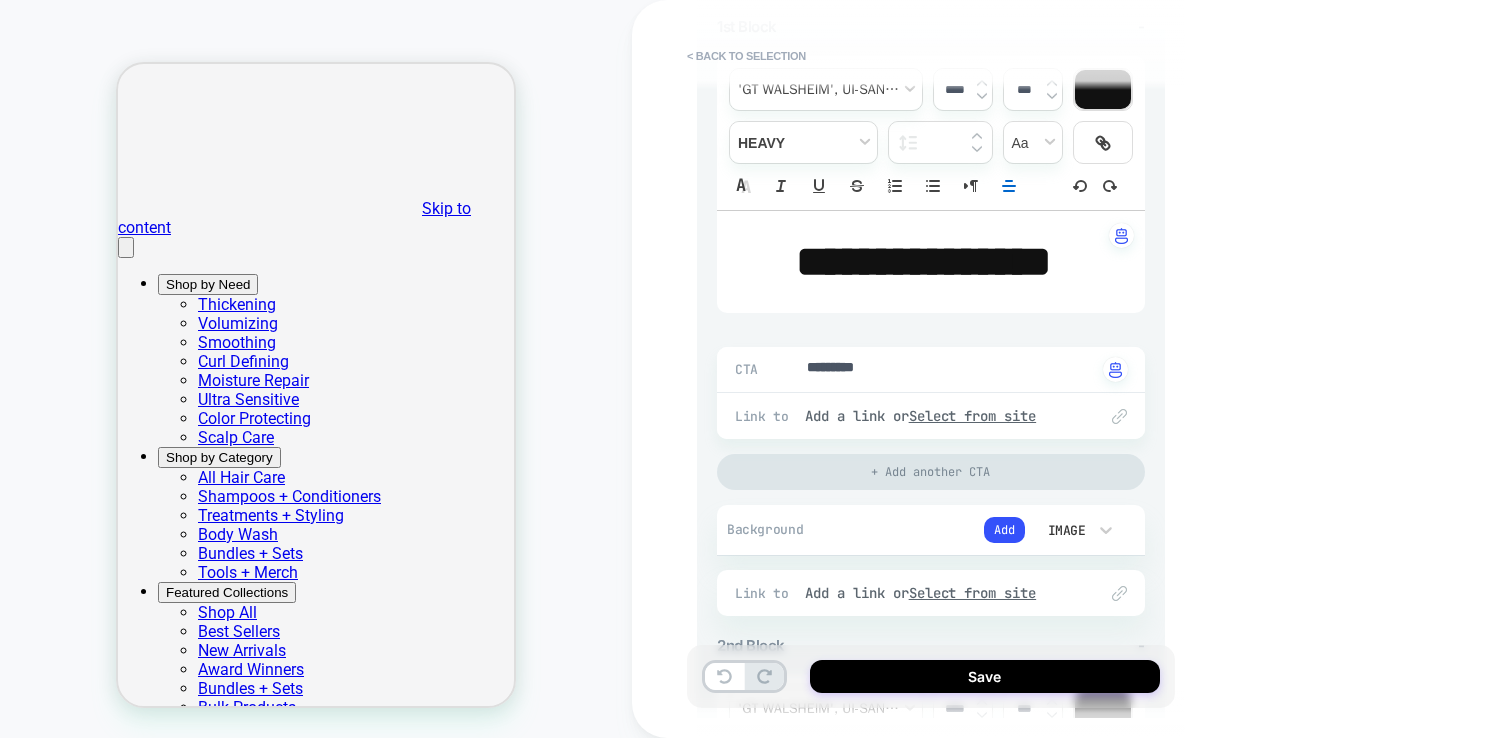 click on "**********" at bounding box center [923, 261] 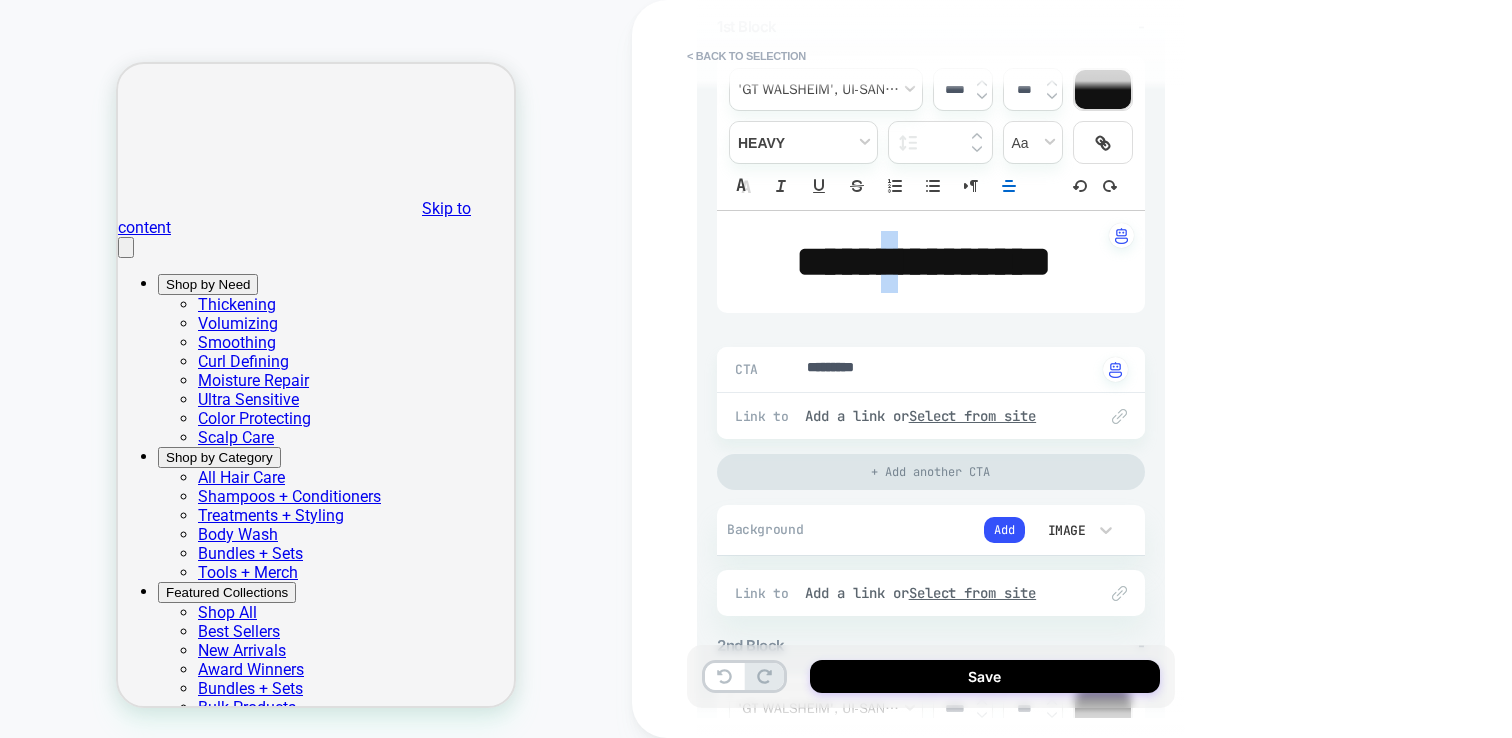 click on "**********" at bounding box center (923, 261) 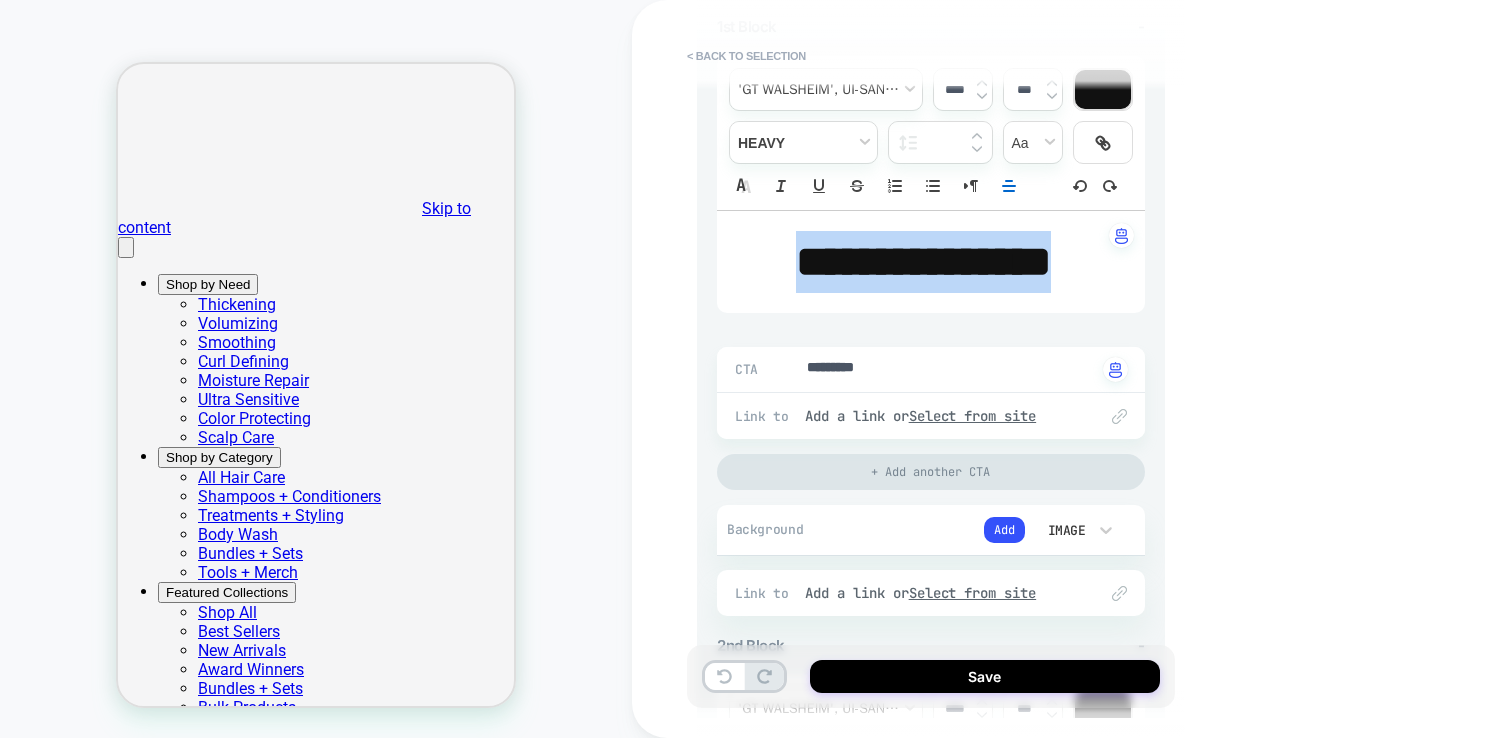 click on "**********" at bounding box center [923, 261] 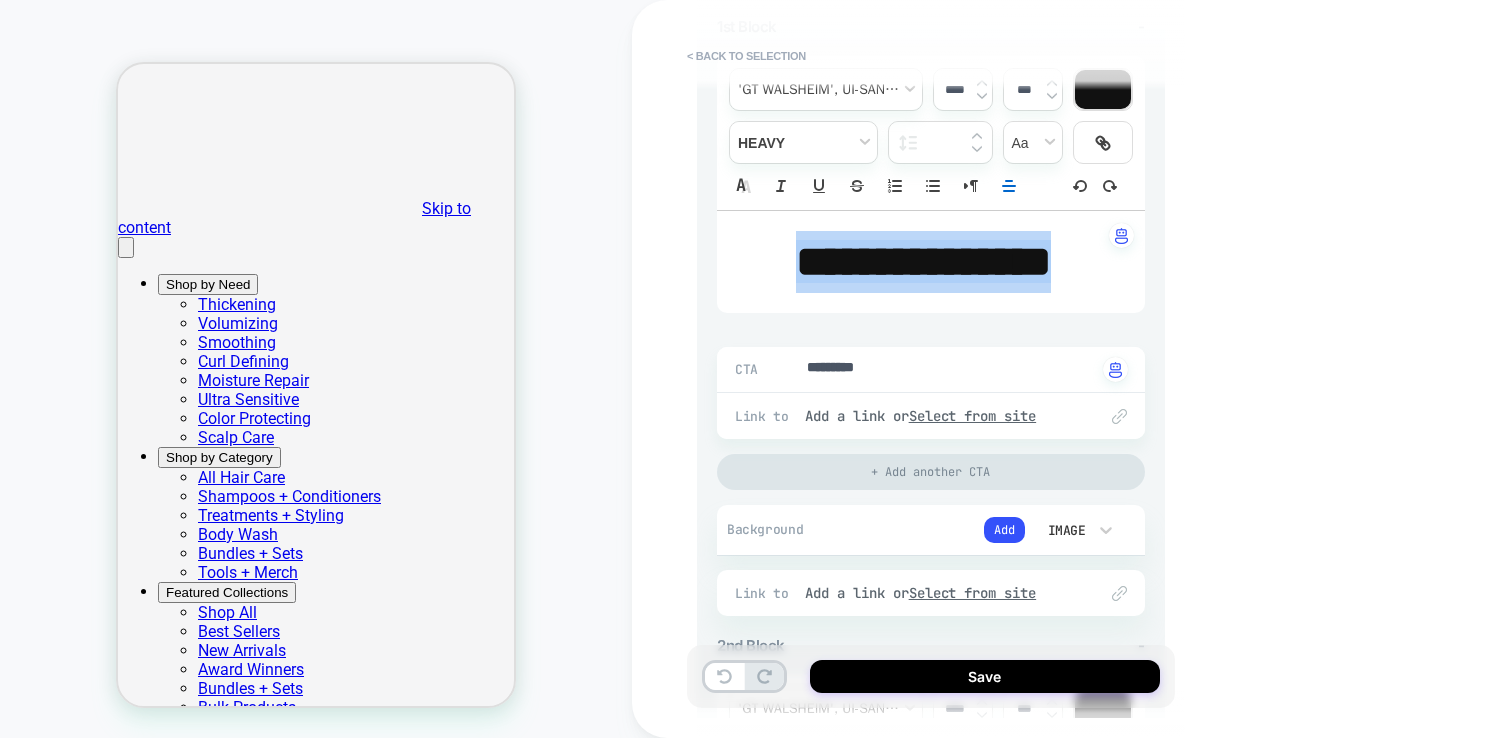 type on "*" 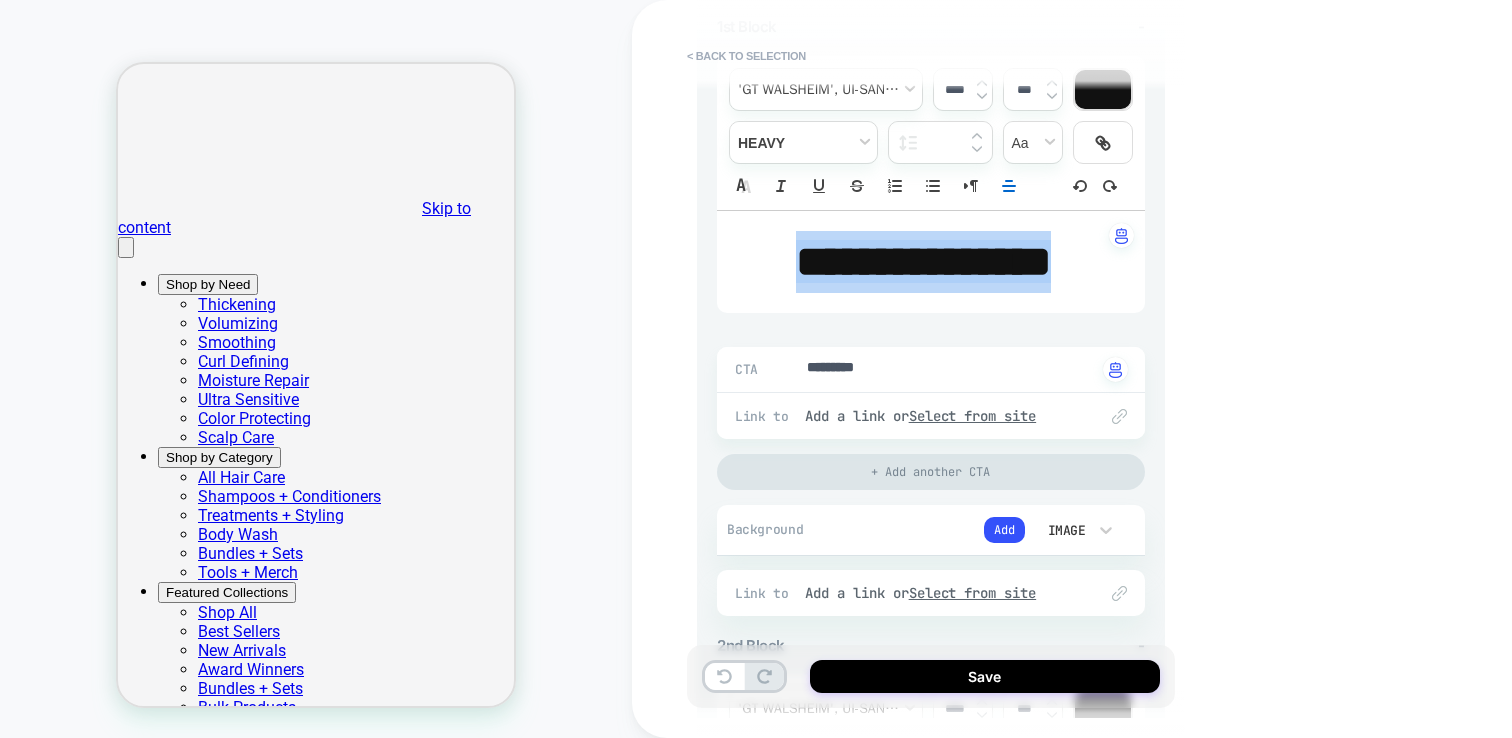 type 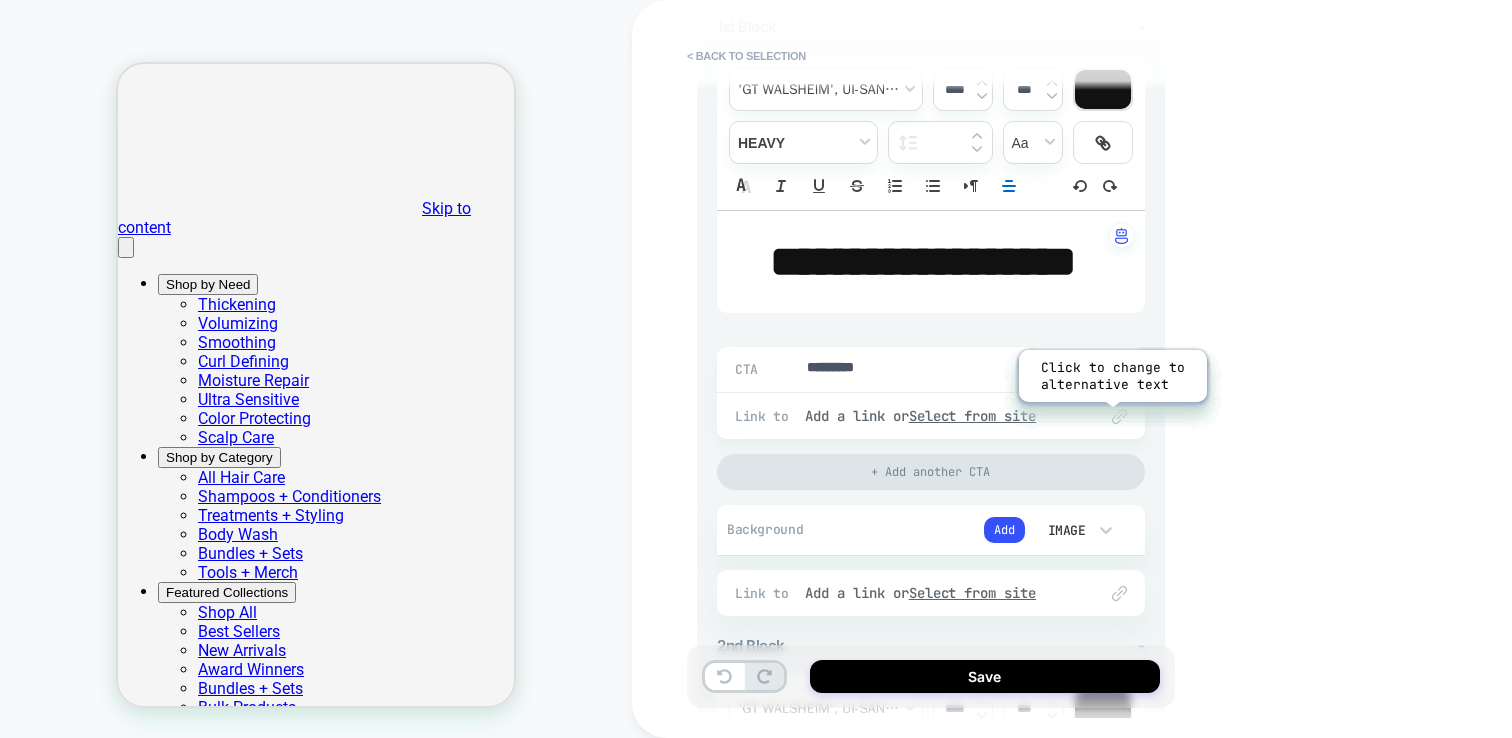 click at bounding box center (1115, 370) 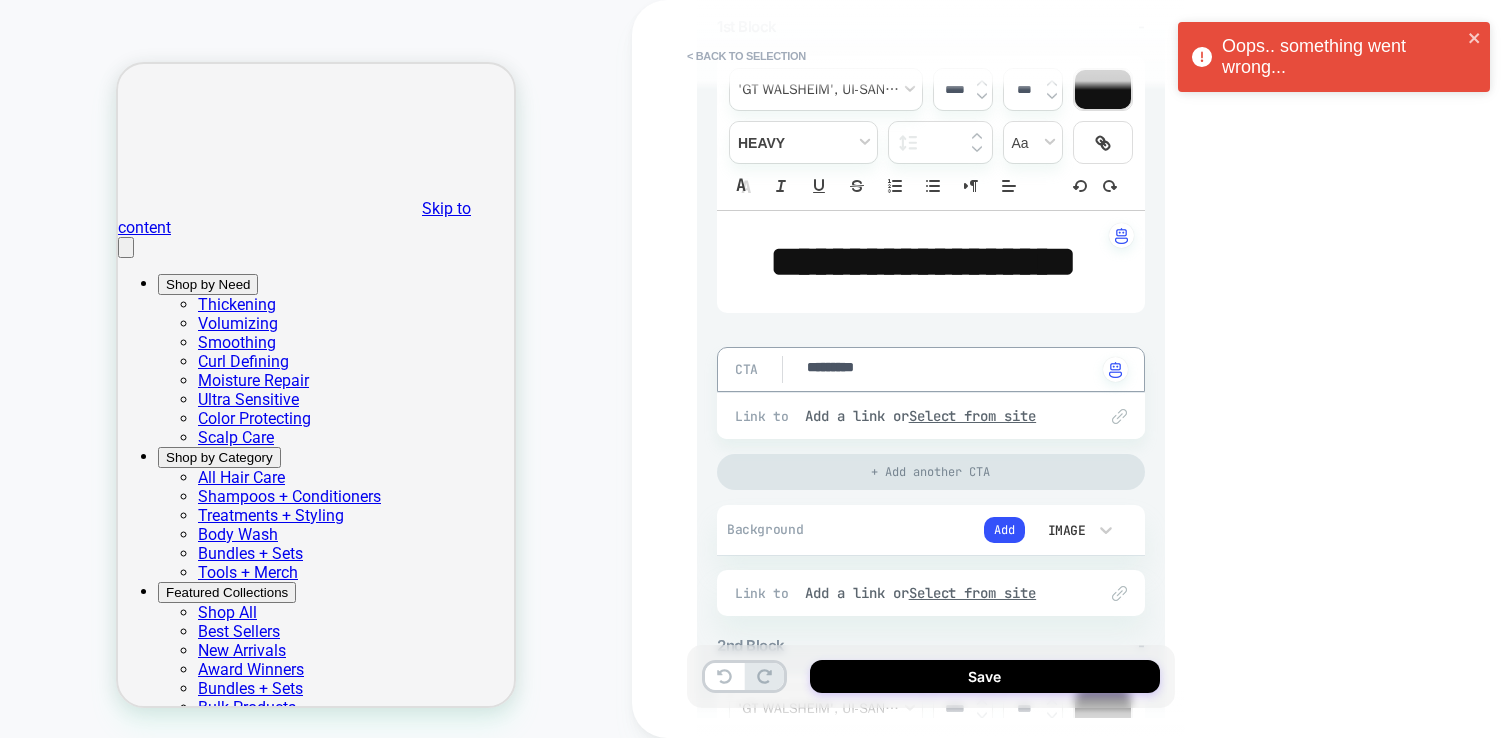 type on "*" 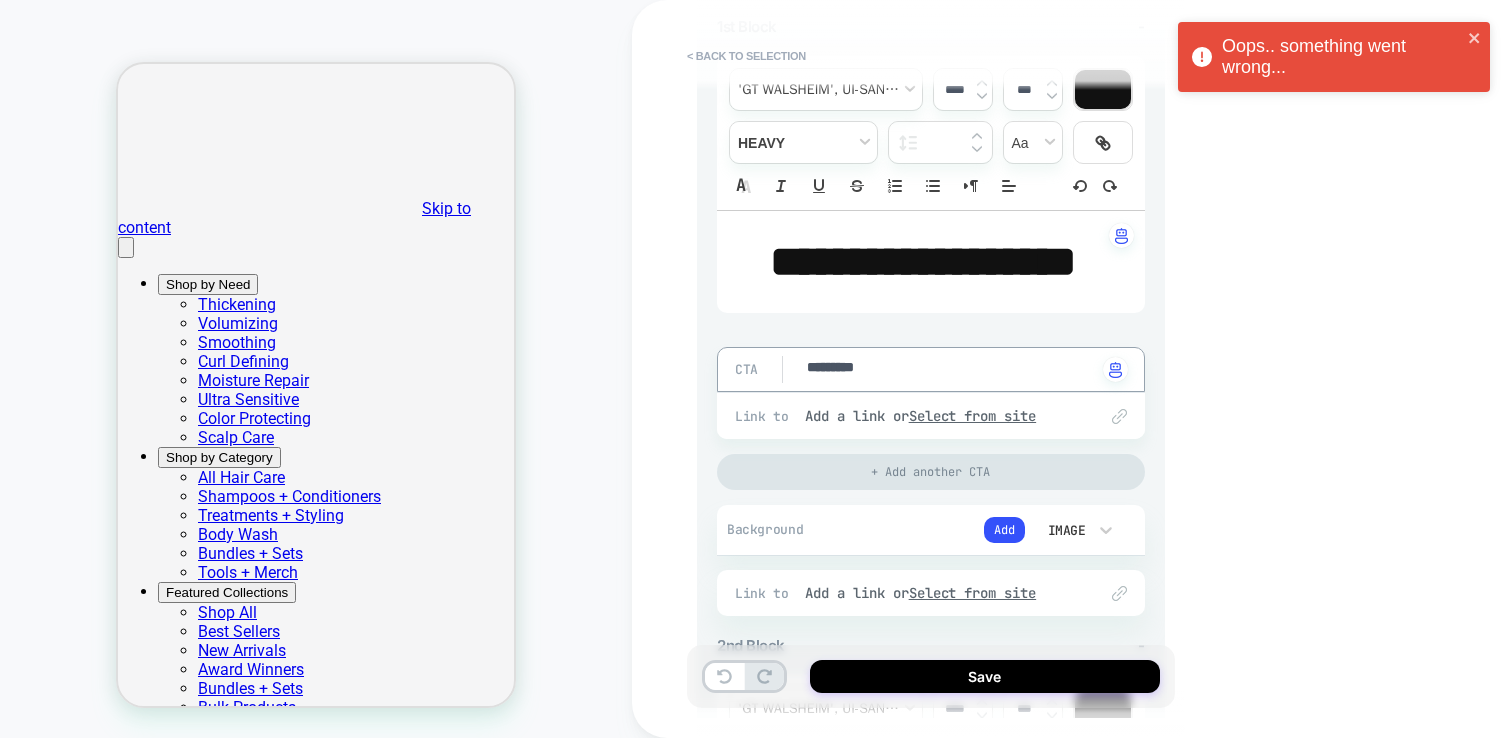 type on "********" 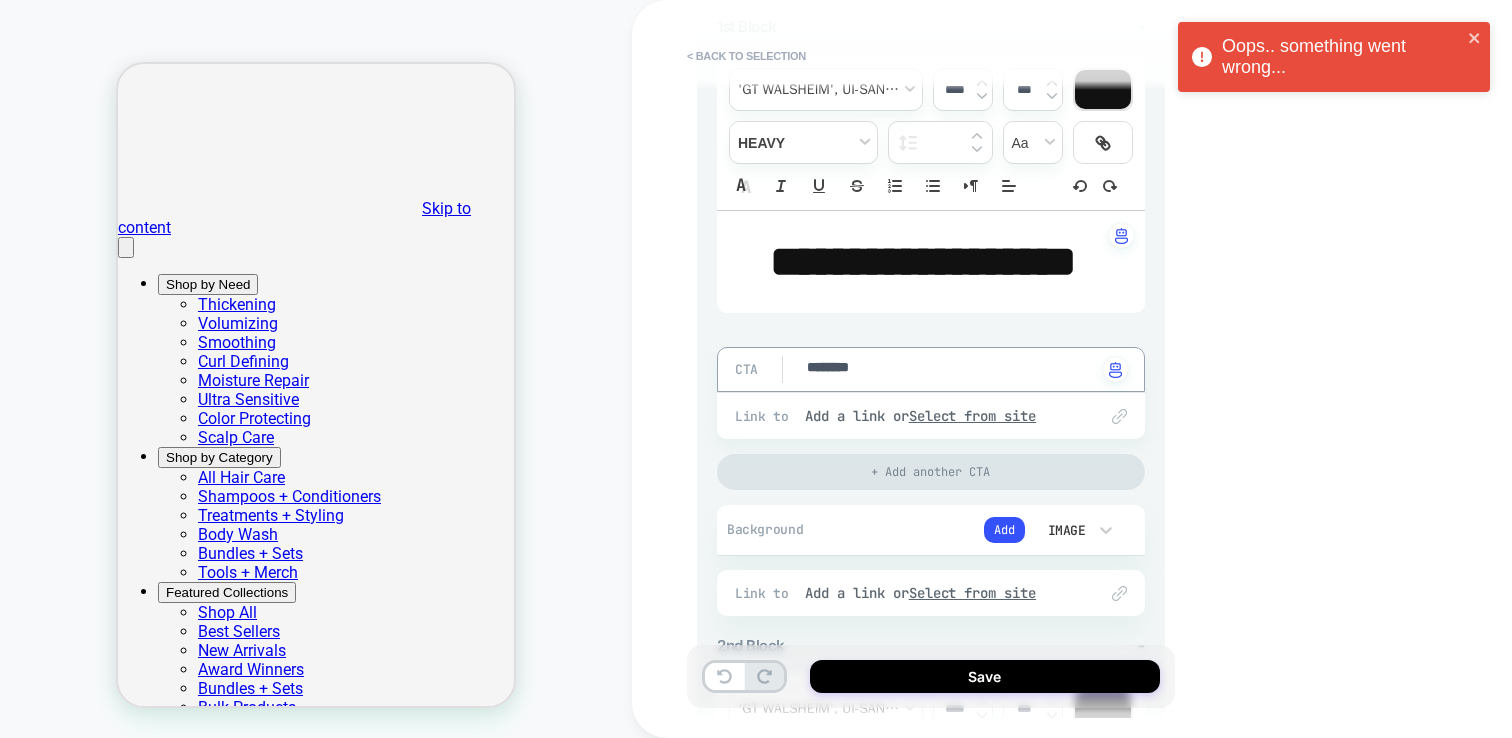 type on "*" 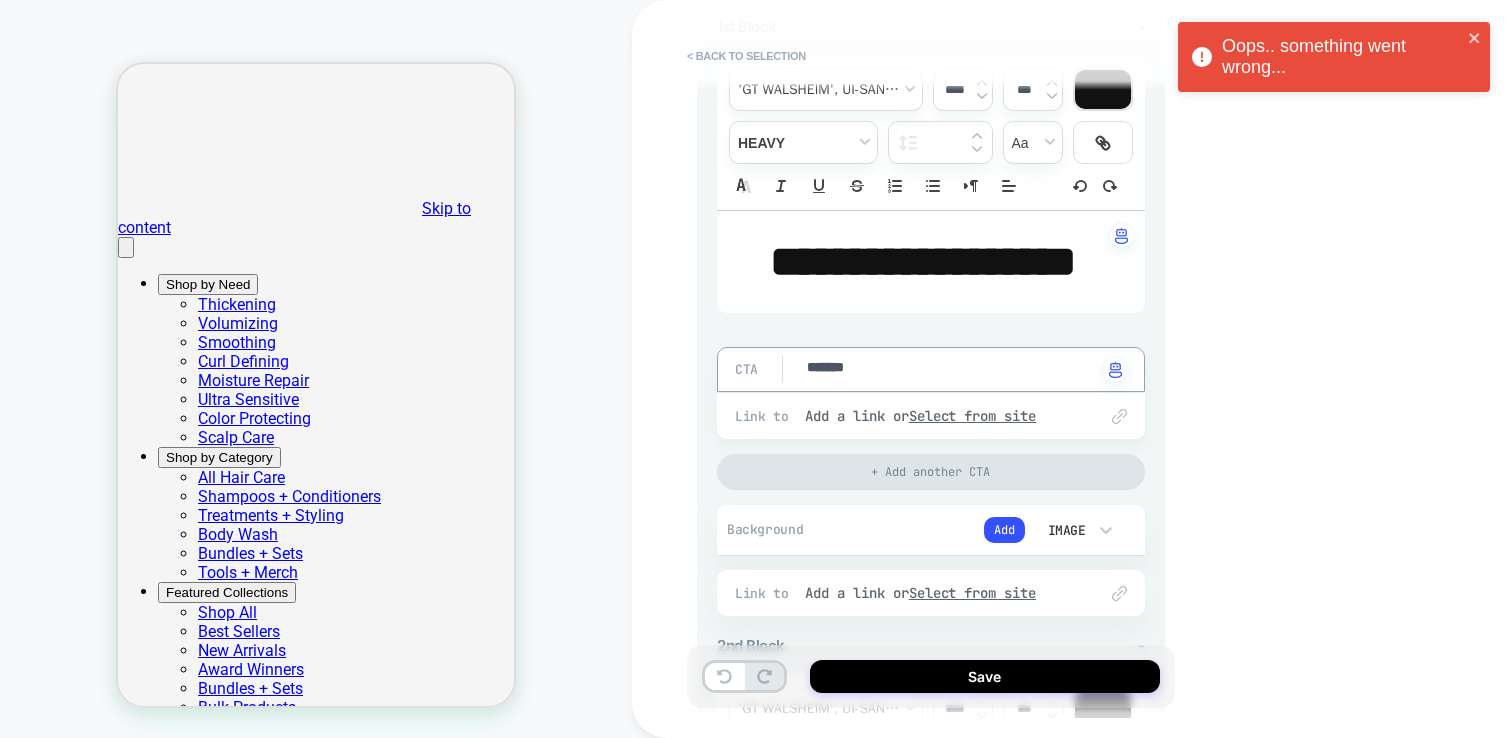 type on "*" 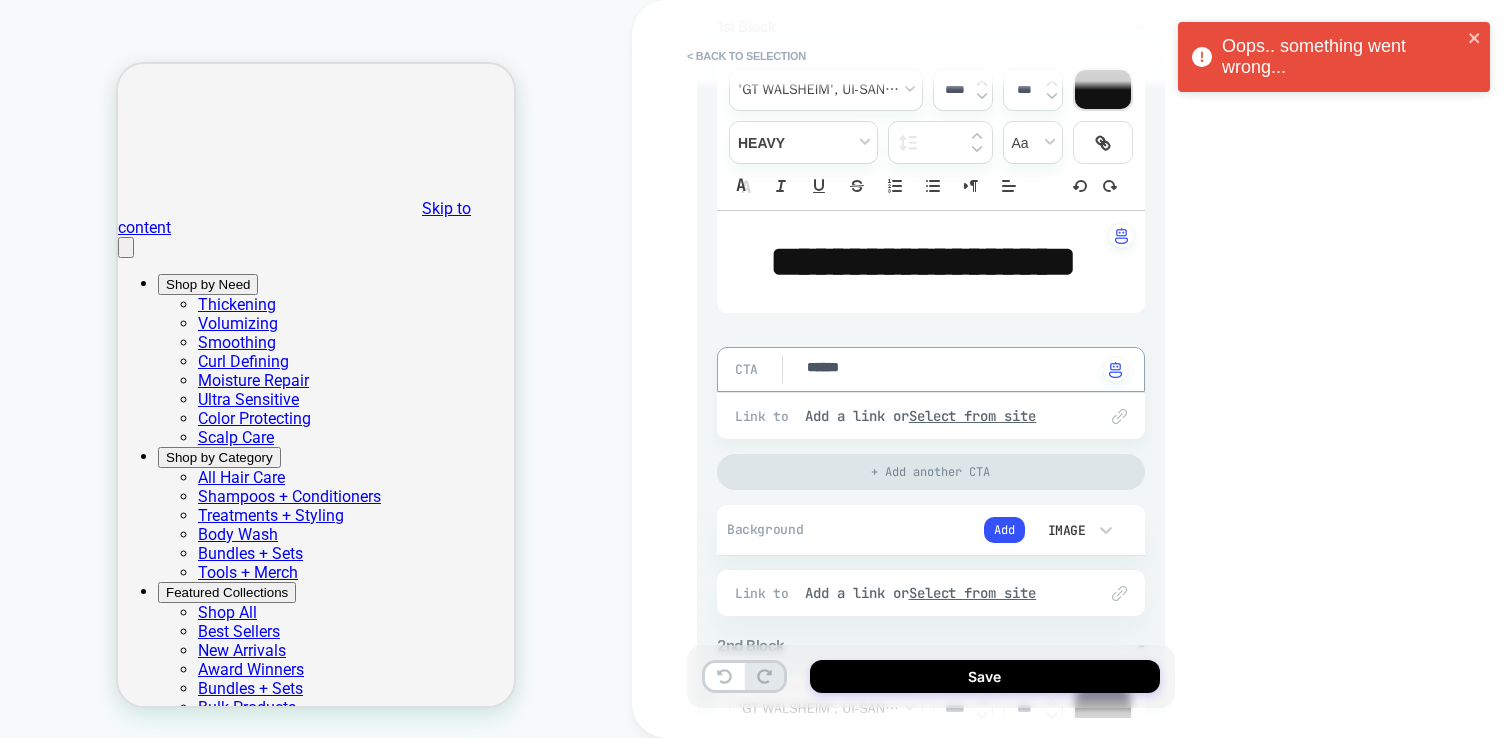 type on "*" 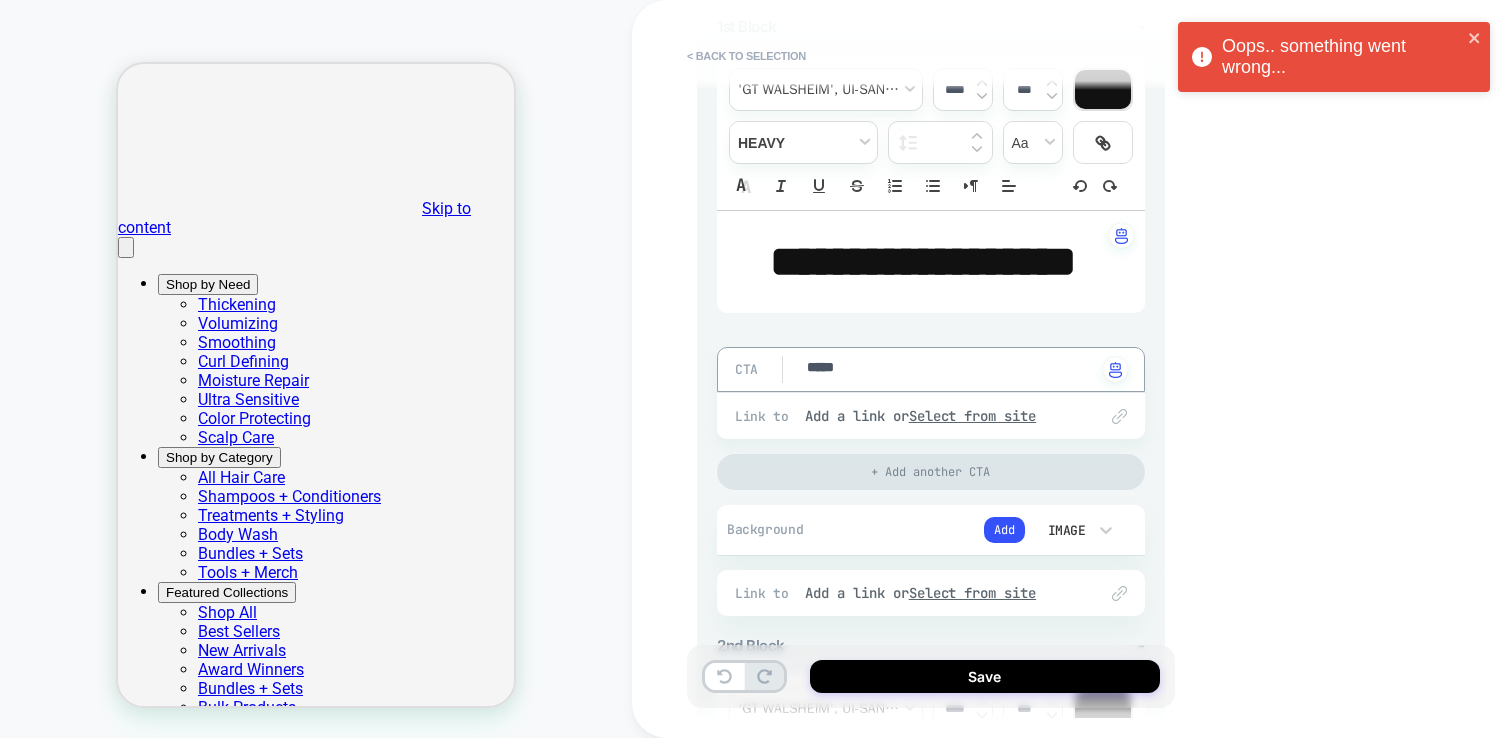 type on "*" 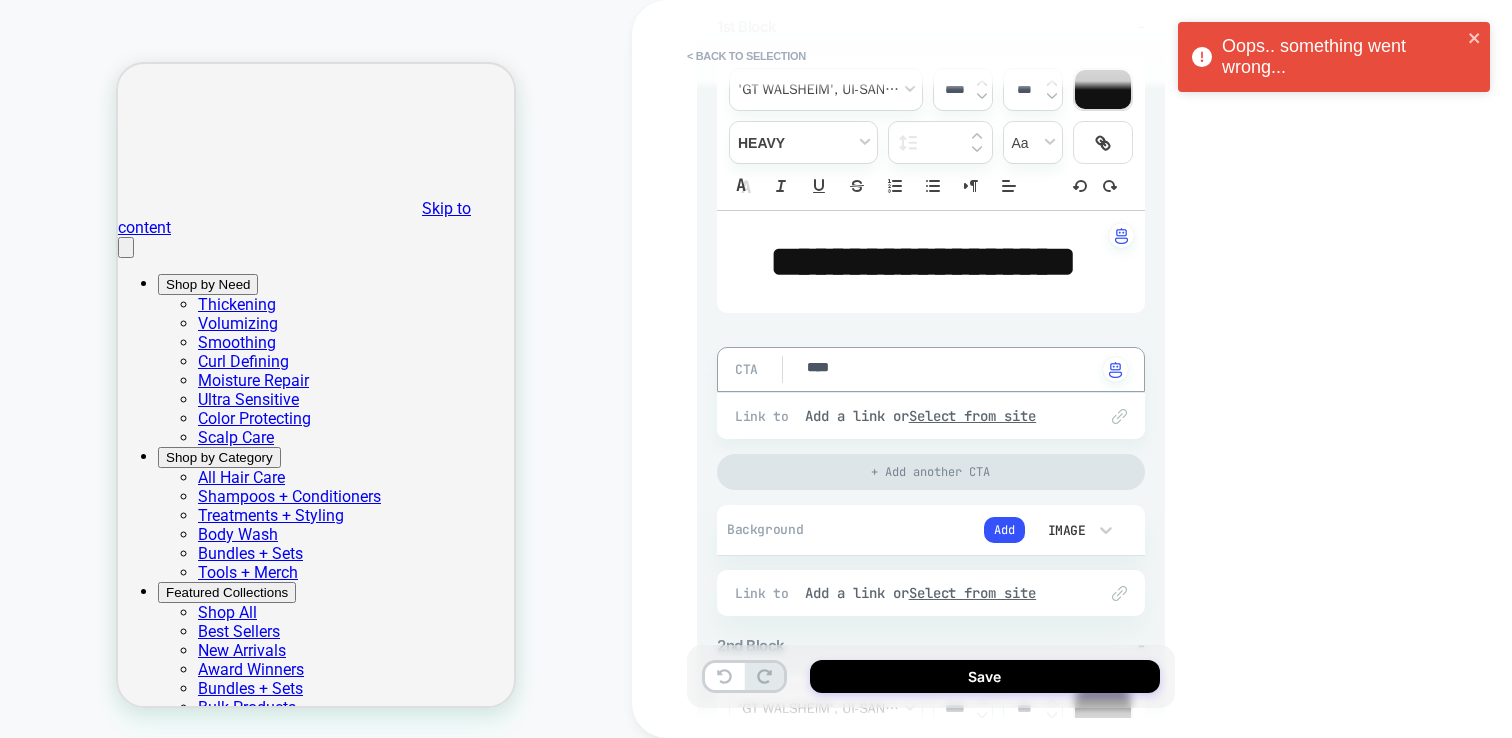 type on "*" 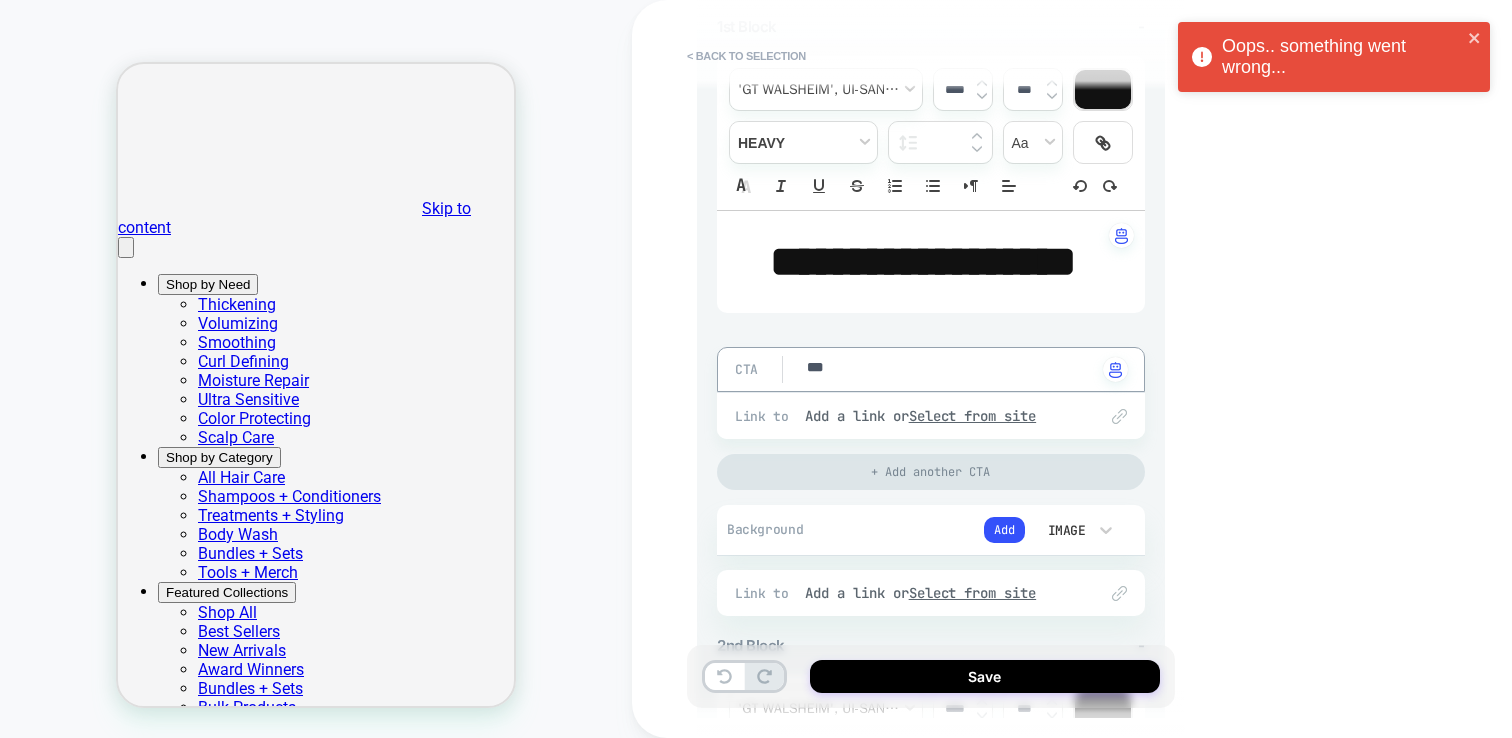 type on "*" 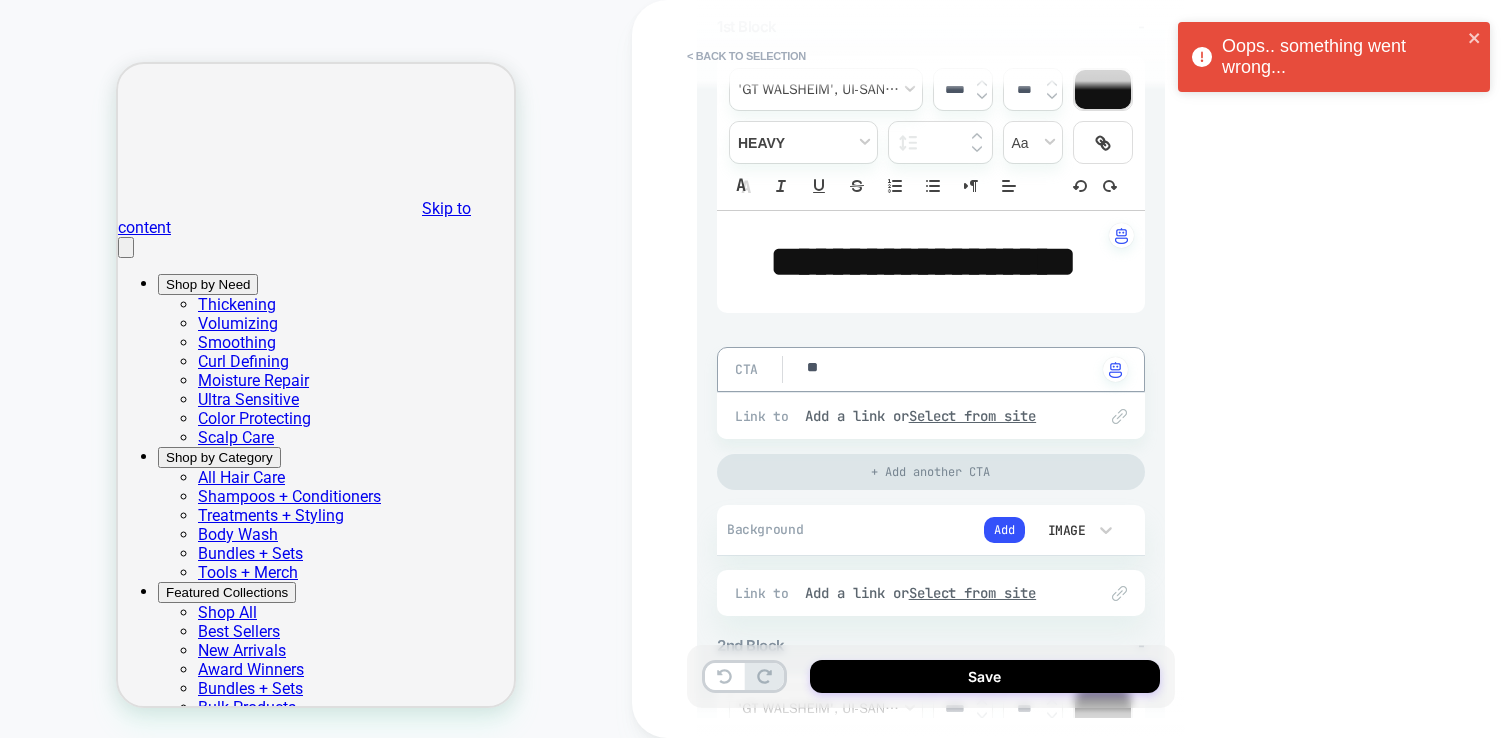 type on "*" 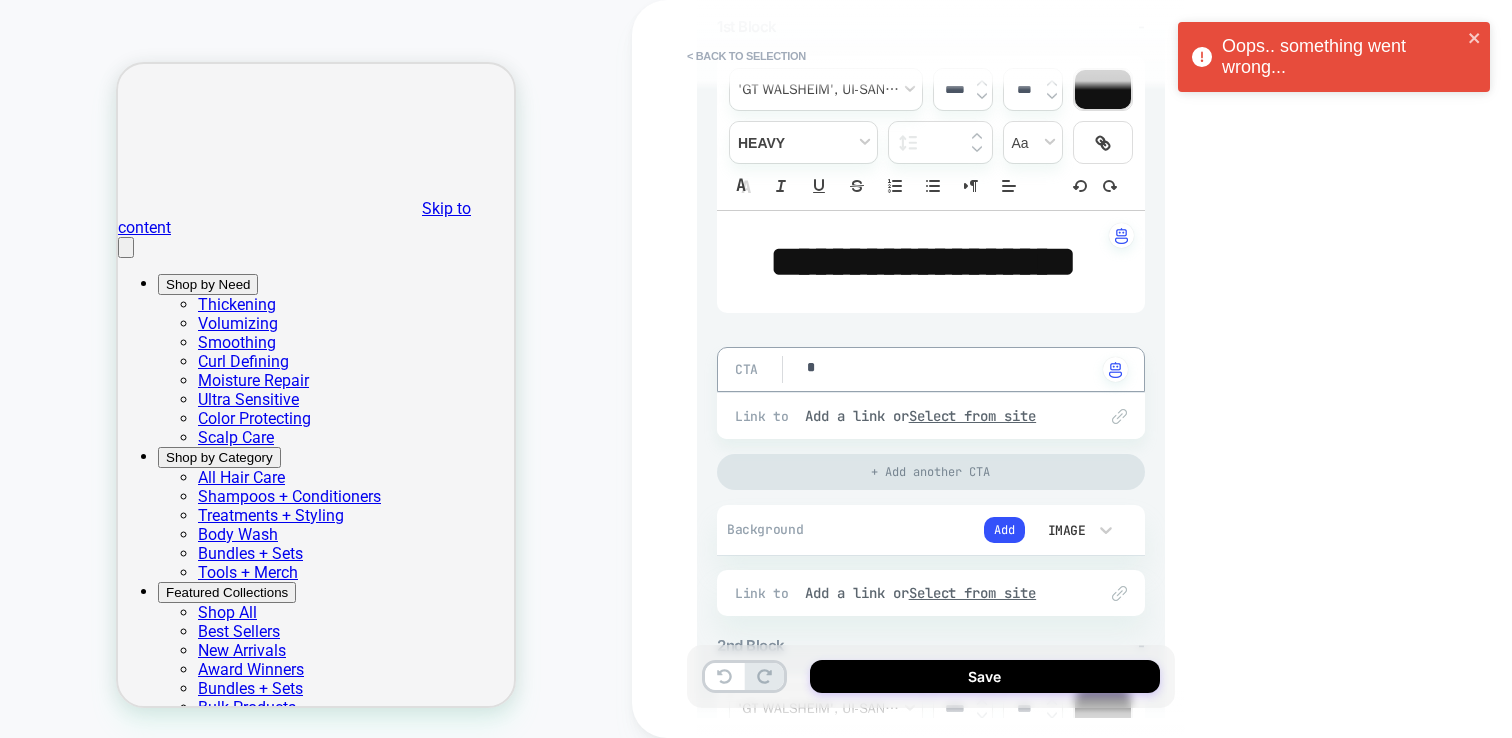 type on "*" 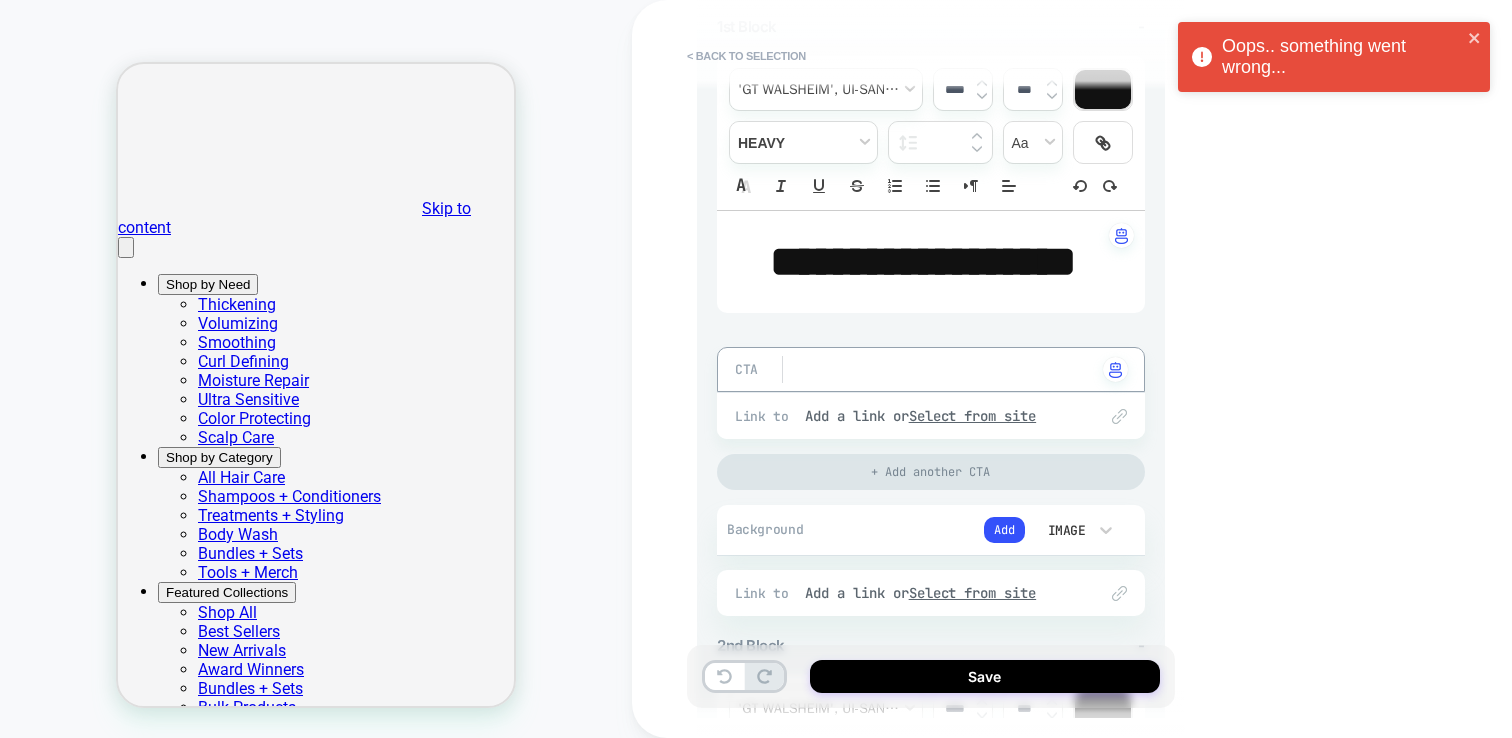 type on "*" 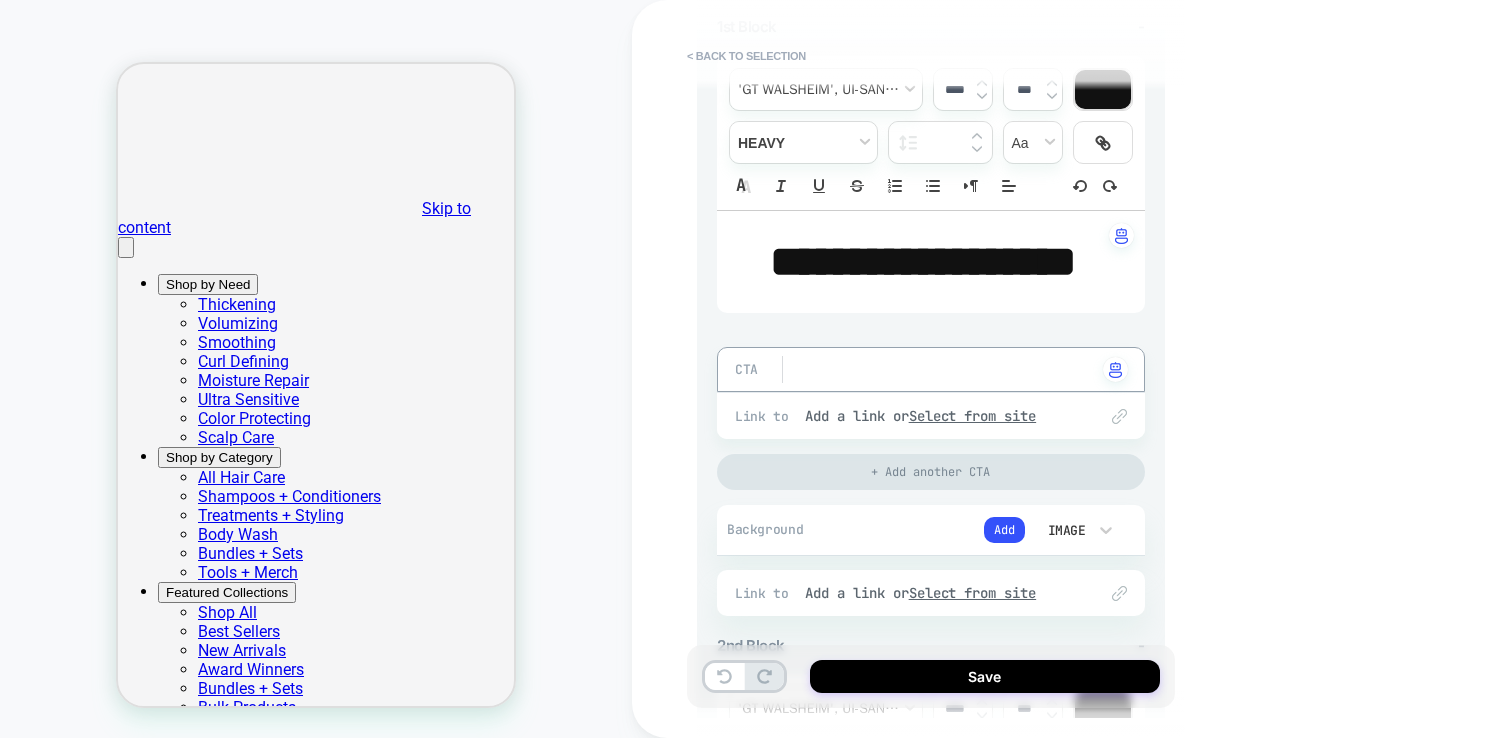 type 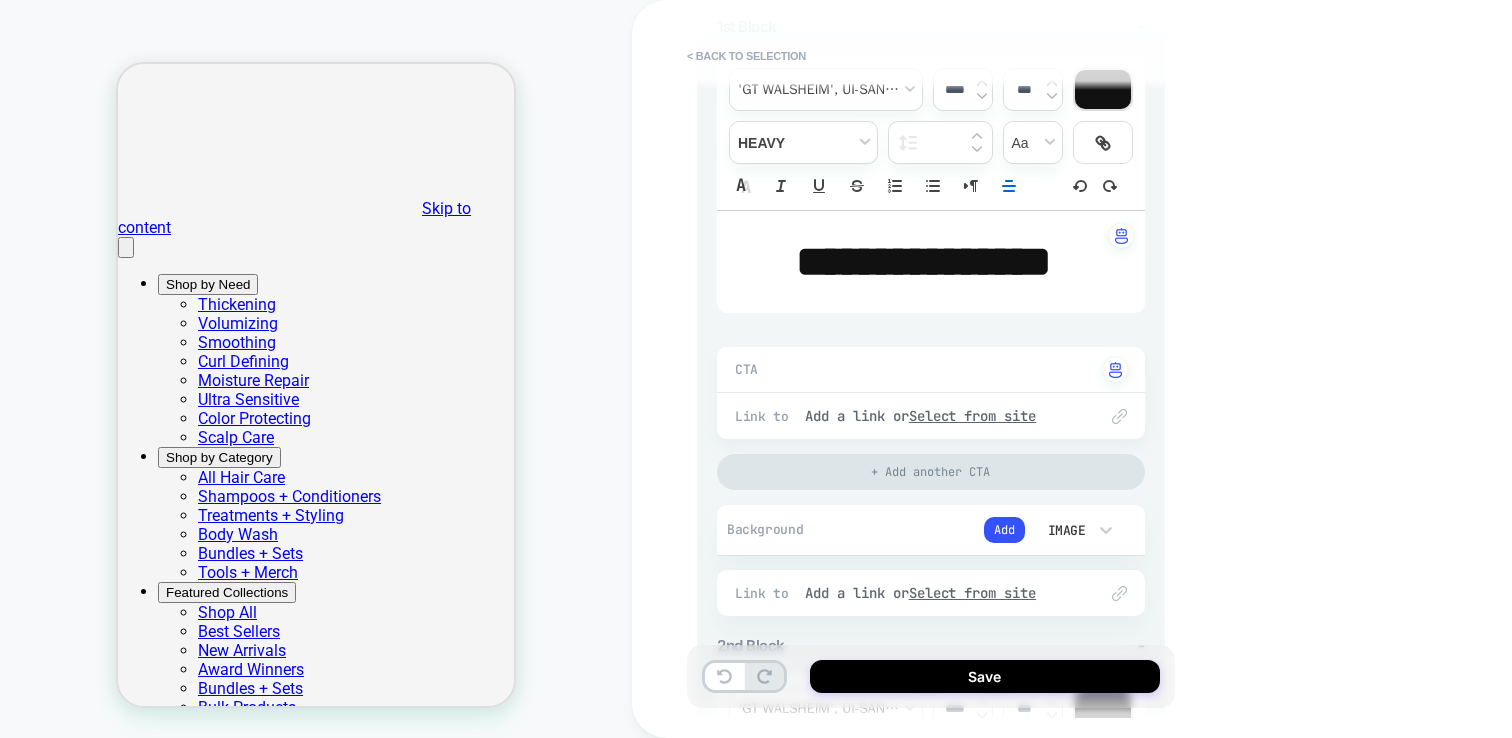 type on "*" 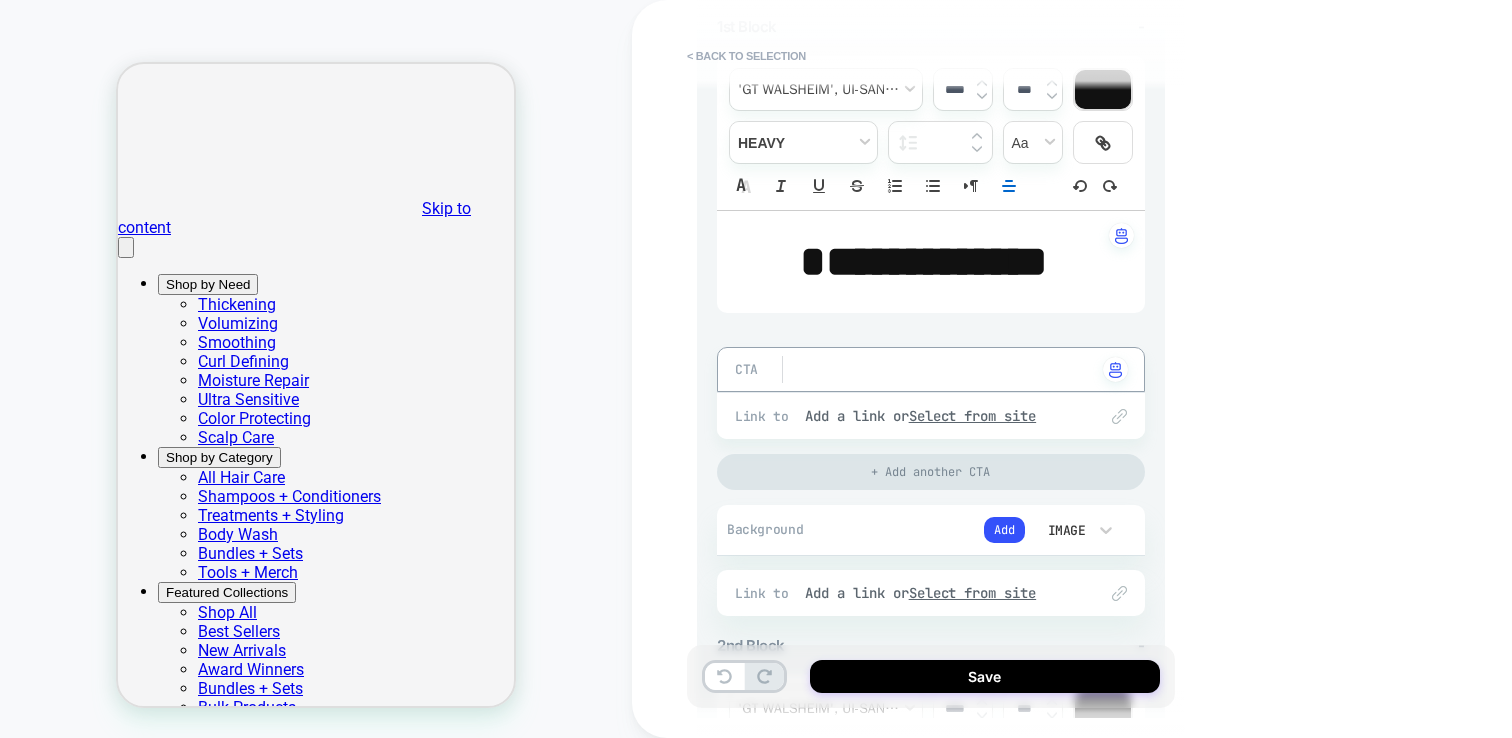 click at bounding box center [950, 369] 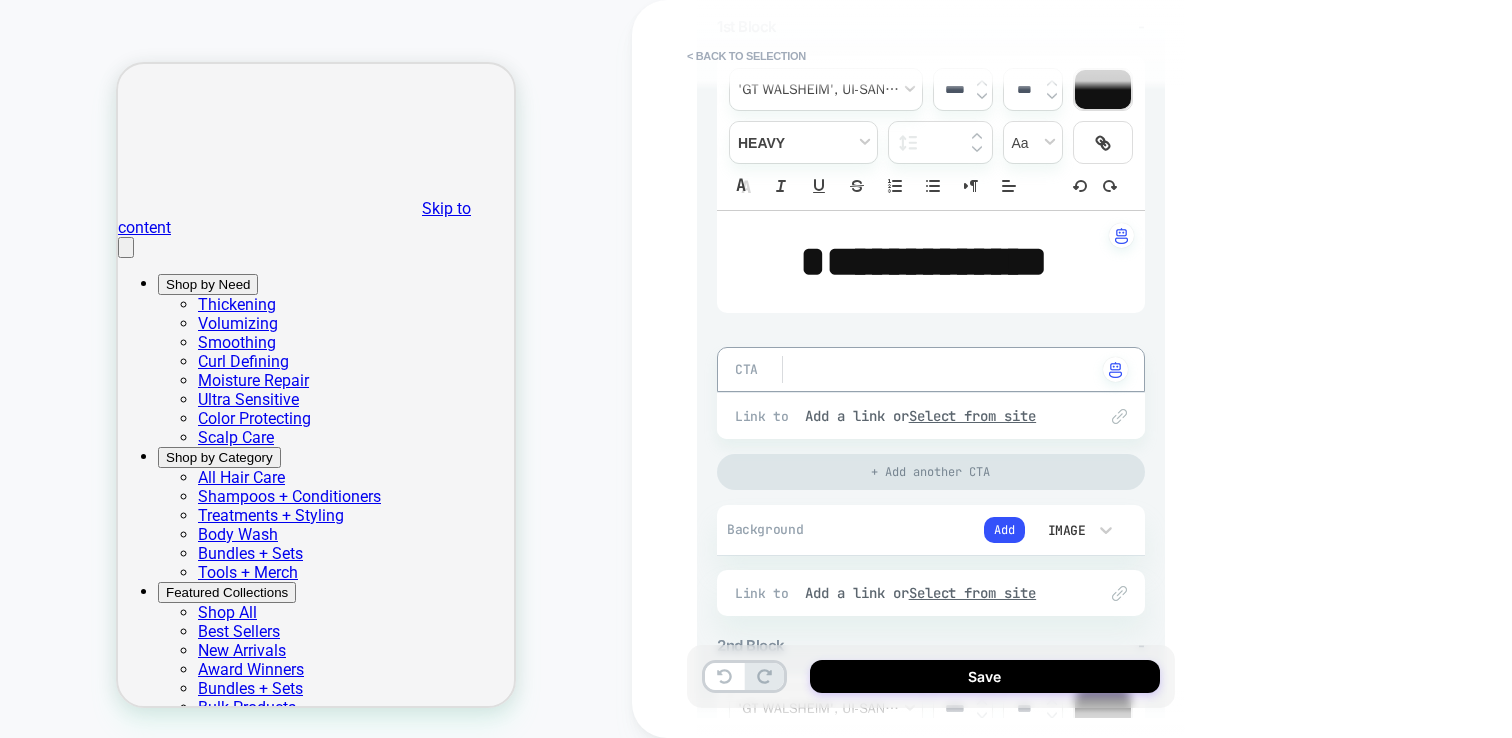 type on "*" 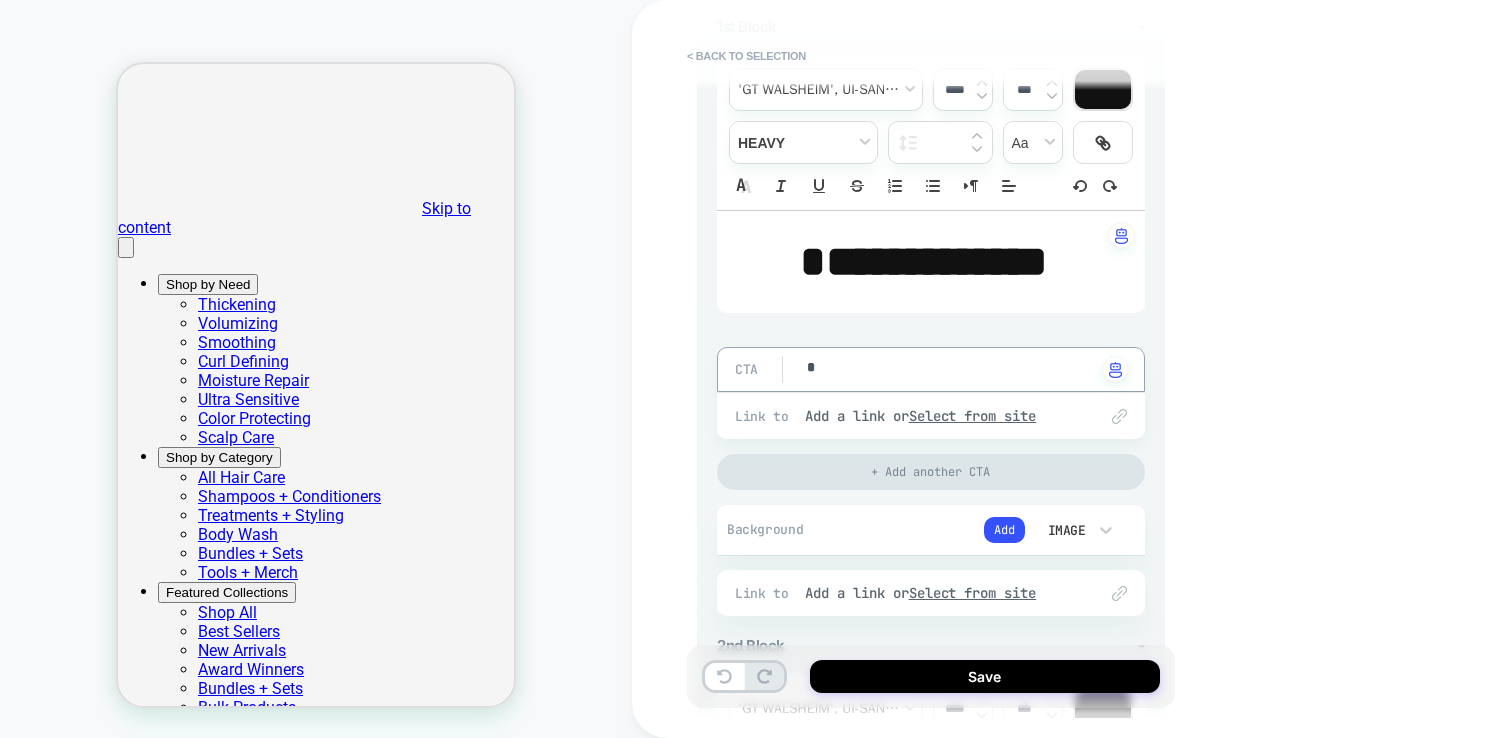 type on "*" 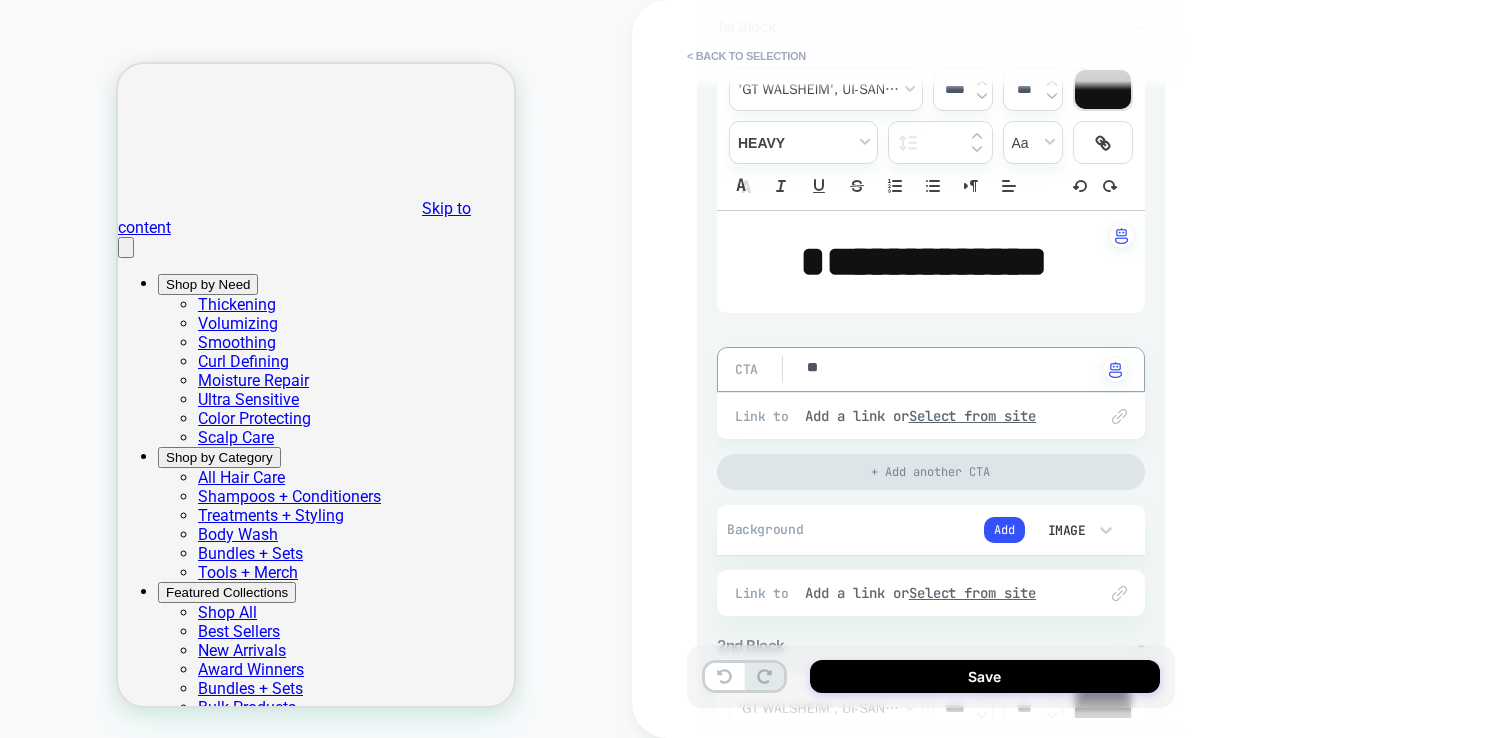 type on "*" 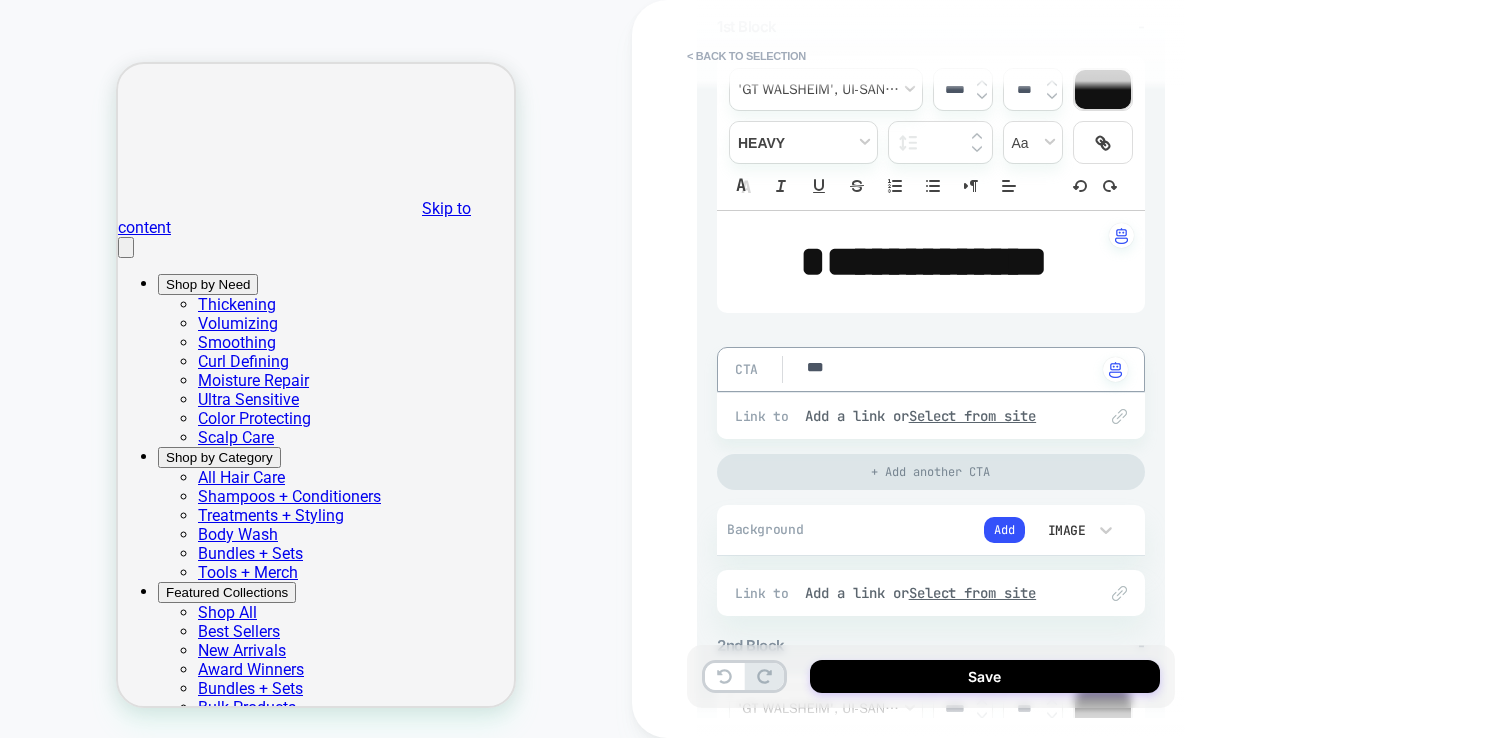 type on "*" 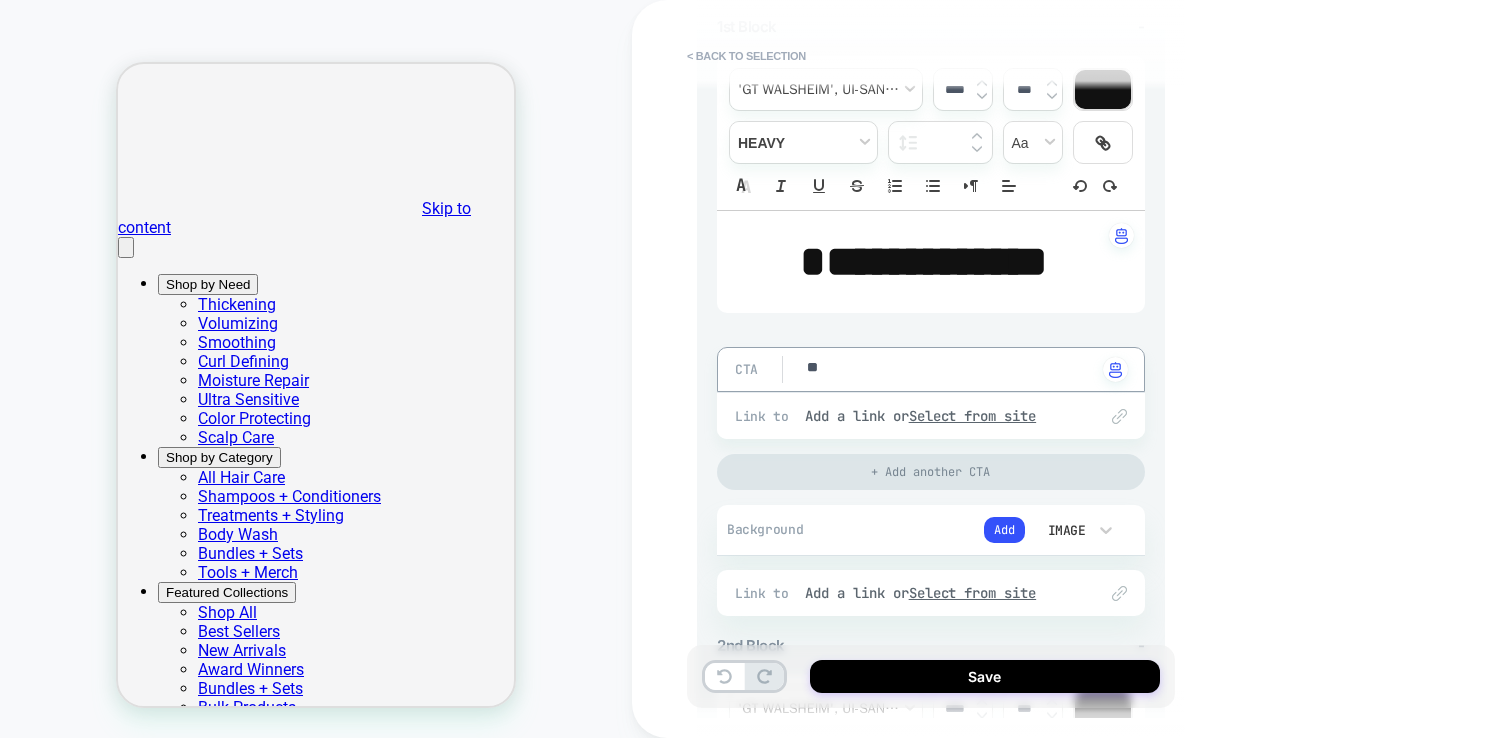 type on "*" 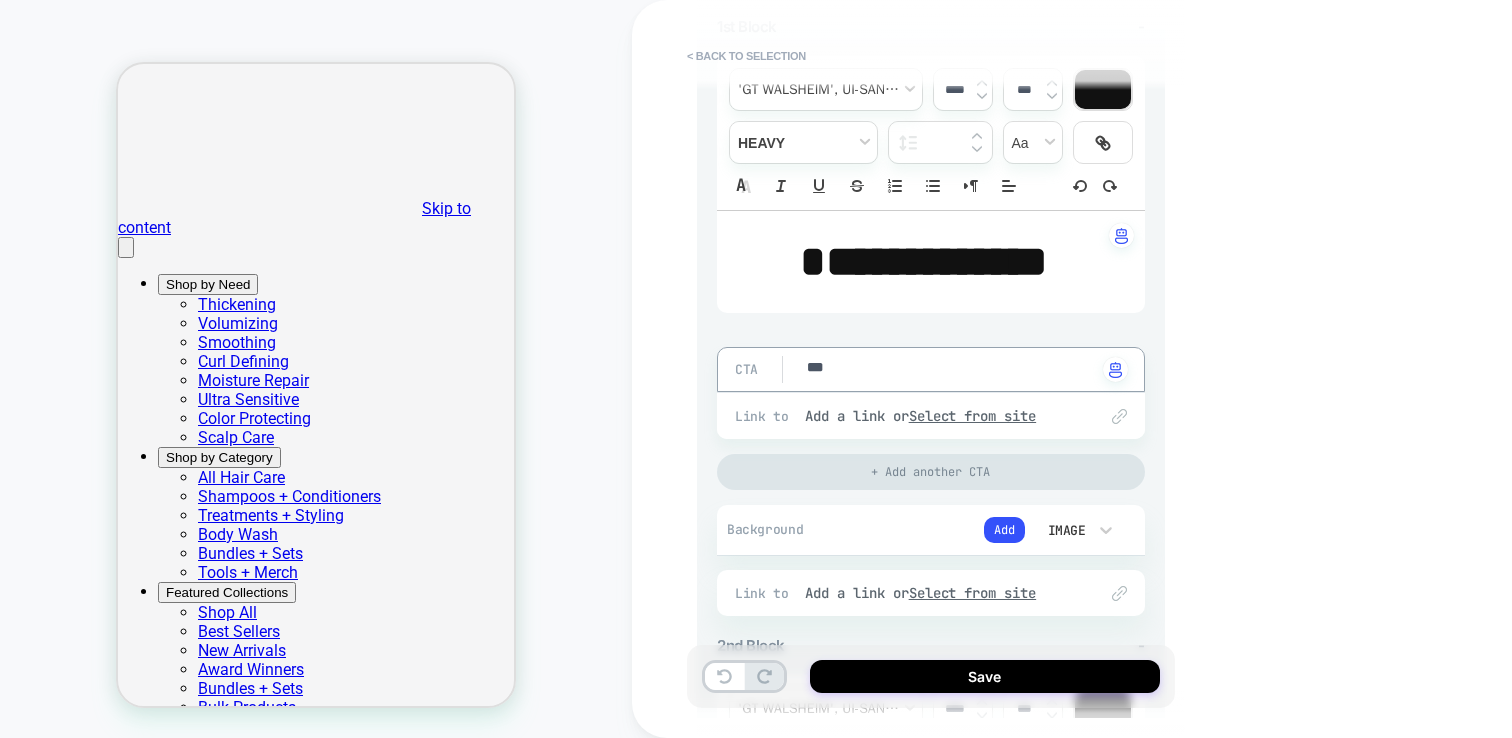 type on "*" 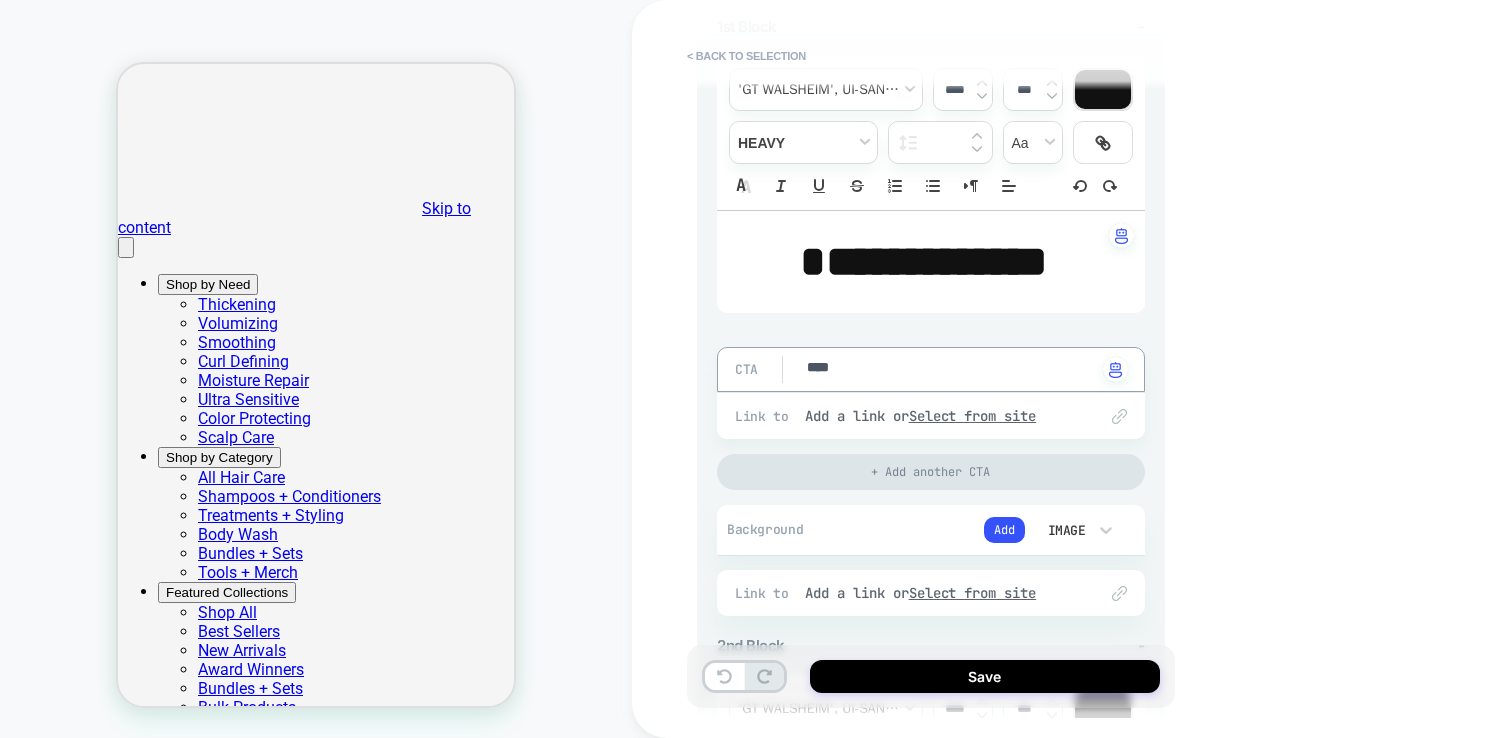 type on "*" 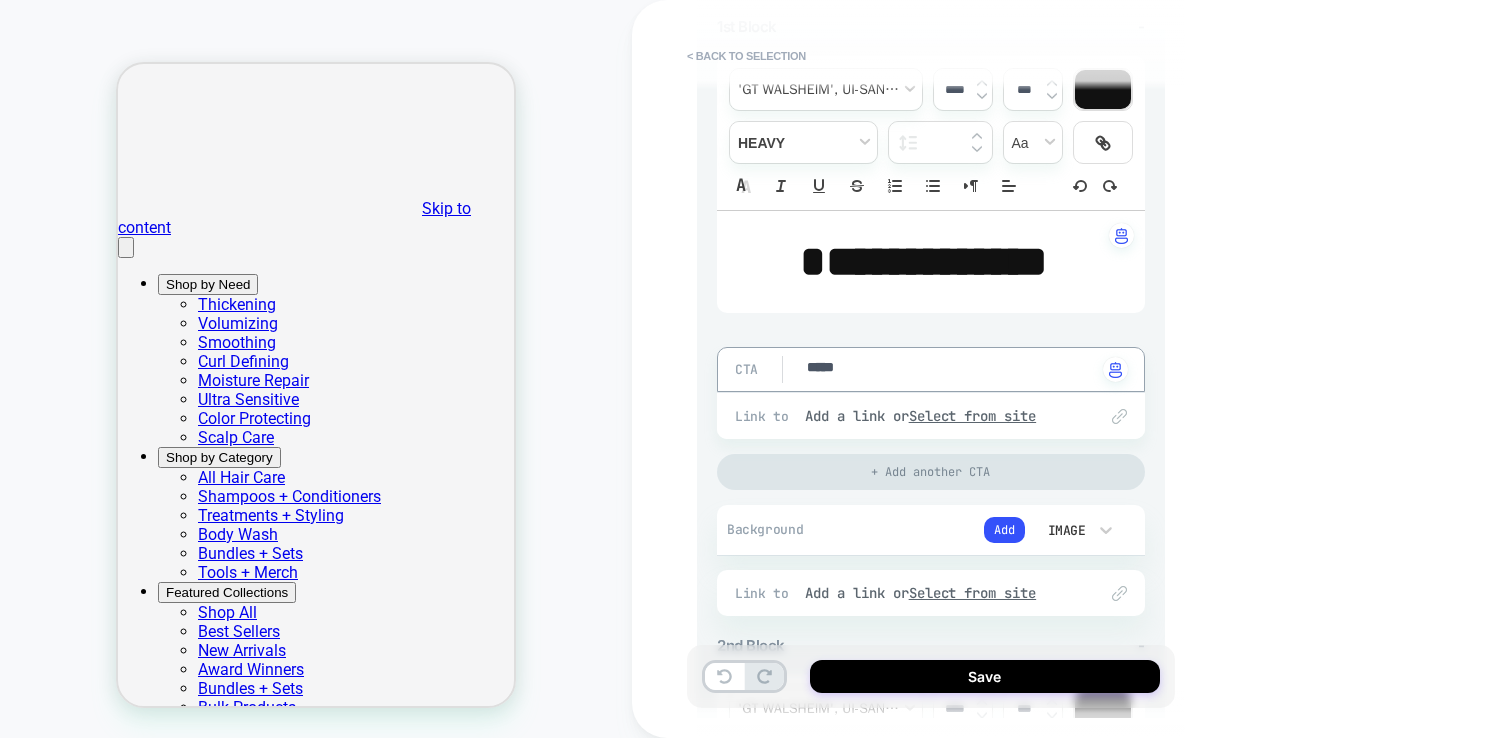 type on "*" 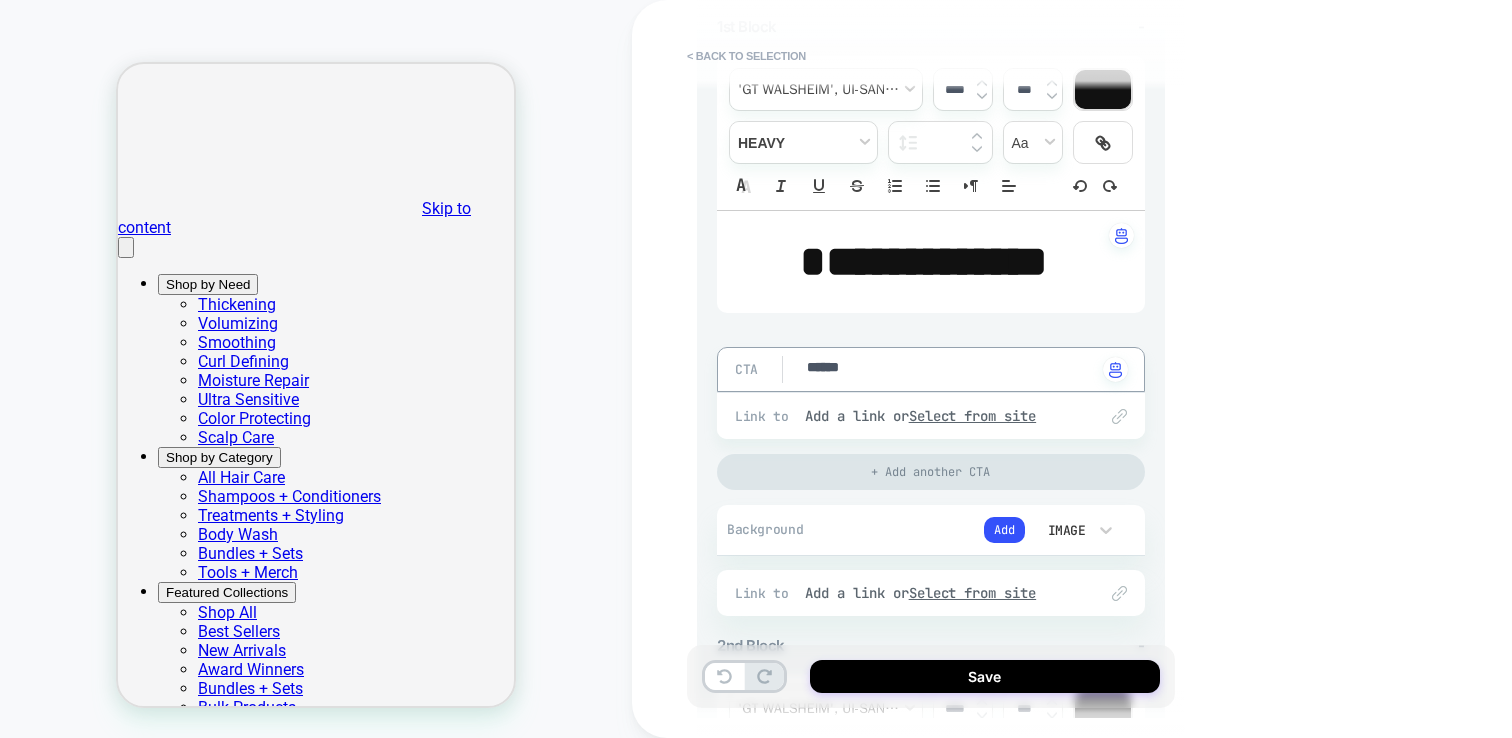 type on "*" 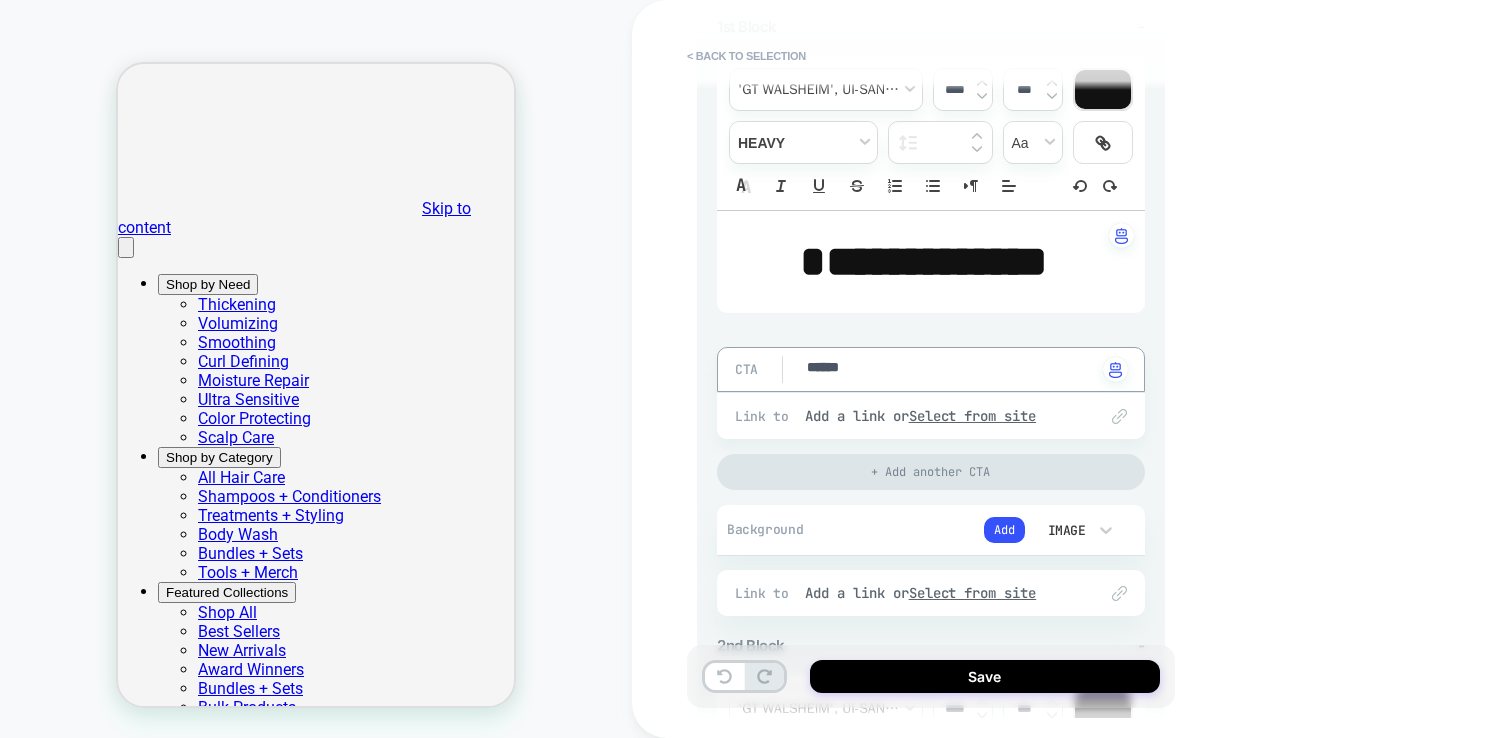 type on "*******" 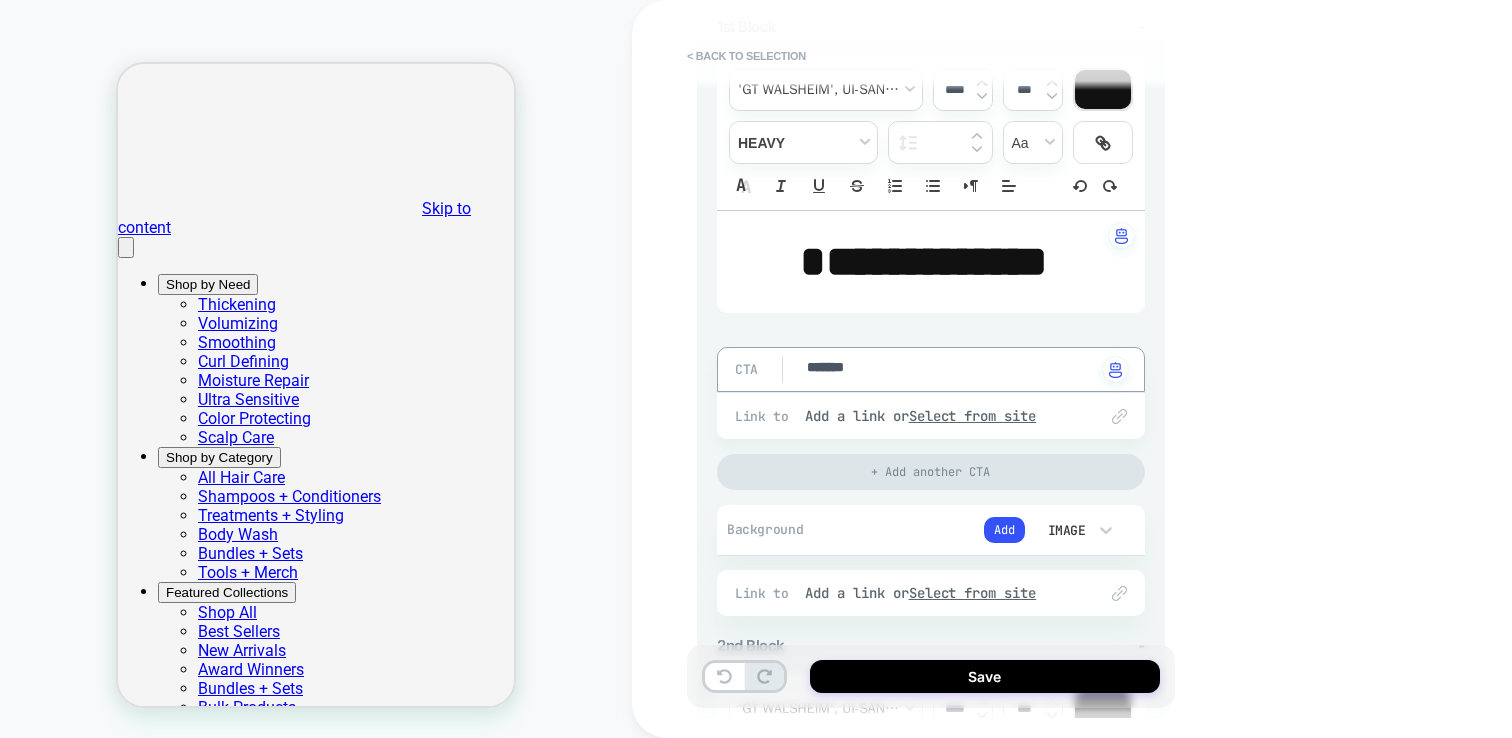 type on "*" 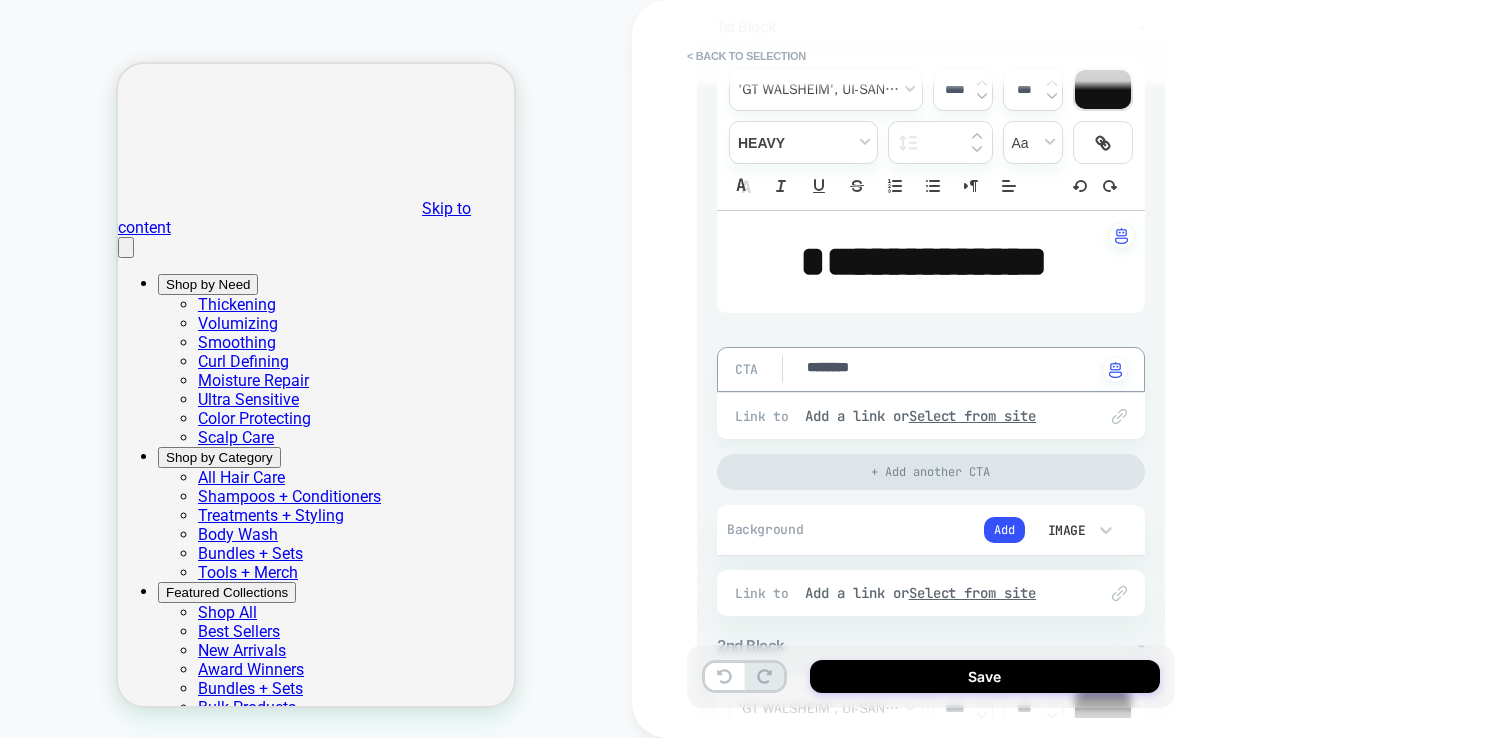 type on "*" 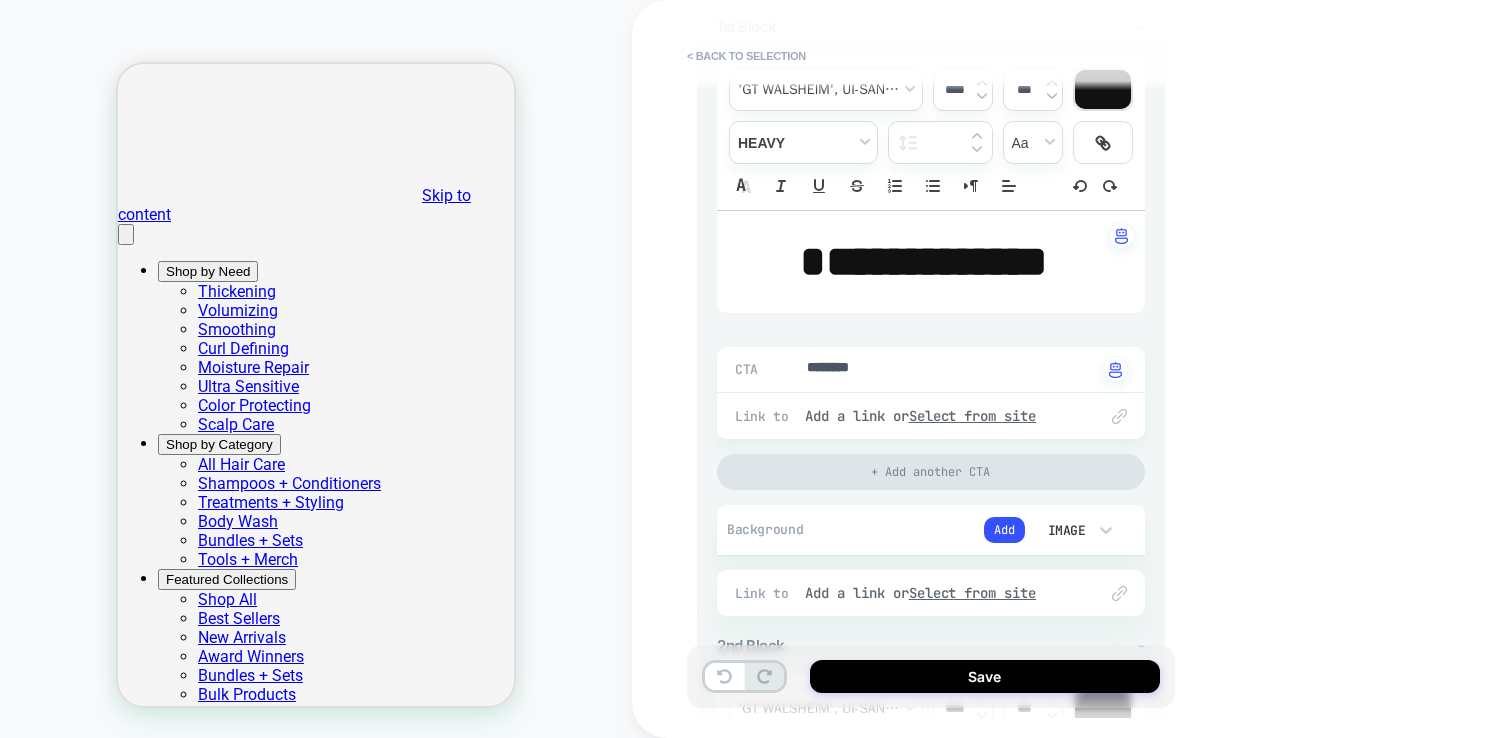 scroll, scrollTop: 0, scrollLeft: 0, axis: both 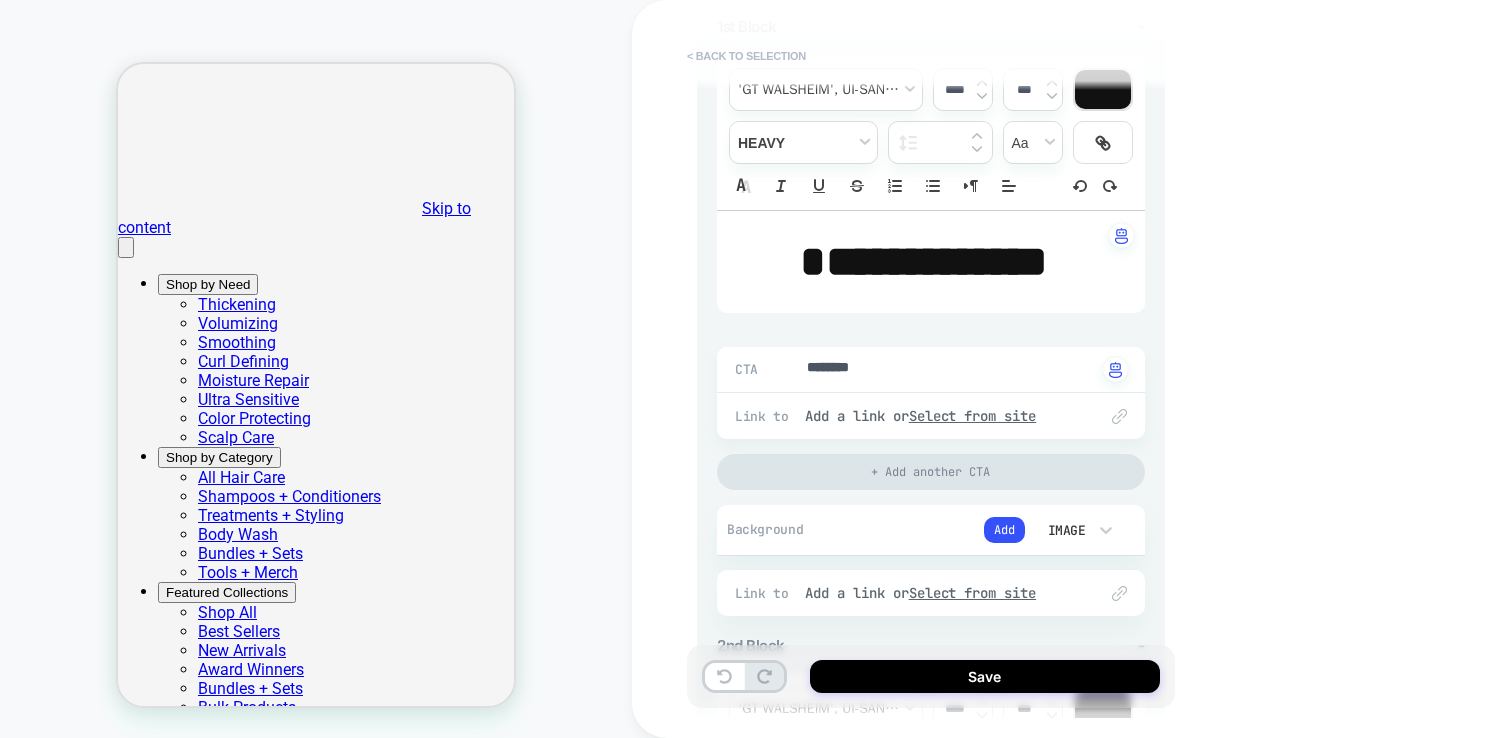 click on "< Back to selection" at bounding box center [746, 56] 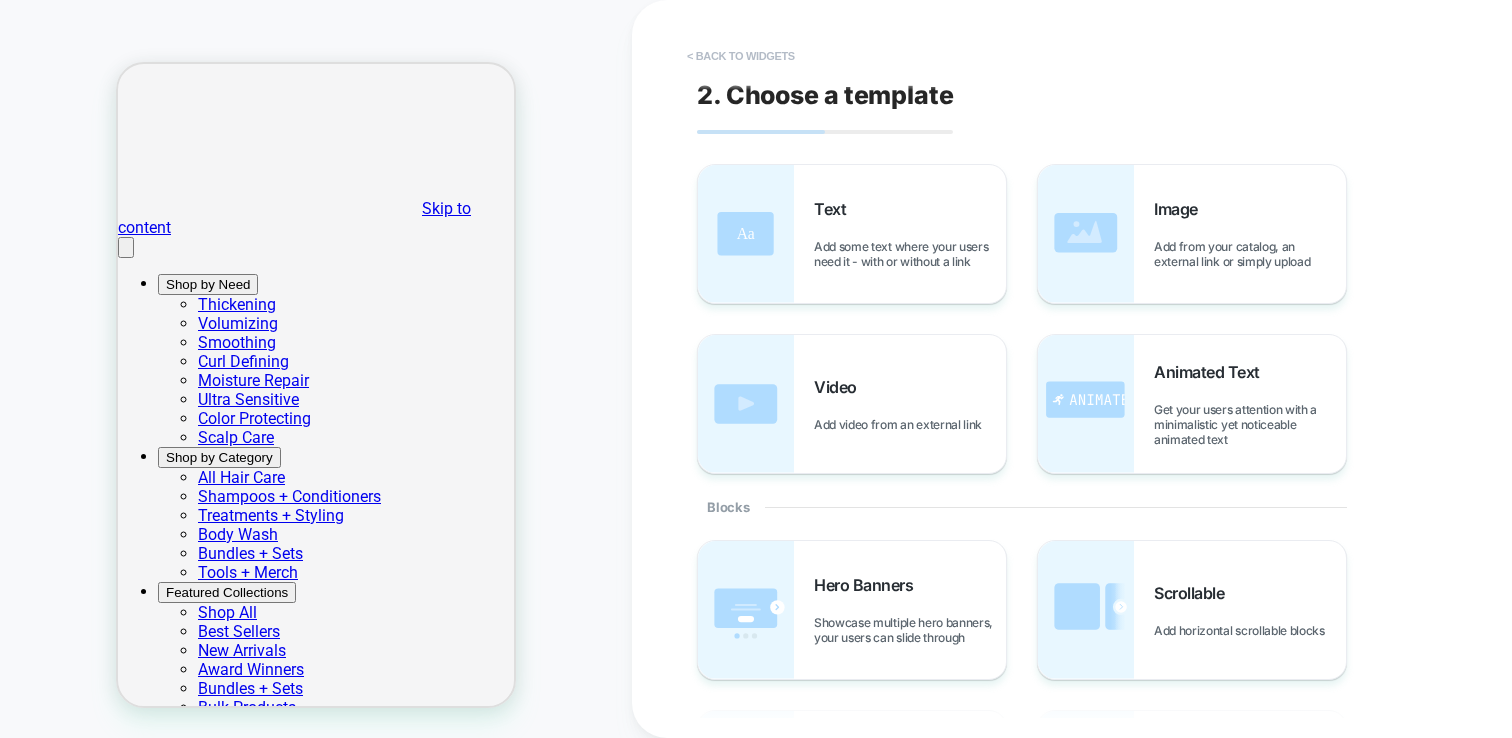 click on "< Back to widgets" at bounding box center (741, 56) 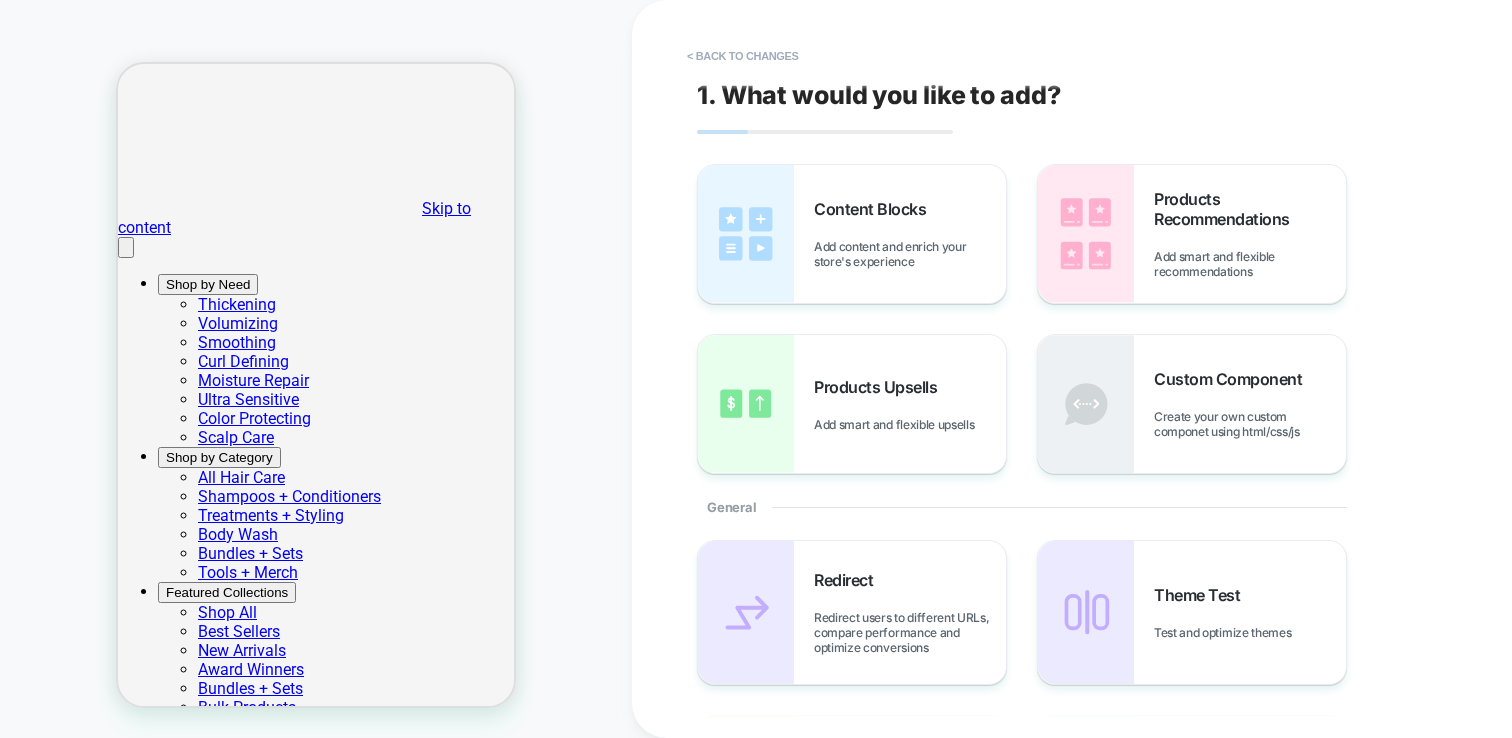 click on "< Back to changes" at bounding box center [743, 56] 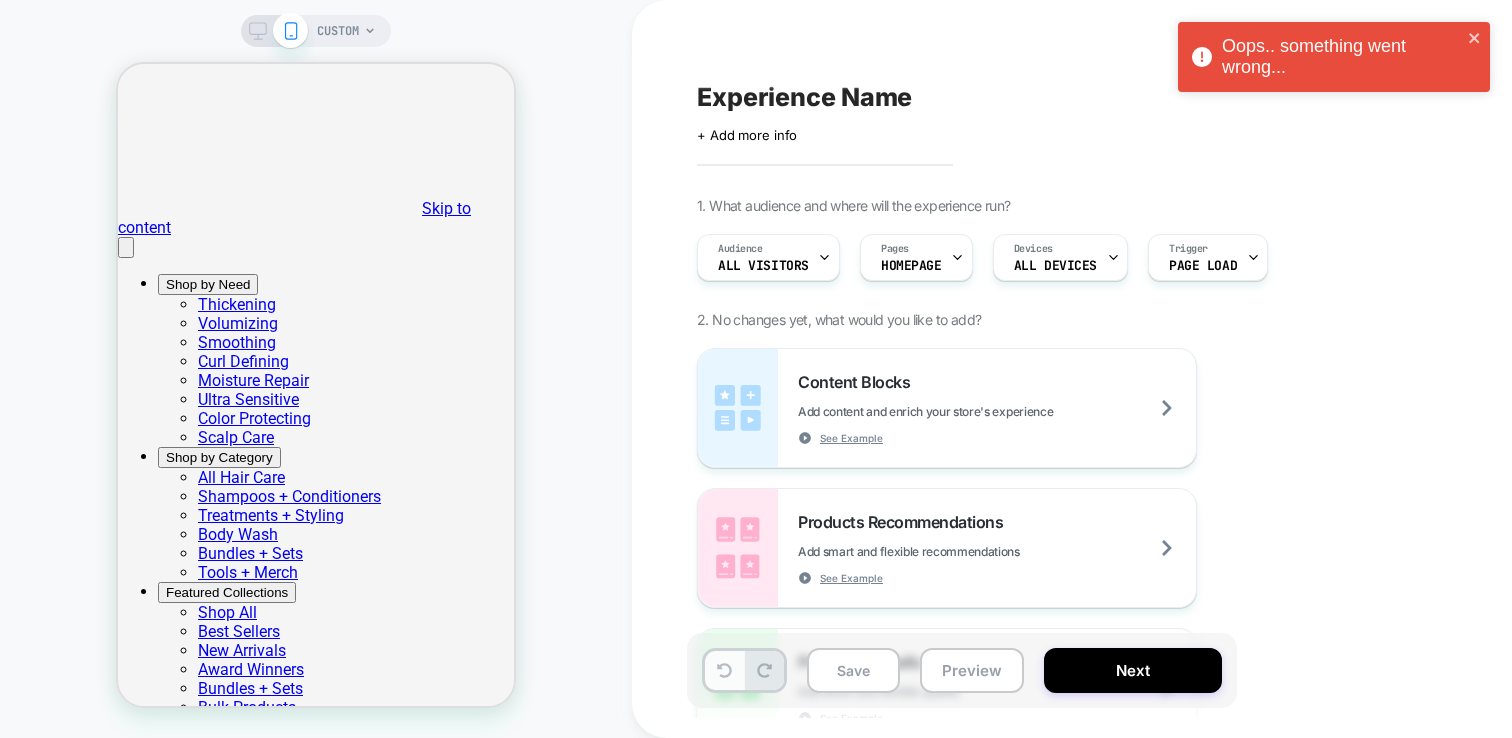 click 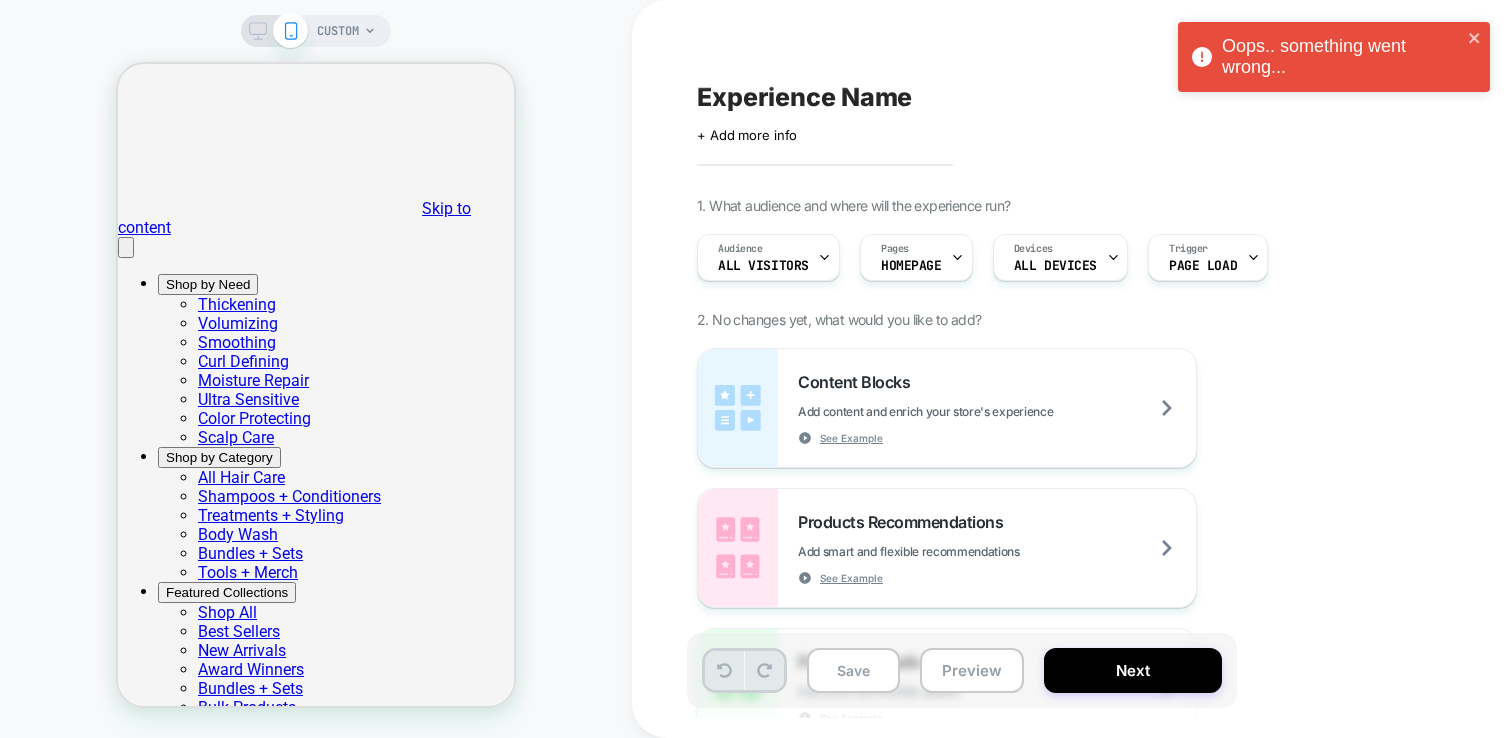 click 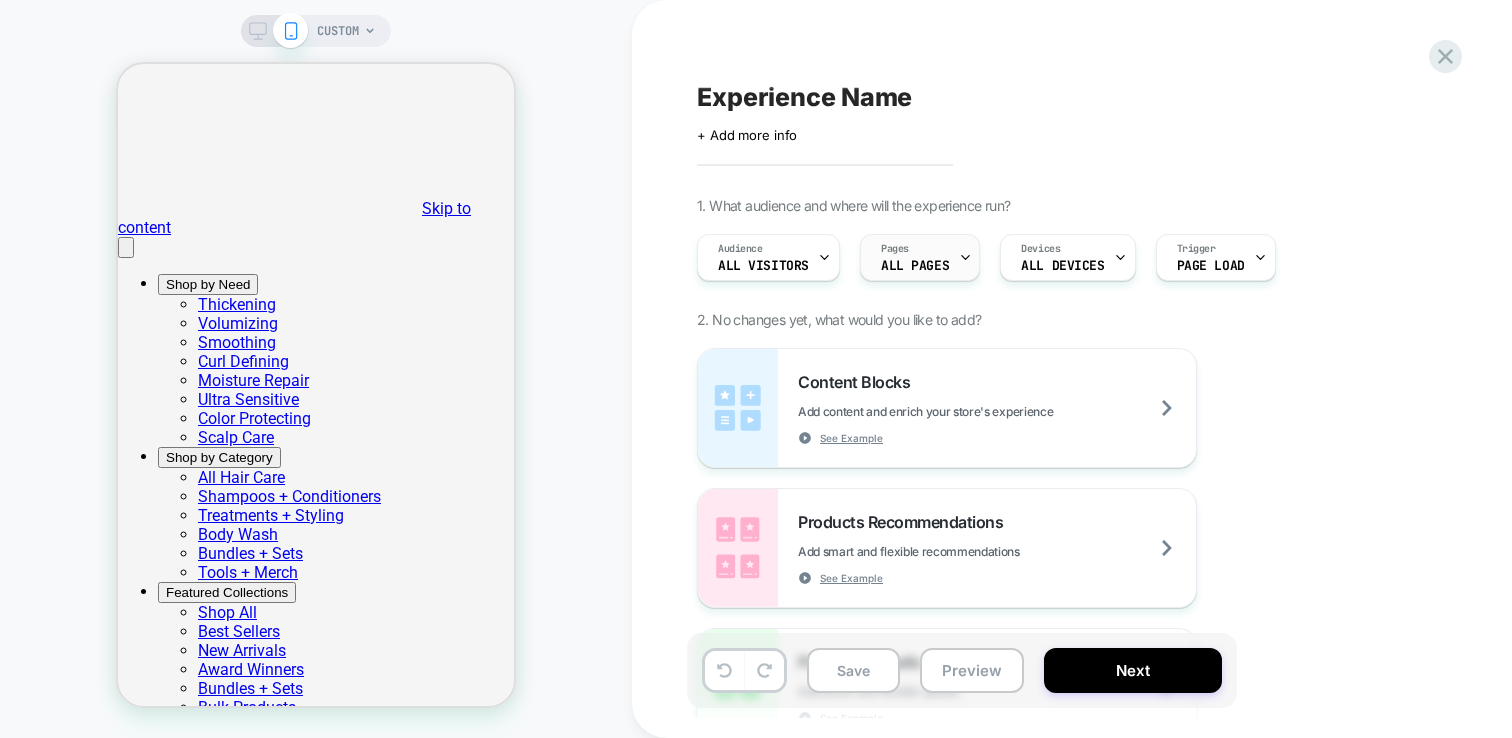 click on "ALL PAGES" at bounding box center (915, 266) 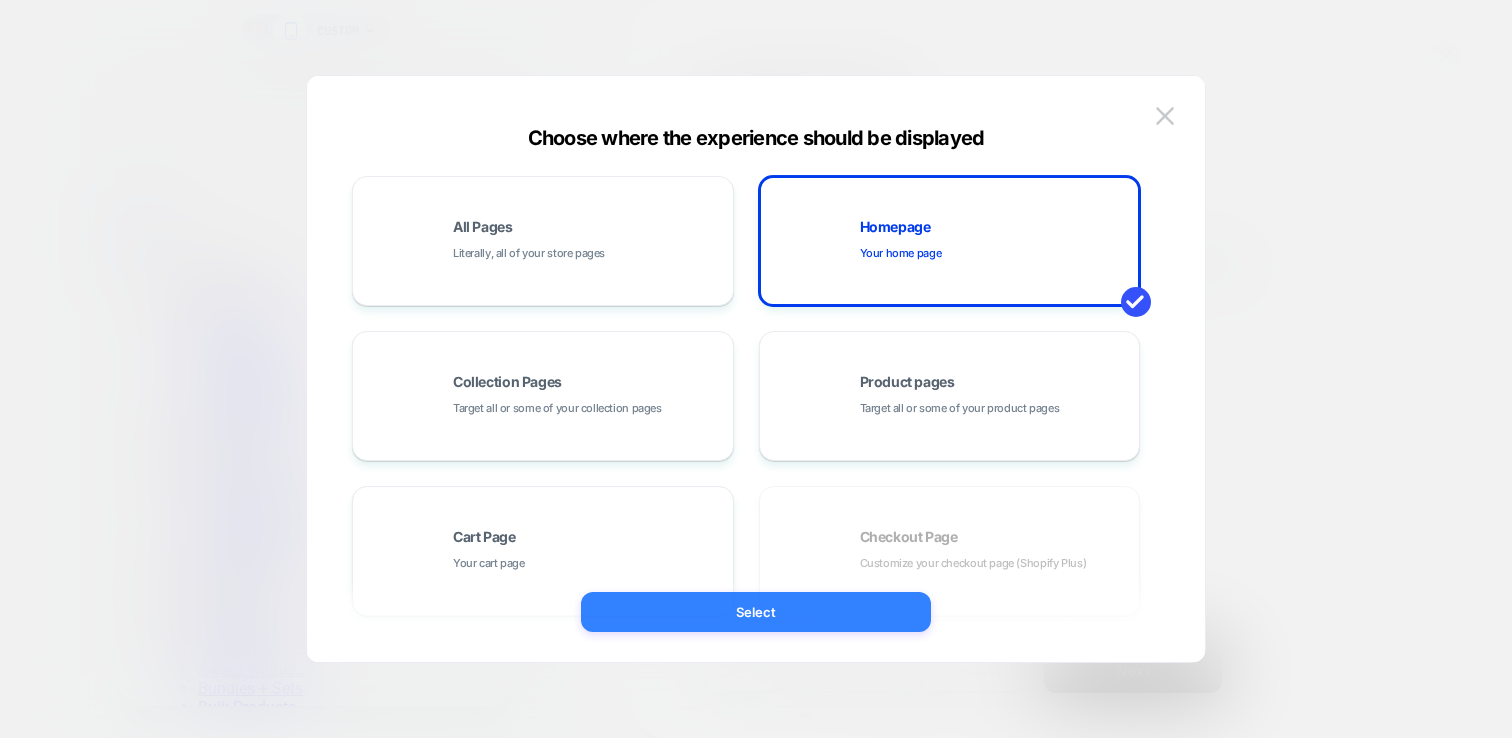 click on "Select" at bounding box center (756, 612) 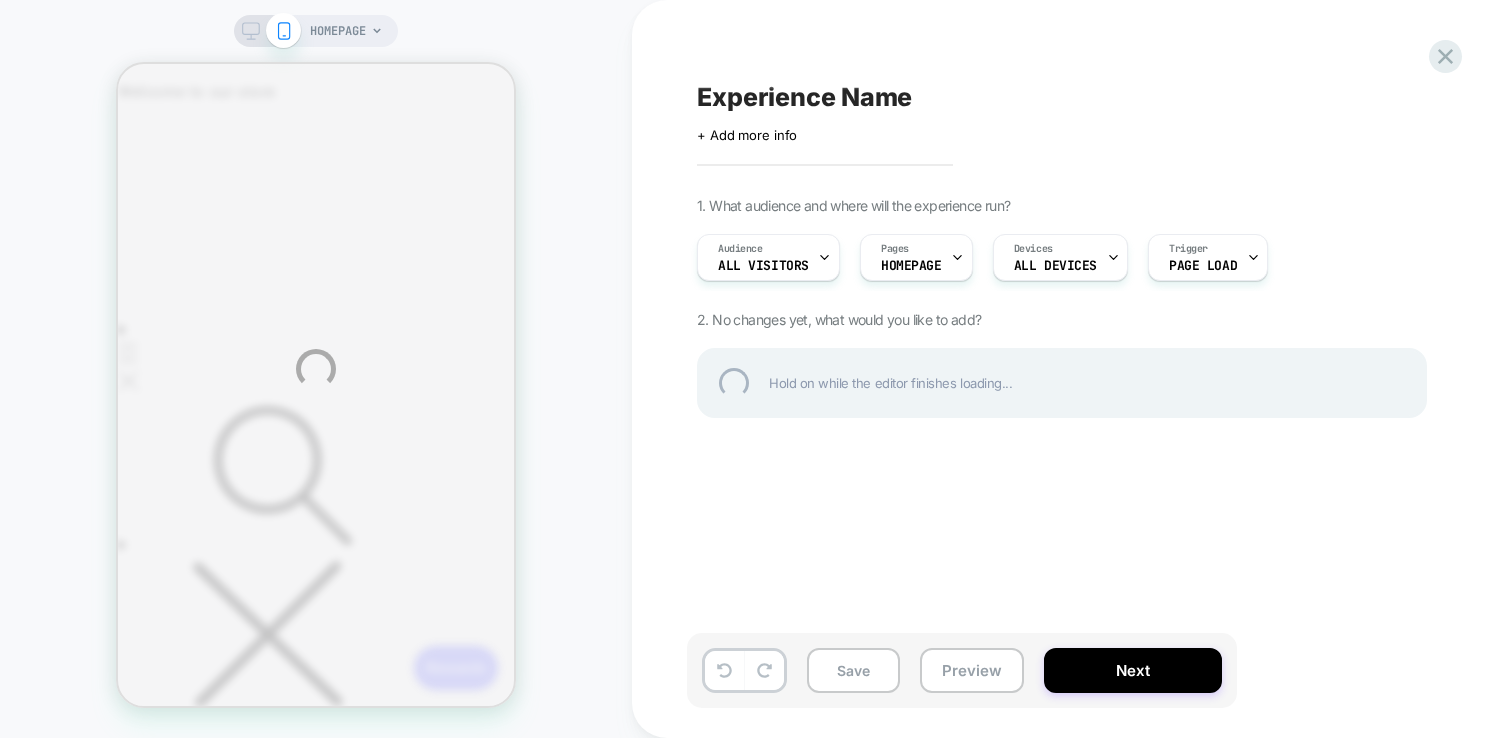 scroll, scrollTop: 0, scrollLeft: 0, axis: both 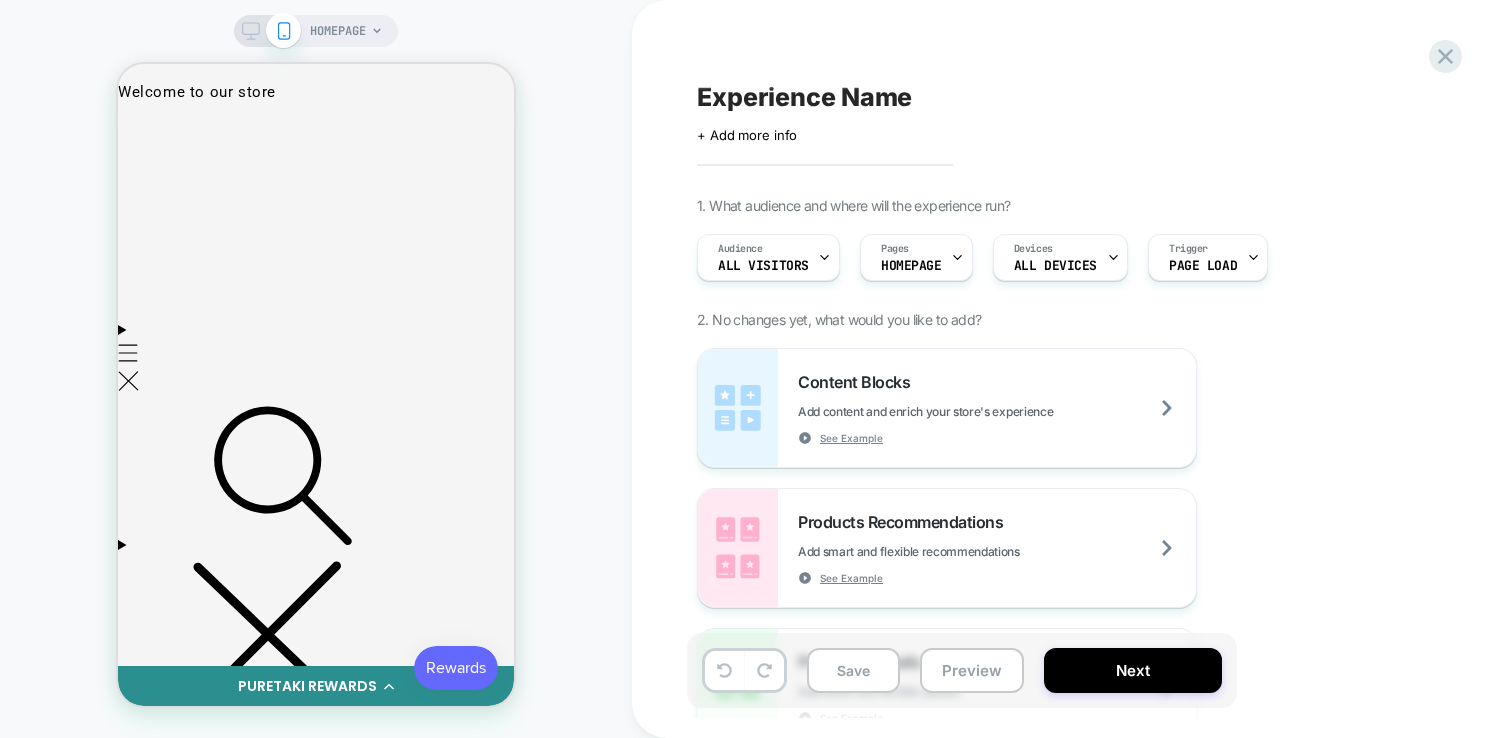 click on "HOMEPAGE" at bounding box center [338, 31] 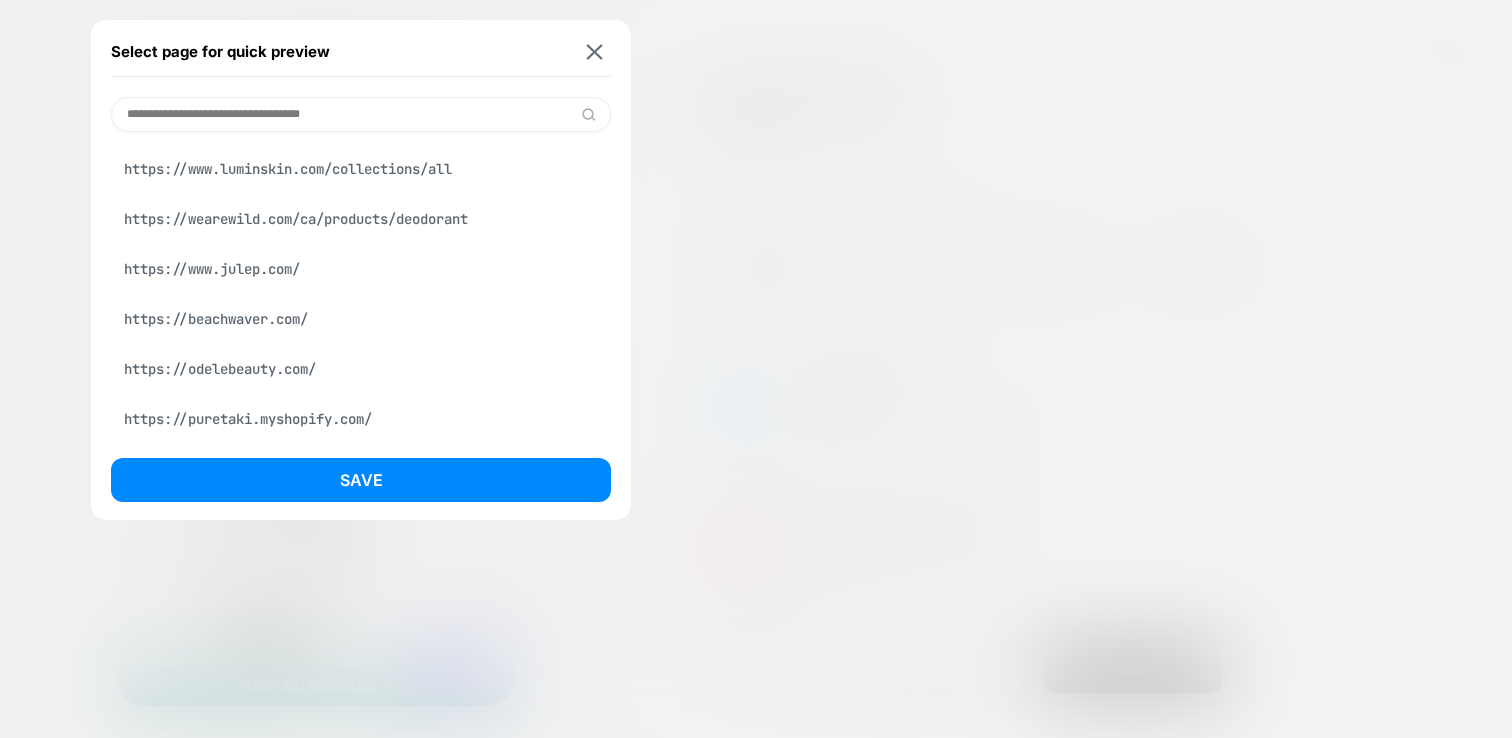 scroll, scrollTop: 188, scrollLeft: 0, axis: vertical 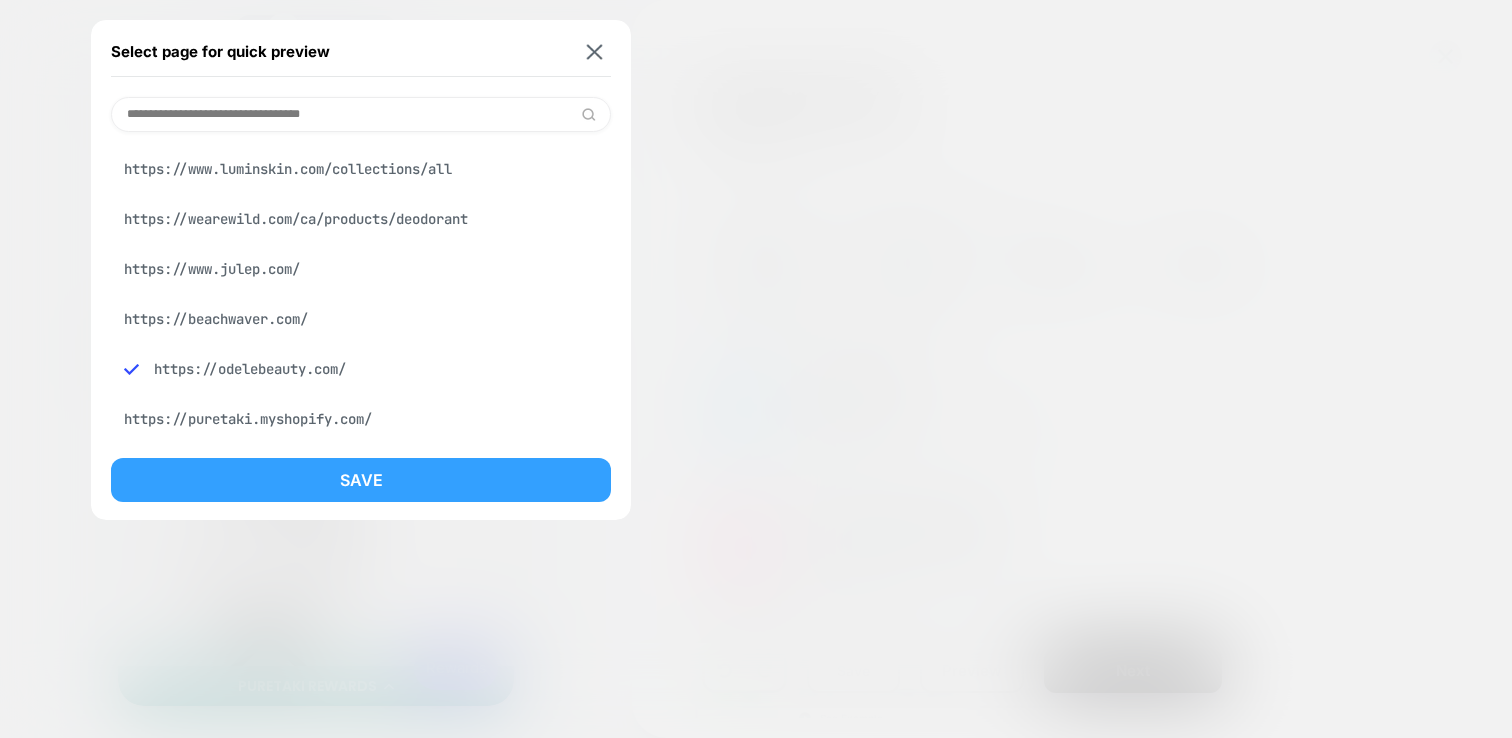 click on "Save" at bounding box center (361, 480) 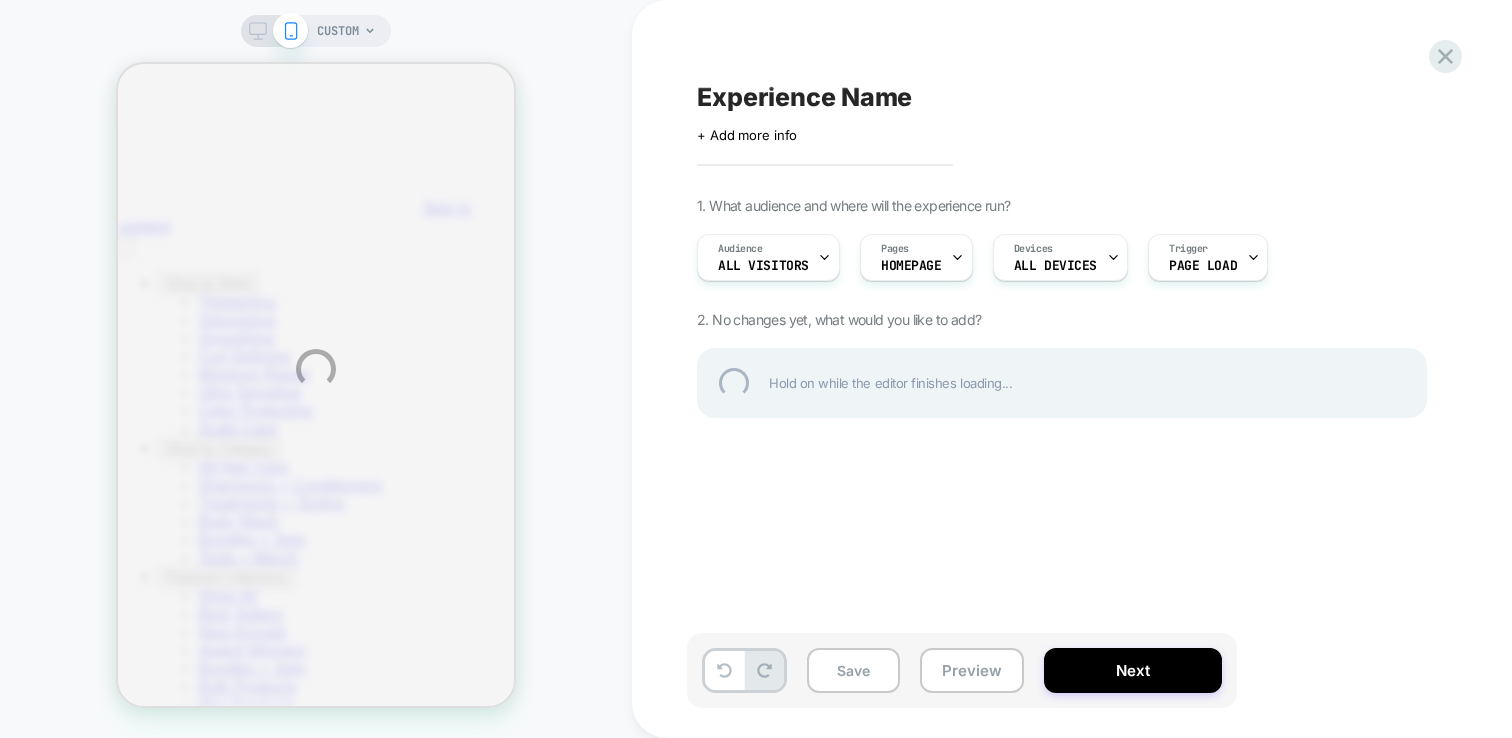 scroll, scrollTop: 0, scrollLeft: 0, axis: both 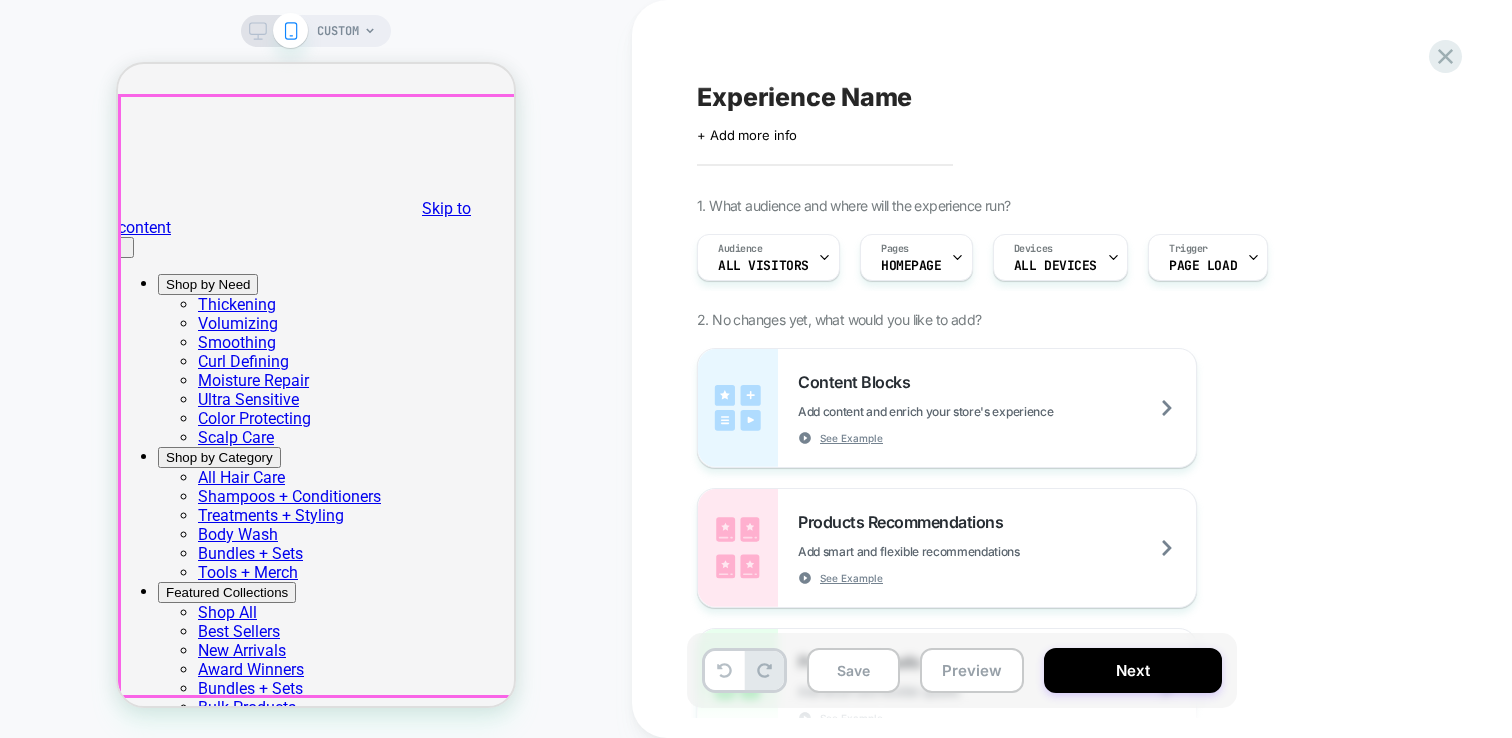 click on "Stocking up? Size up.
Save on your routine with 32 oz sizes.
Shop Bulk" at bounding box center (316, 5706) 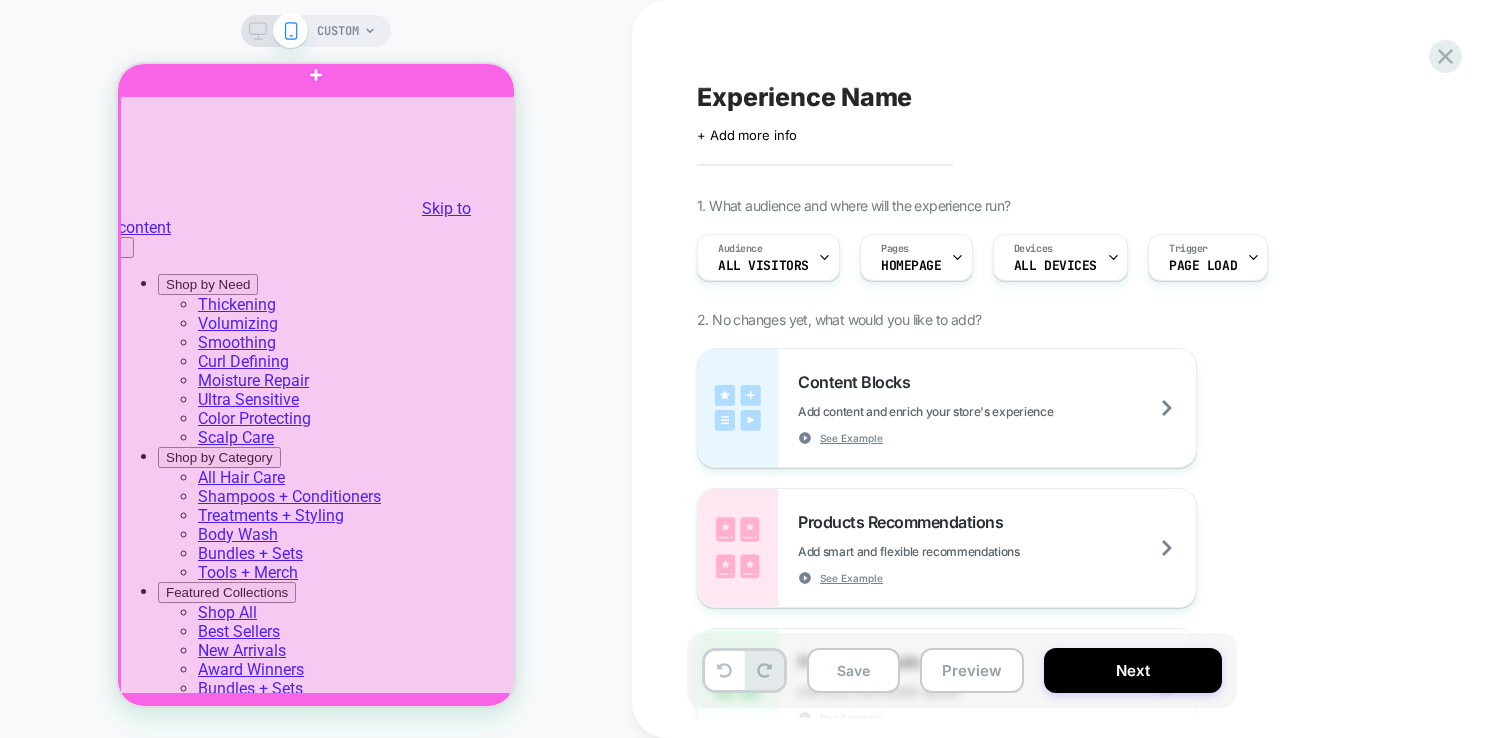 click at bounding box center [318, 396] 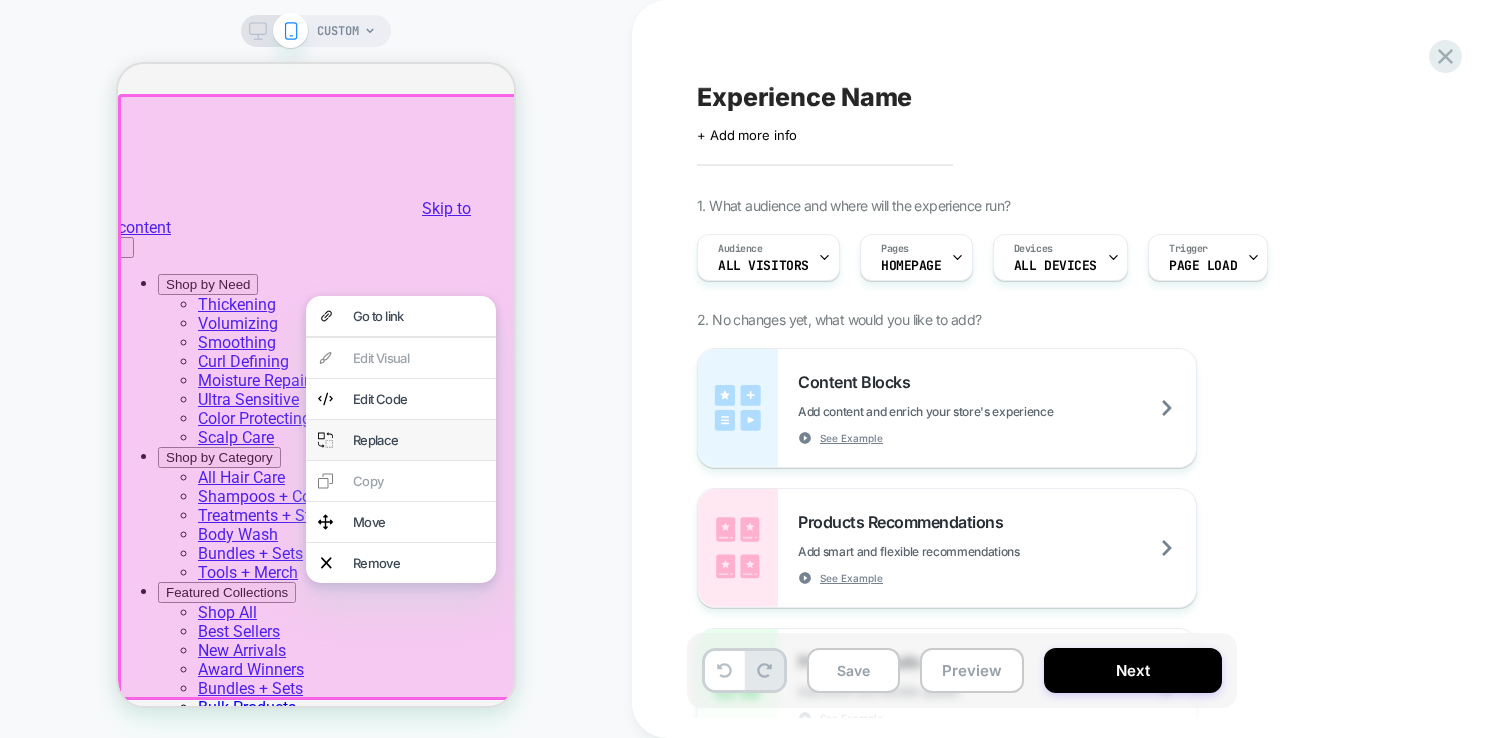 click on "Replace" at bounding box center [401, 440] 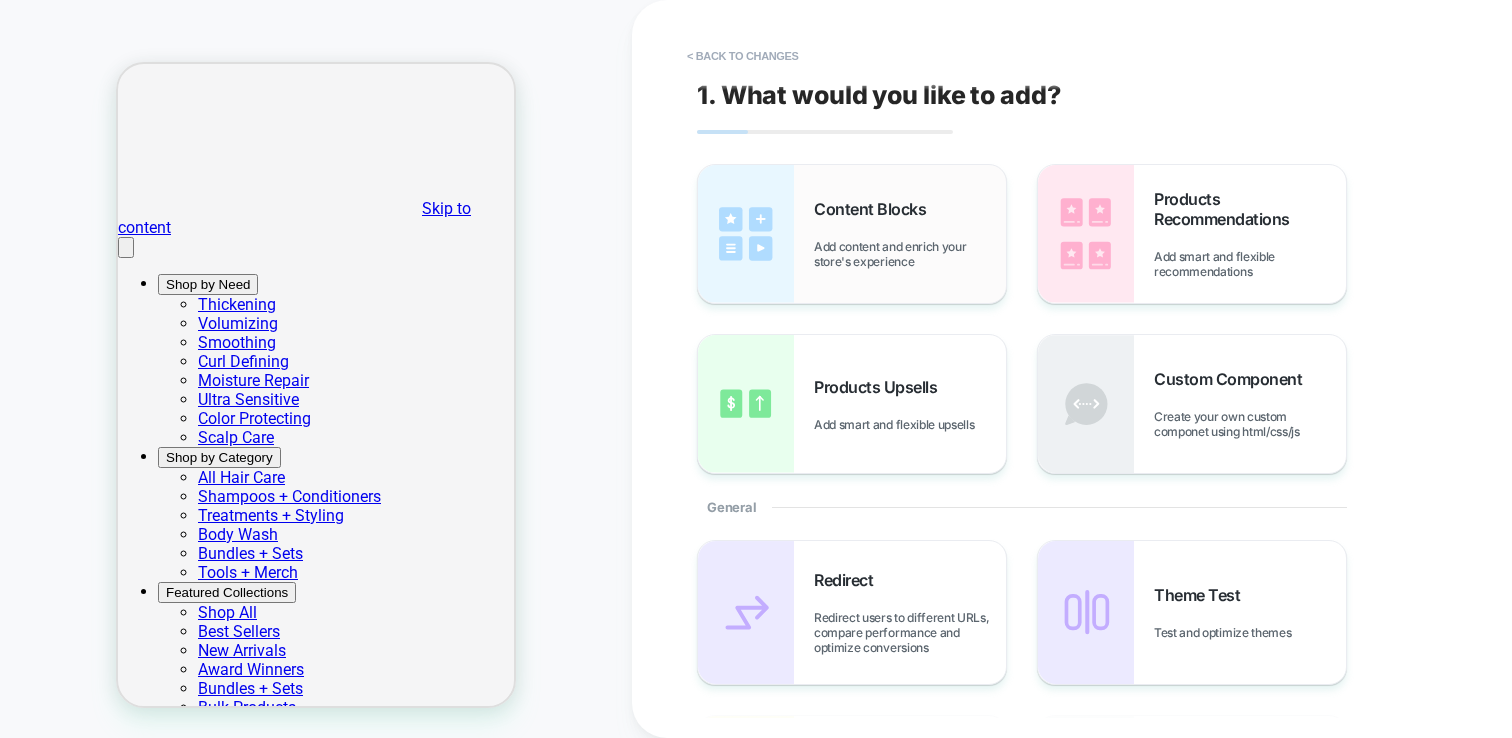 click on "Content Blocks Add content and enrich your store's experience" at bounding box center (910, 234) 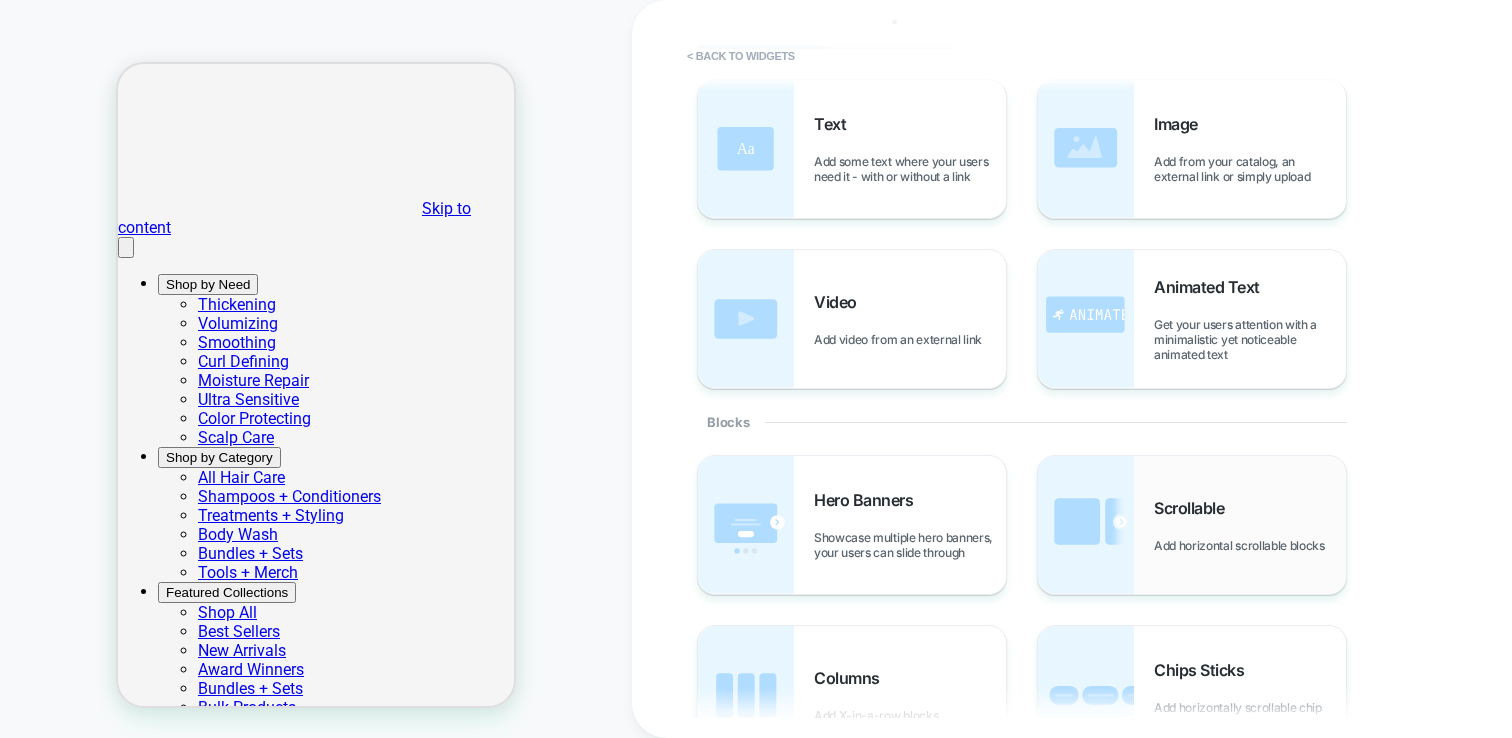 scroll, scrollTop: 91, scrollLeft: 0, axis: vertical 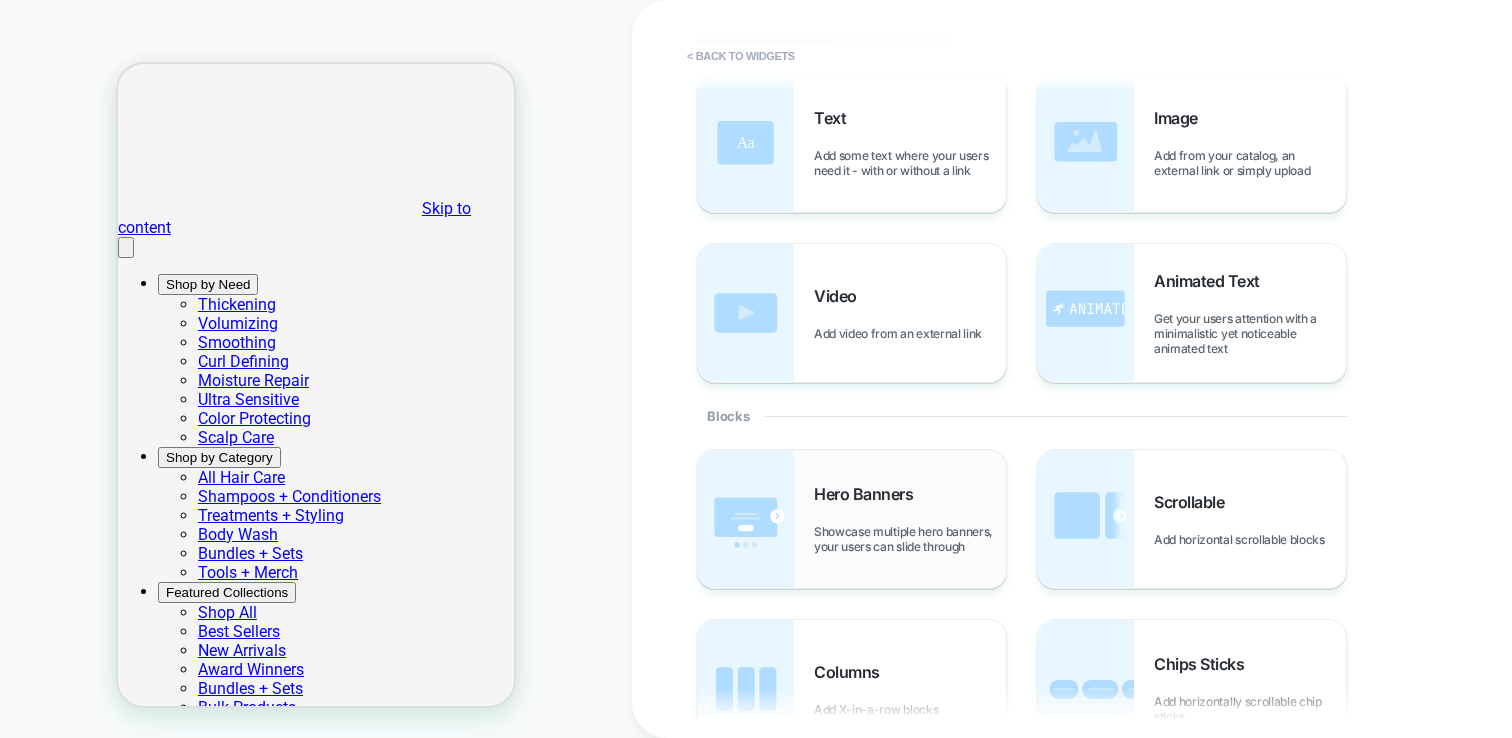 click on "Hero Banners Showcase multiple hero banners, your users can slide through" at bounding box center [910, 519] 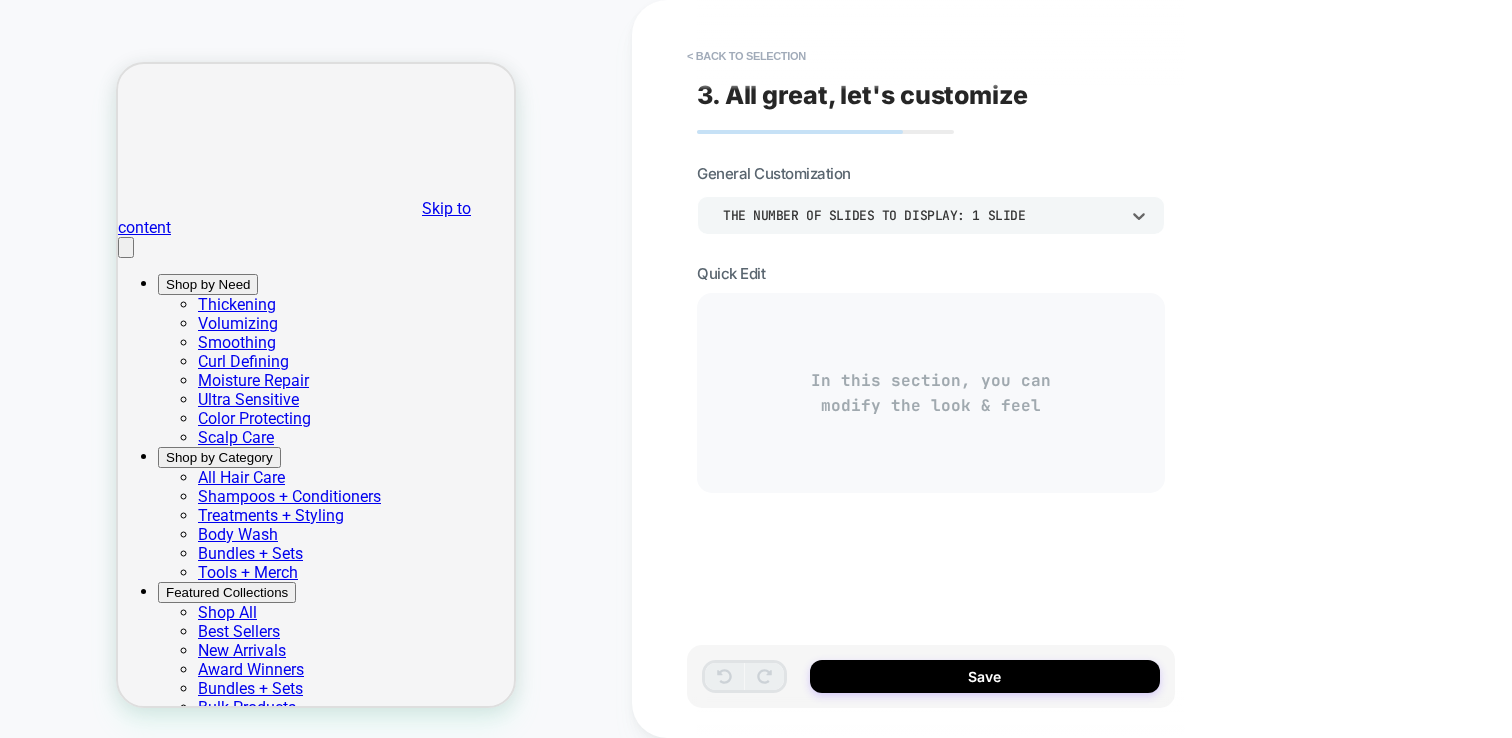 click on "THE NUMBER OF SLIDES TO DISPLAY: 1 SLIDE" at bounding box center (921, 215) 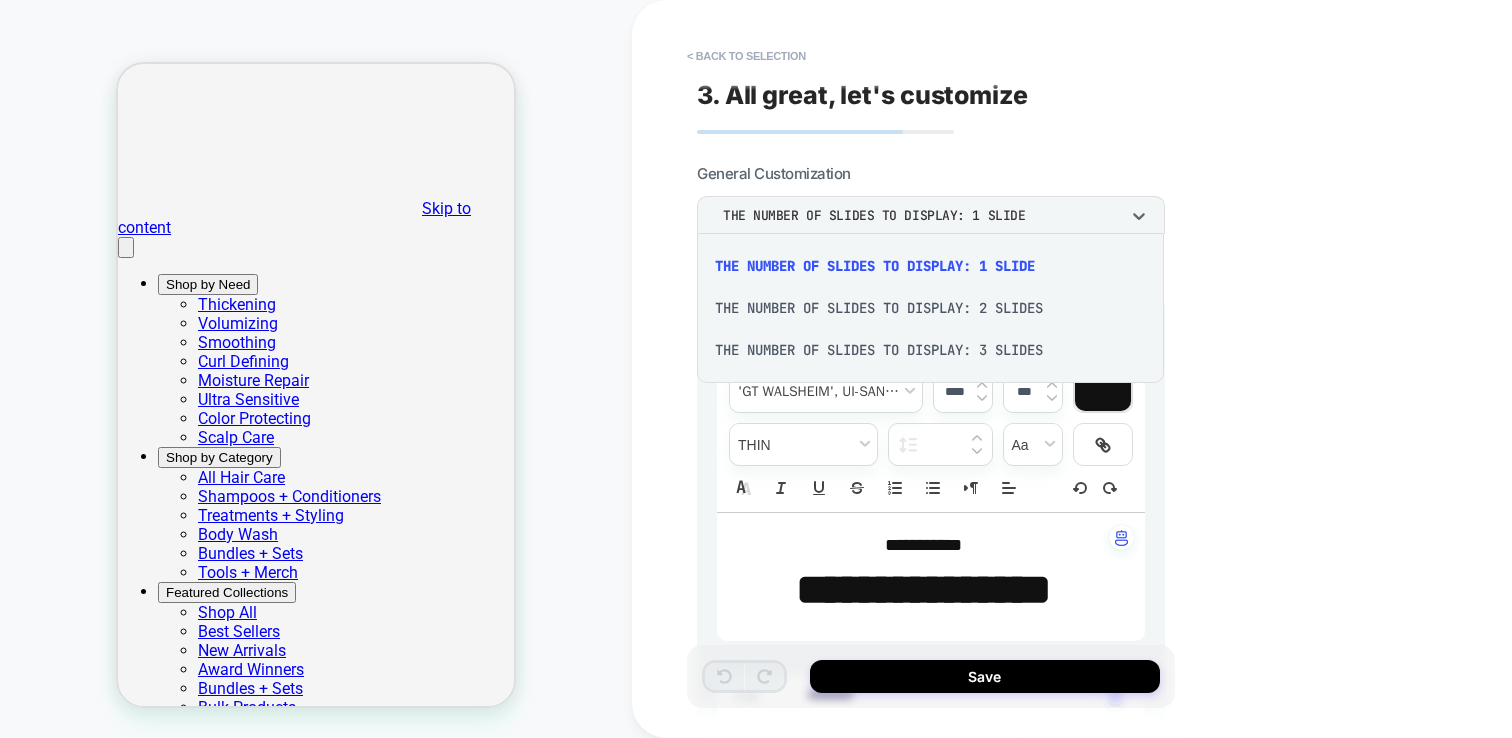 click on "THE NUMBER OF SLIDES TO DISPLAY: 3 SLIDES" at bounding box center [930, 350] 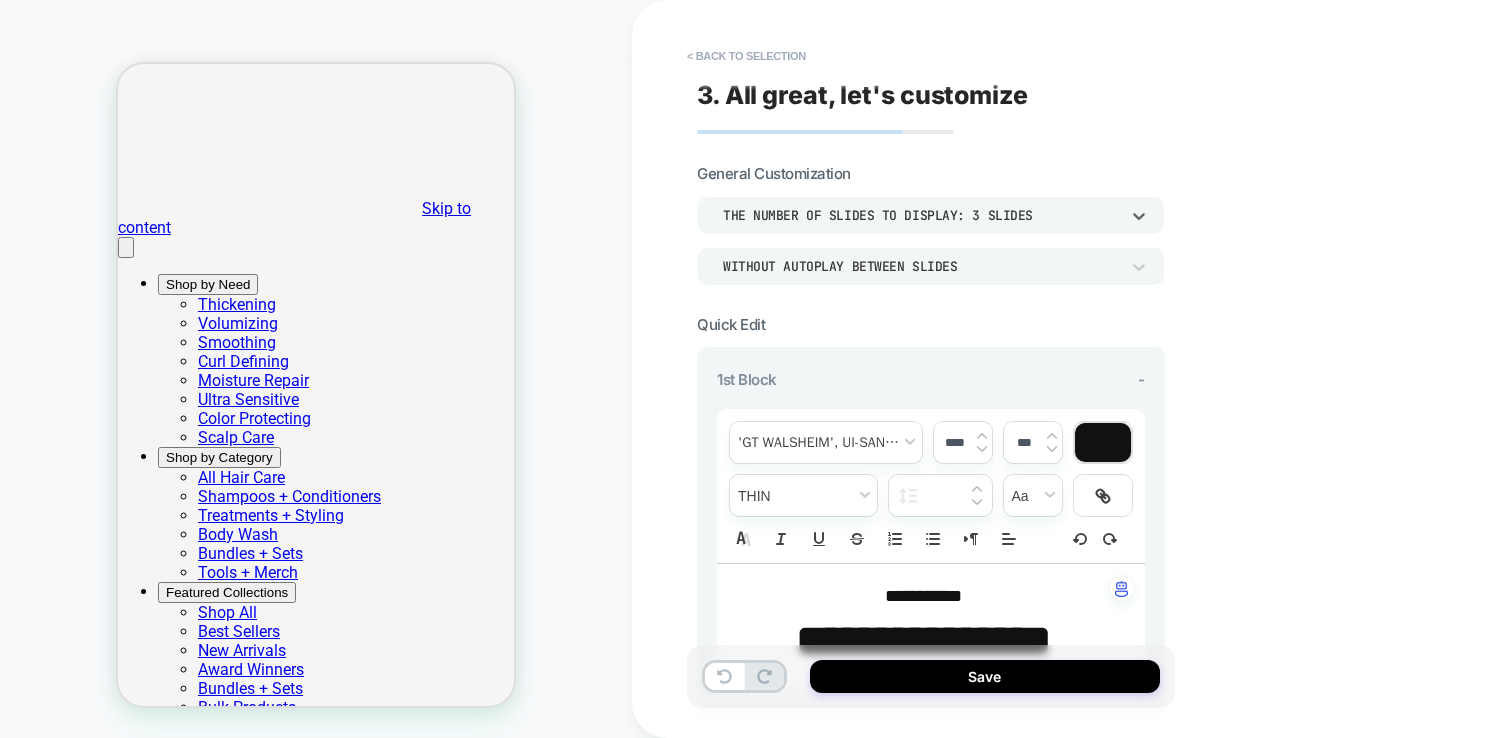 type on "*" 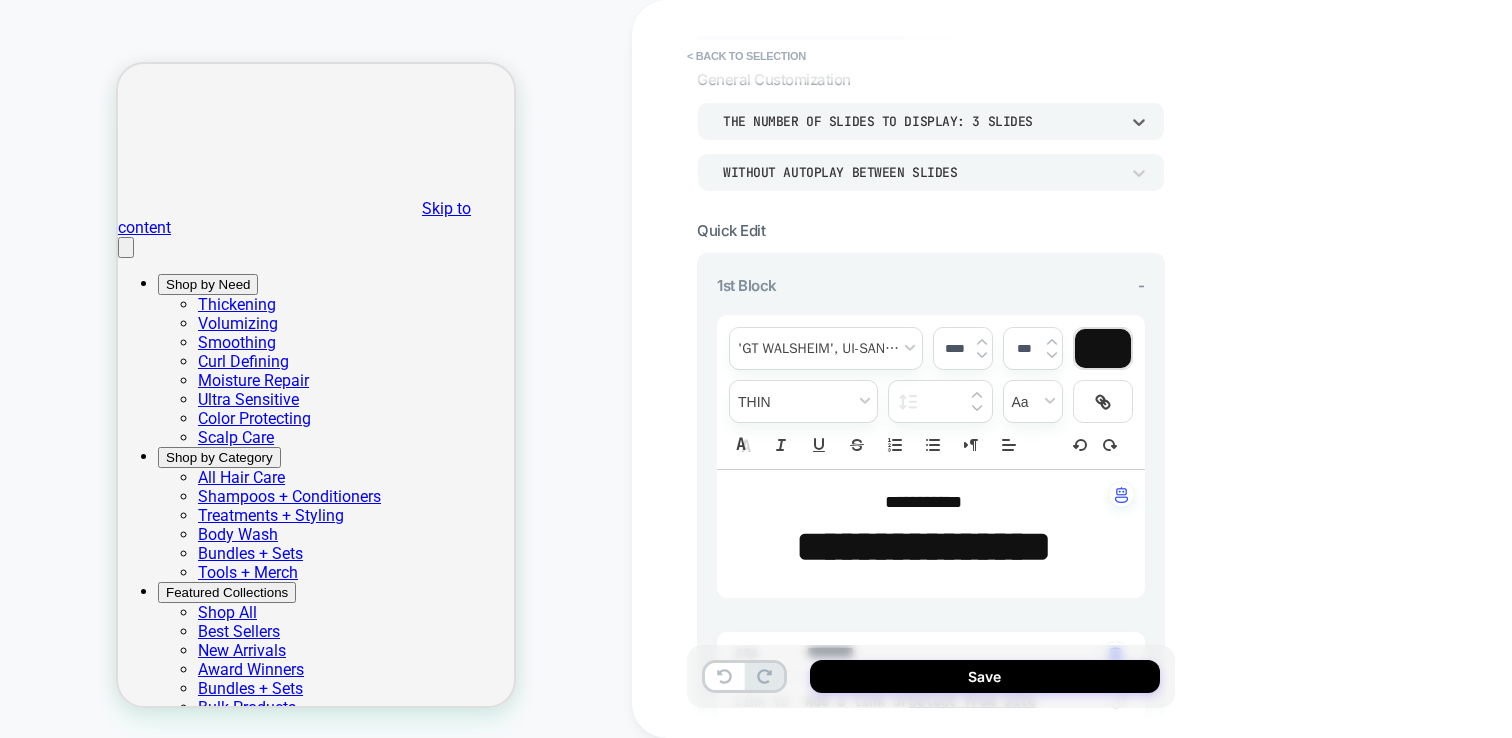 scroll, scrollTop: 109, scrollLeft: 0, axis: vertical 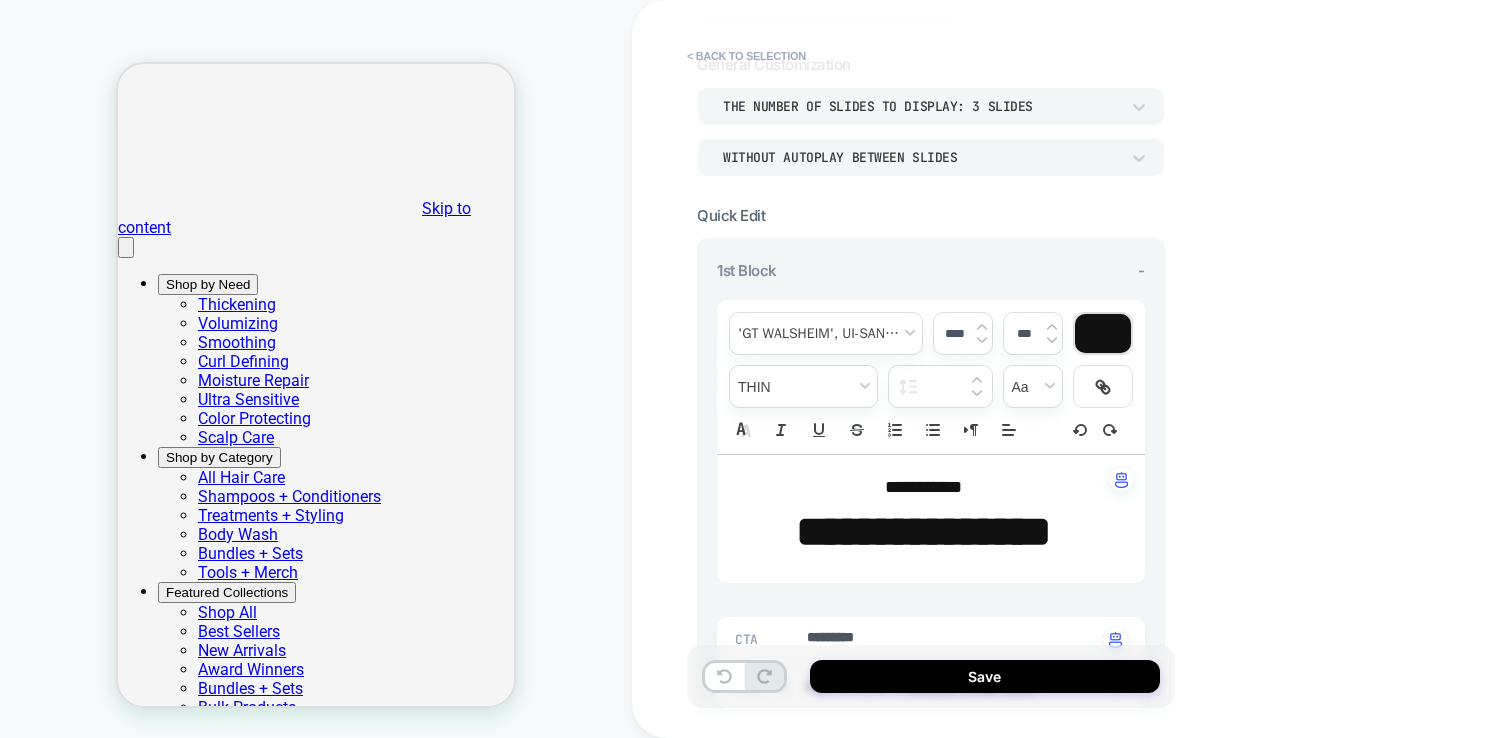 click on "**********" at bounding box center (923, 532) 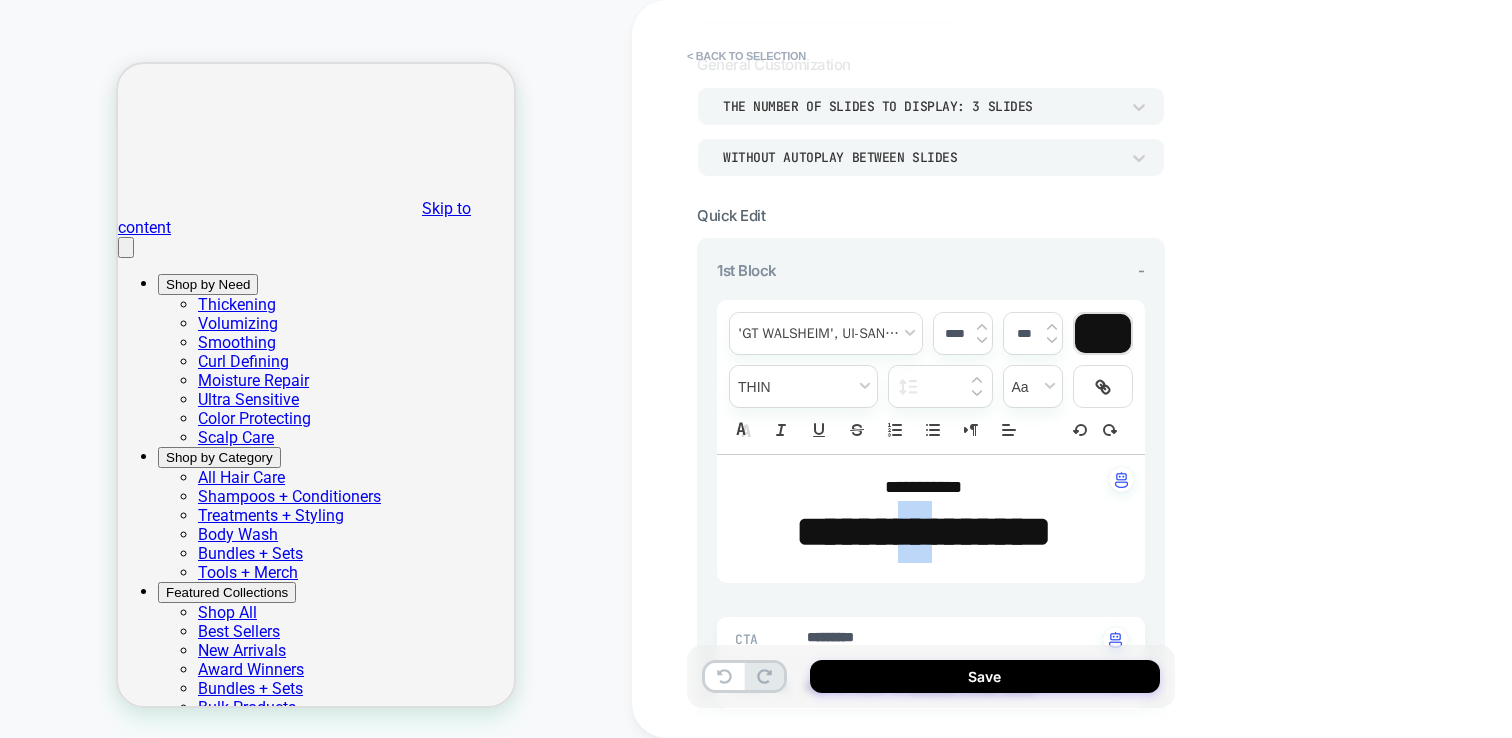 click on "**********" at bounding box center (923, 532) 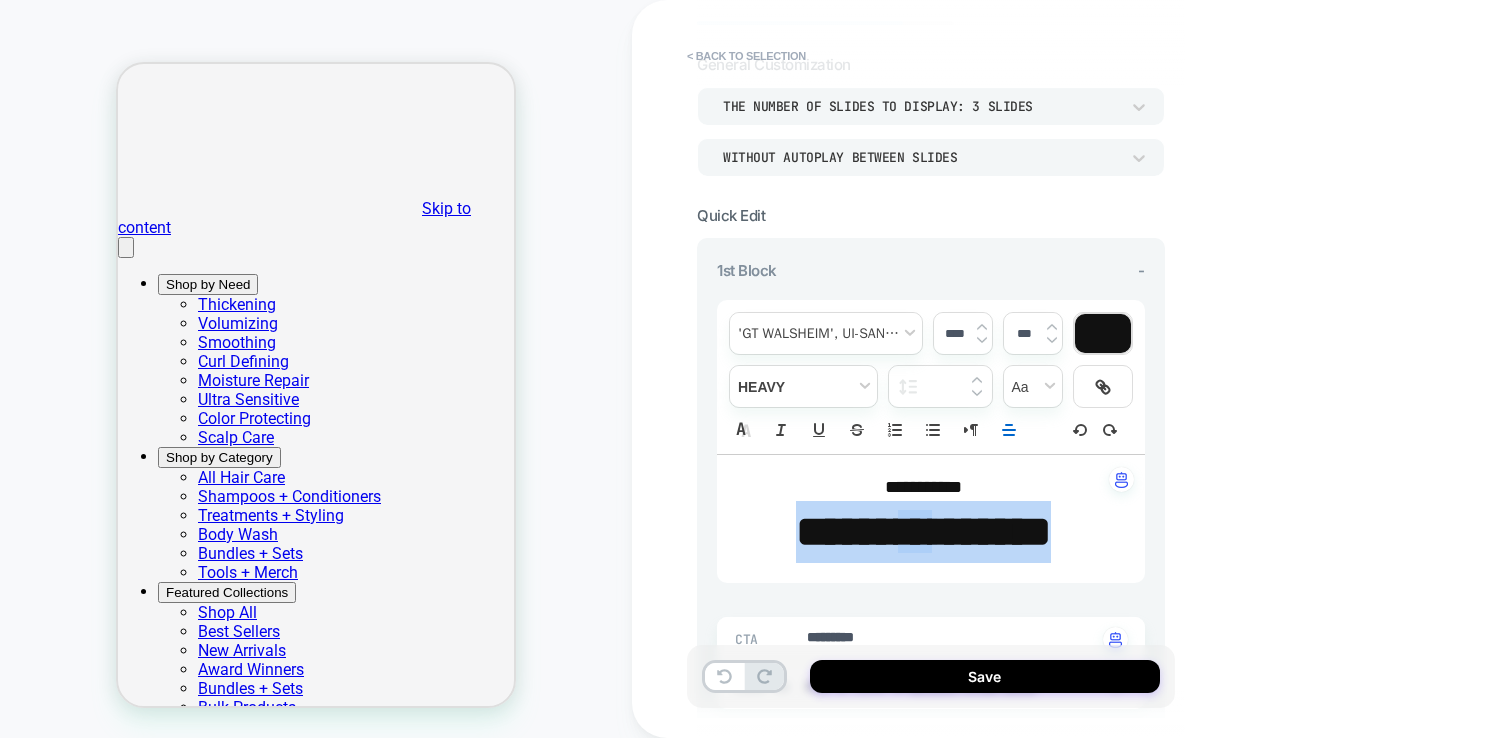 click on "***** ** ******" at bounding box center [923, 532] 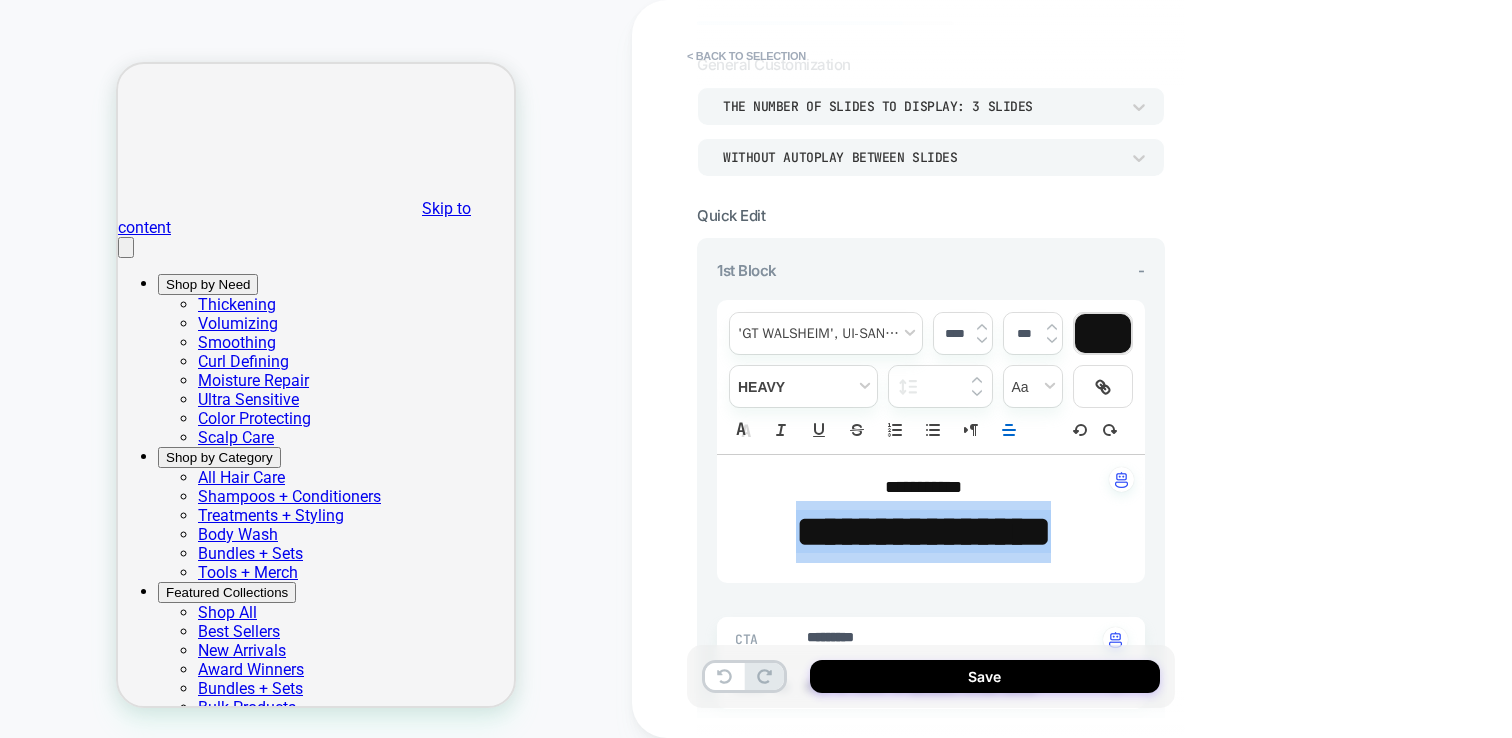 type on "*" 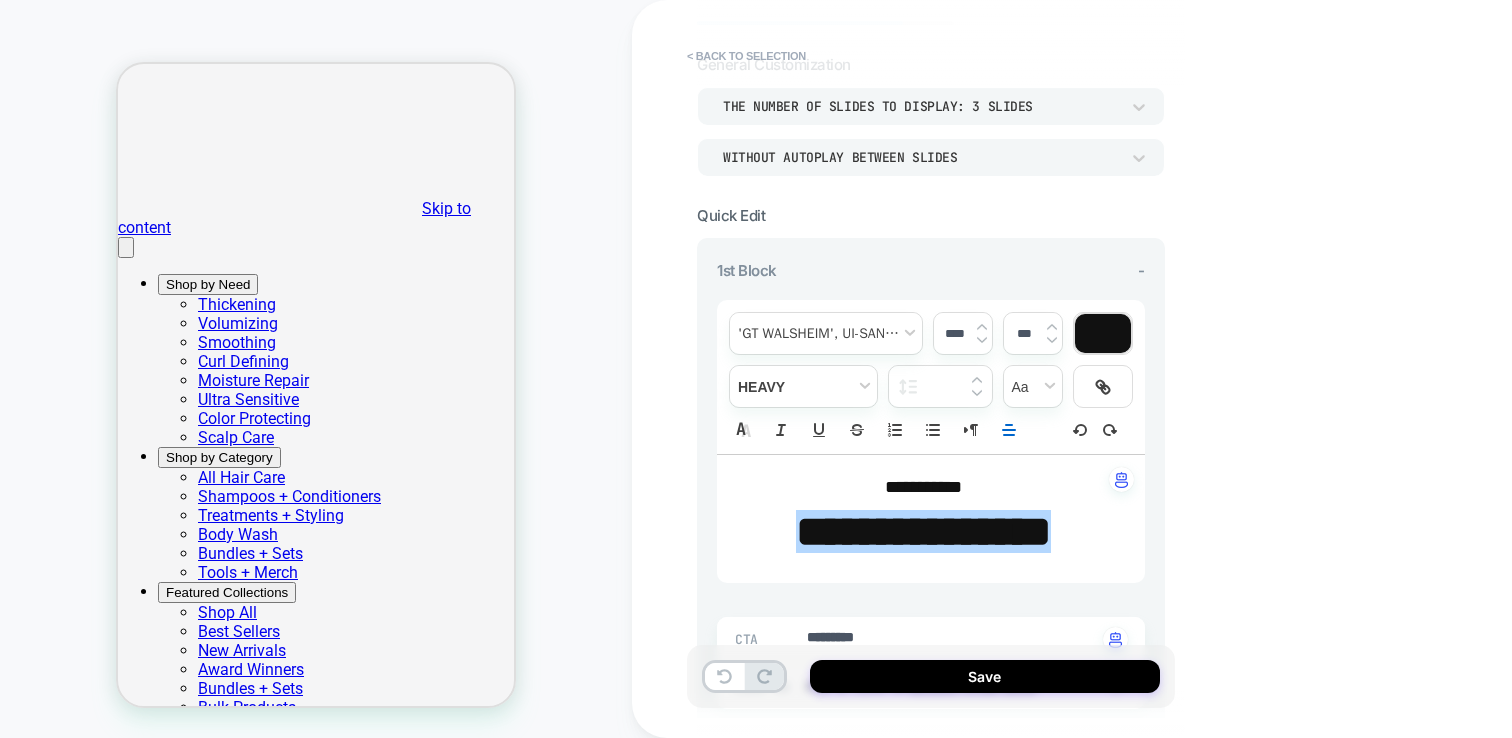 type on "*" 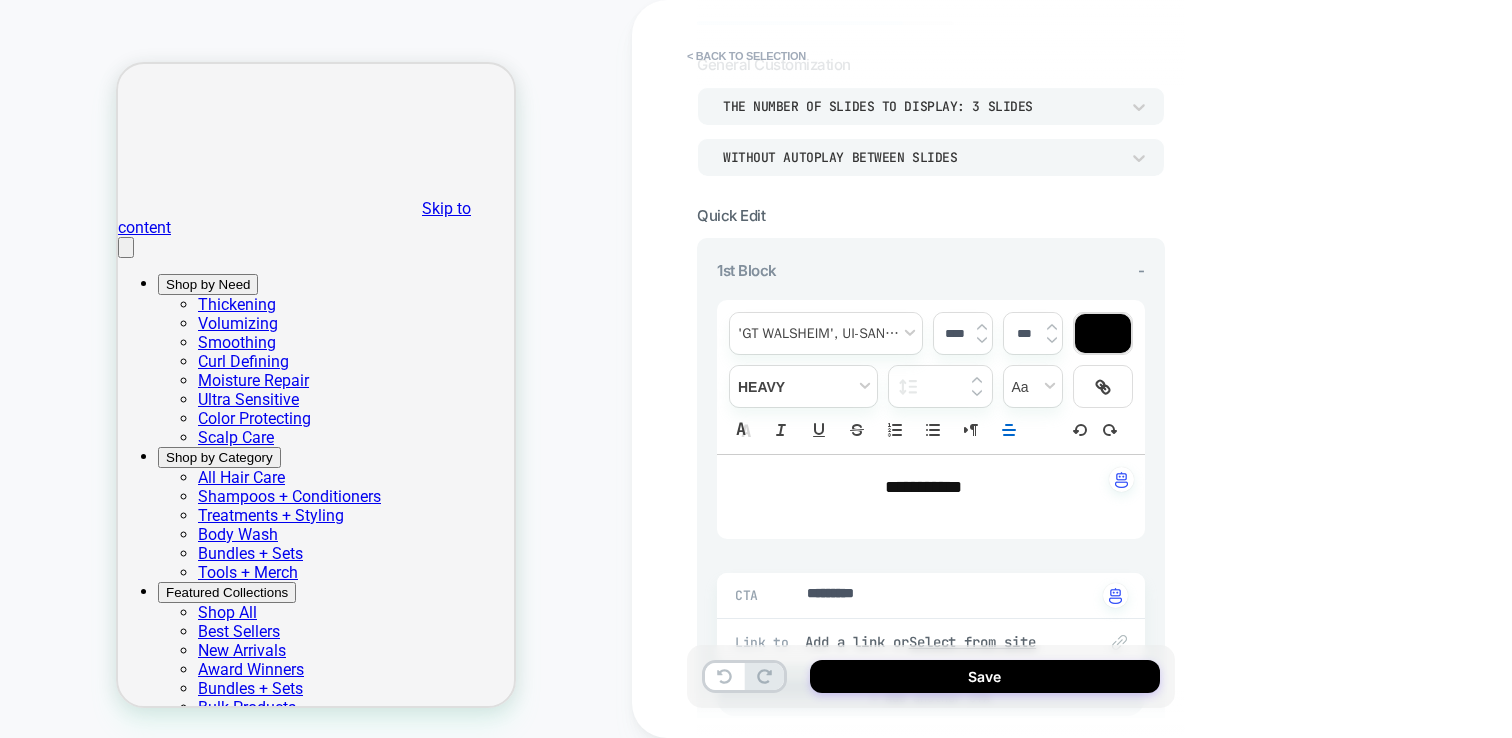 click on "**********" at bounding box center [923, 487] 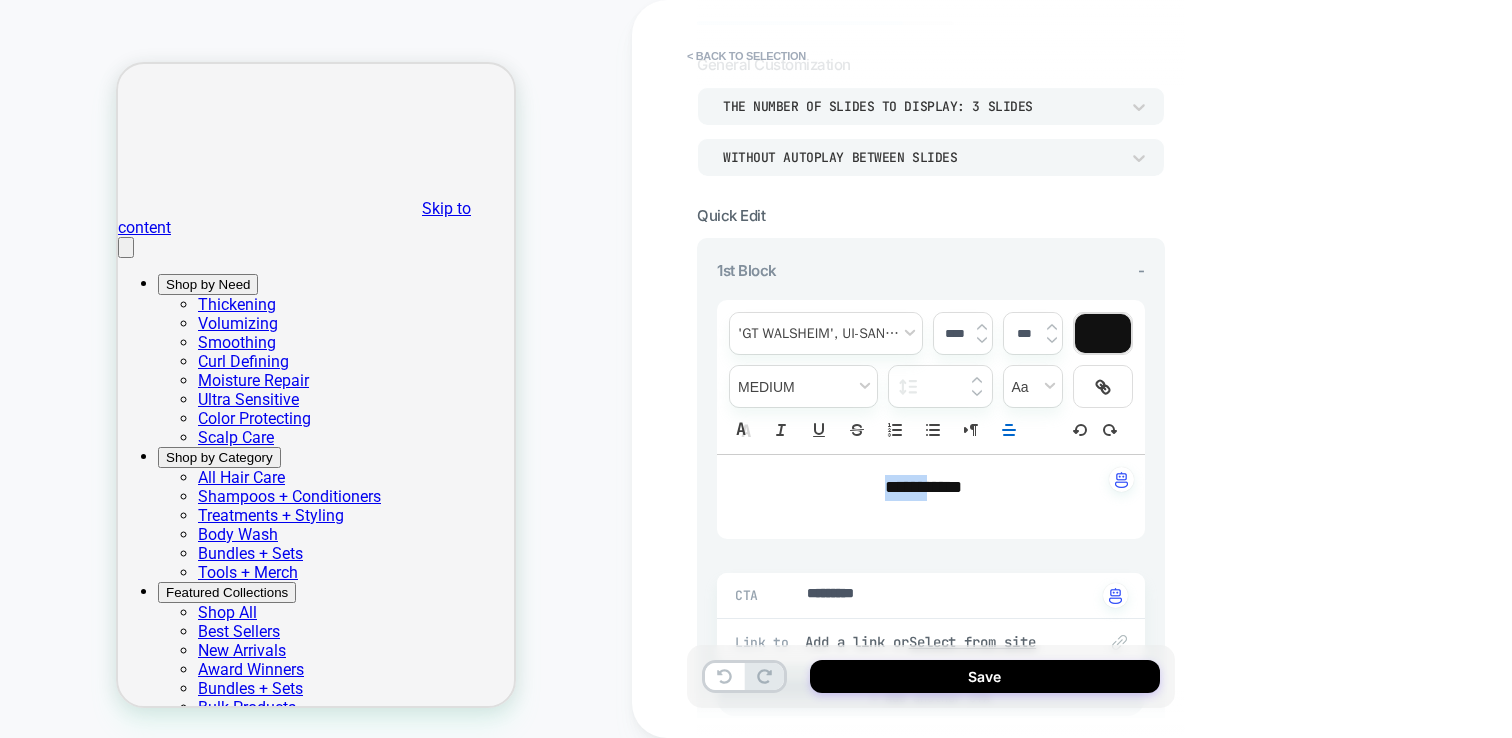 click on "**********" at bounding box center (923, 487) 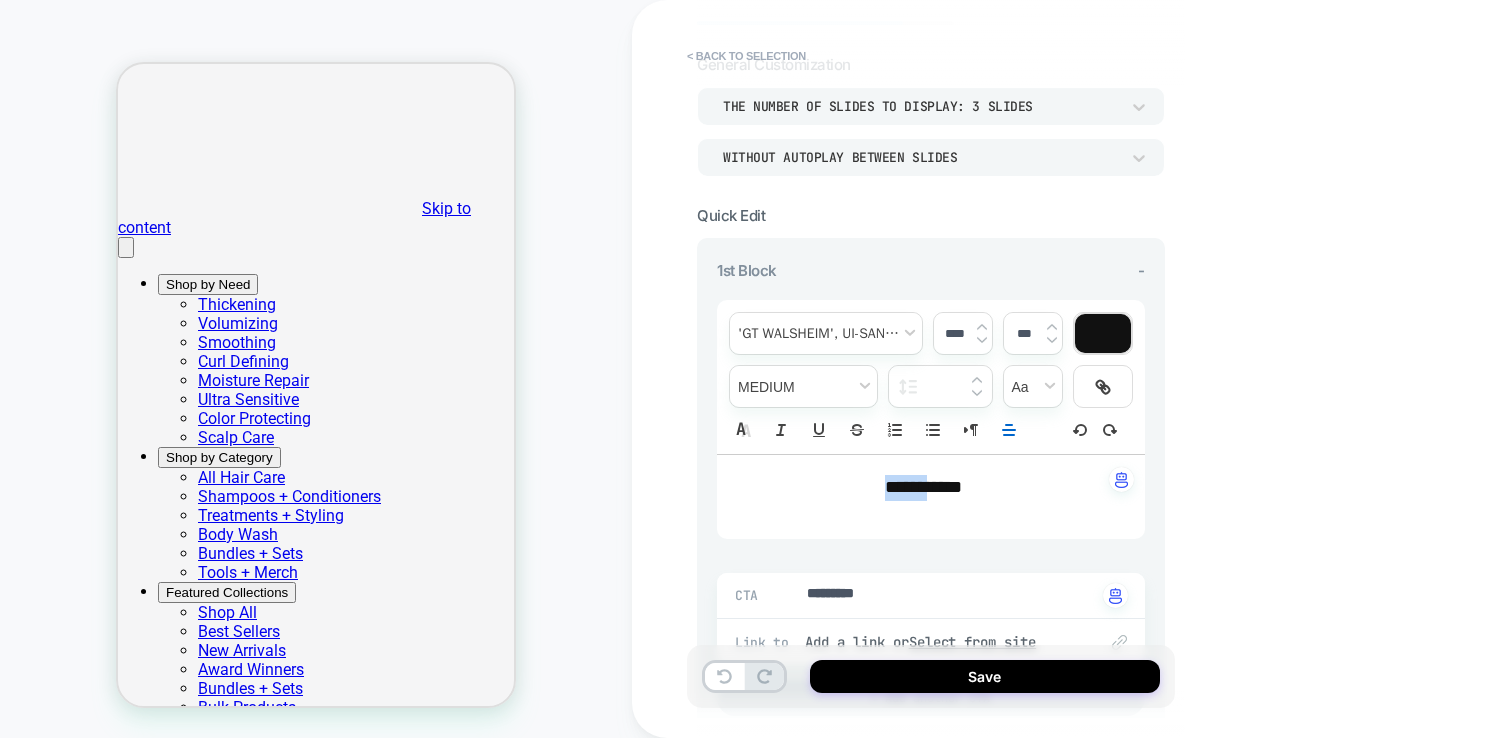 click on "**********" at bounding box center (923, 487) 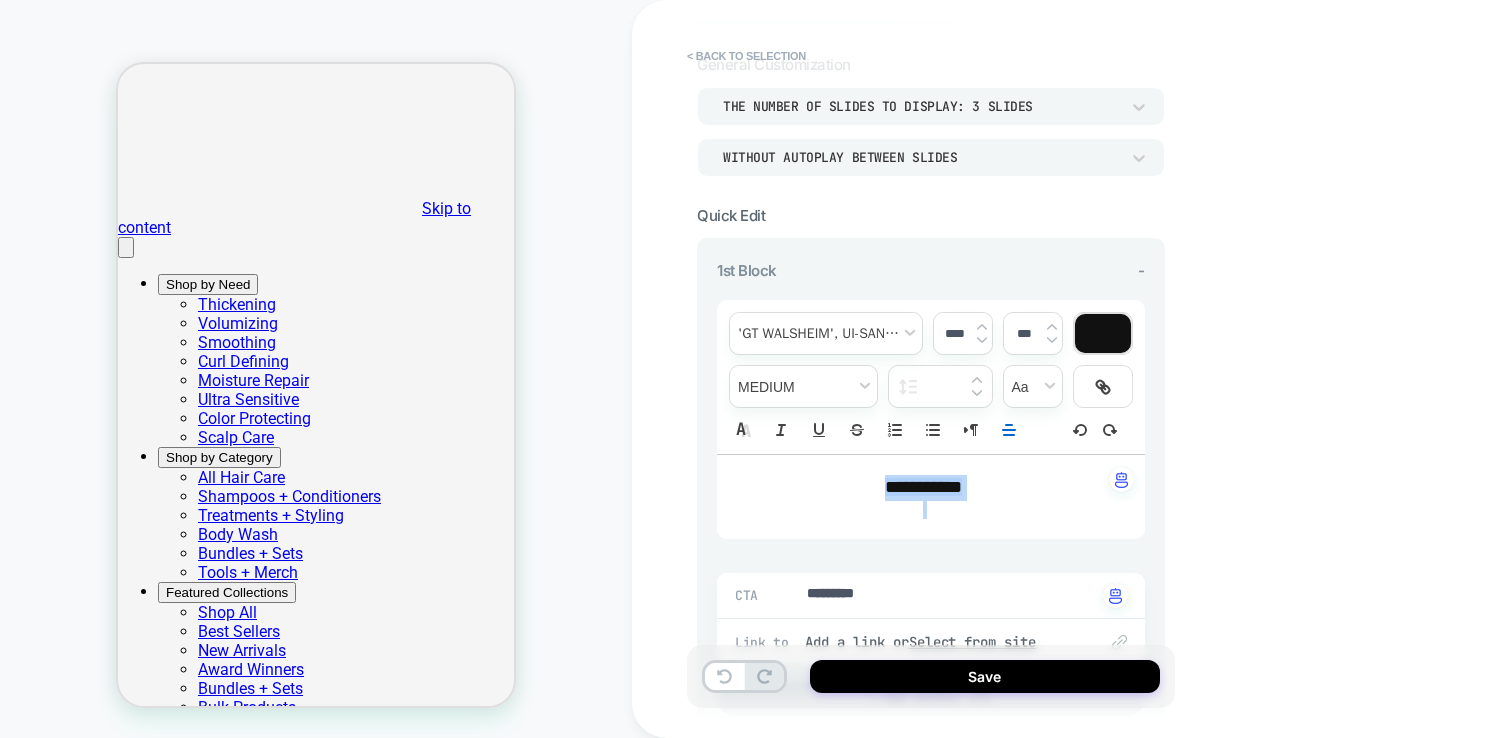 type on "*" 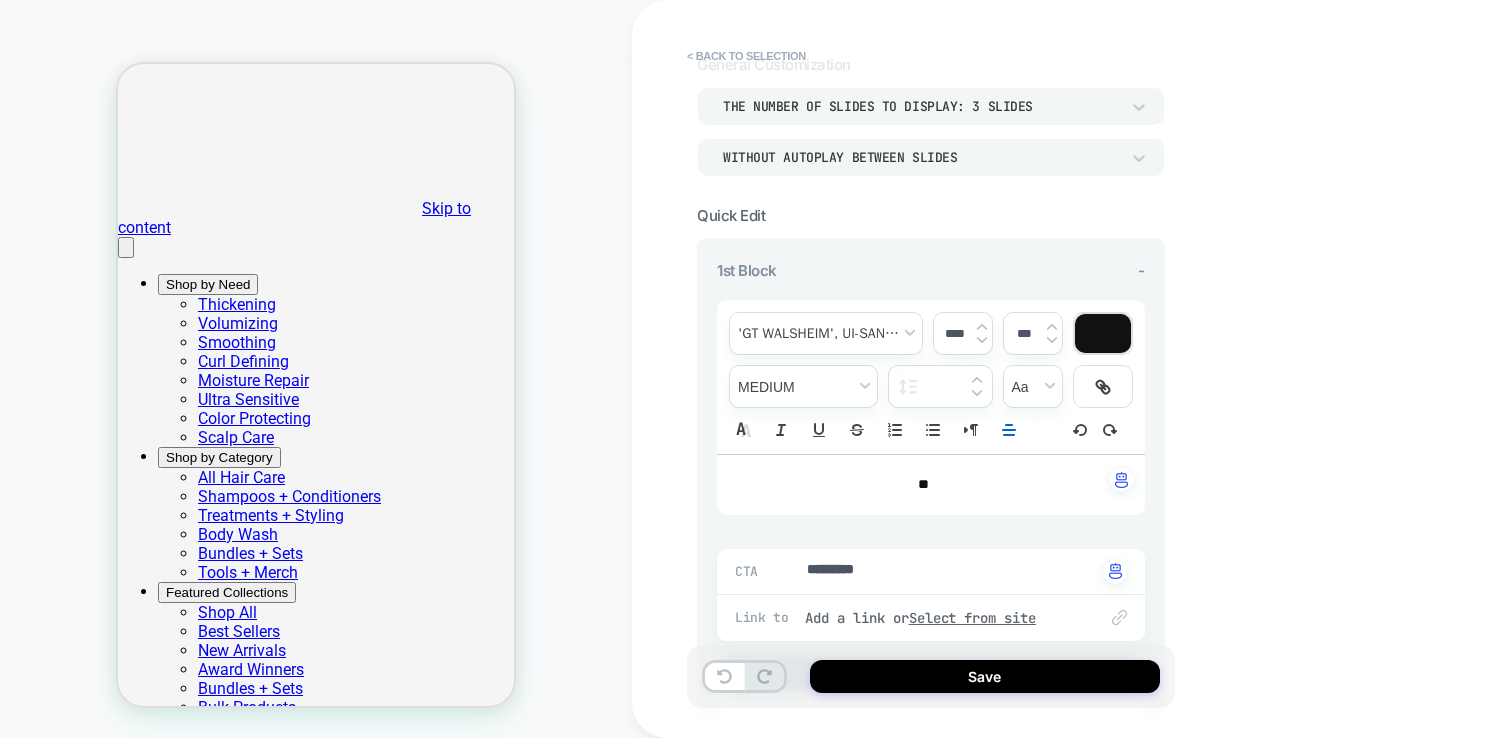 type on "*" 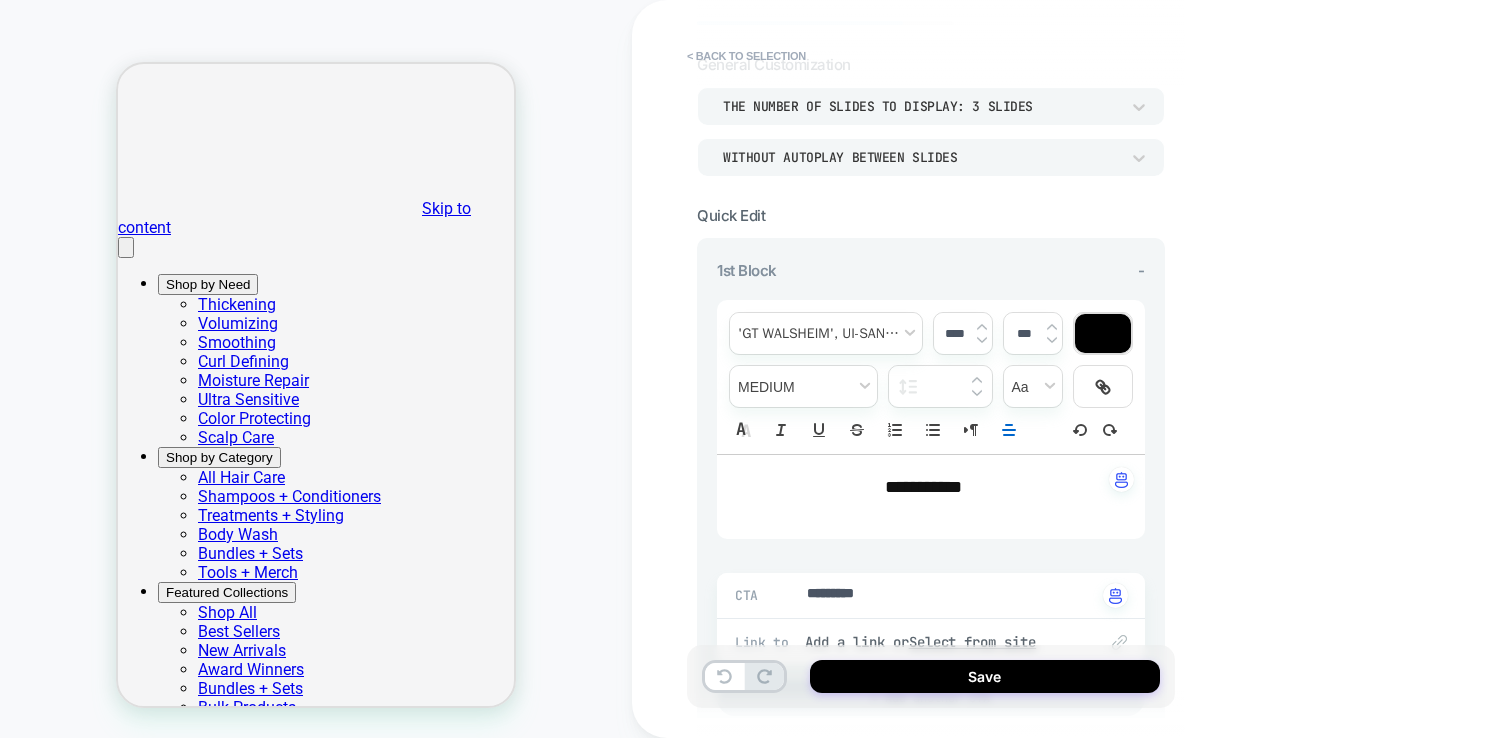 type on "*" 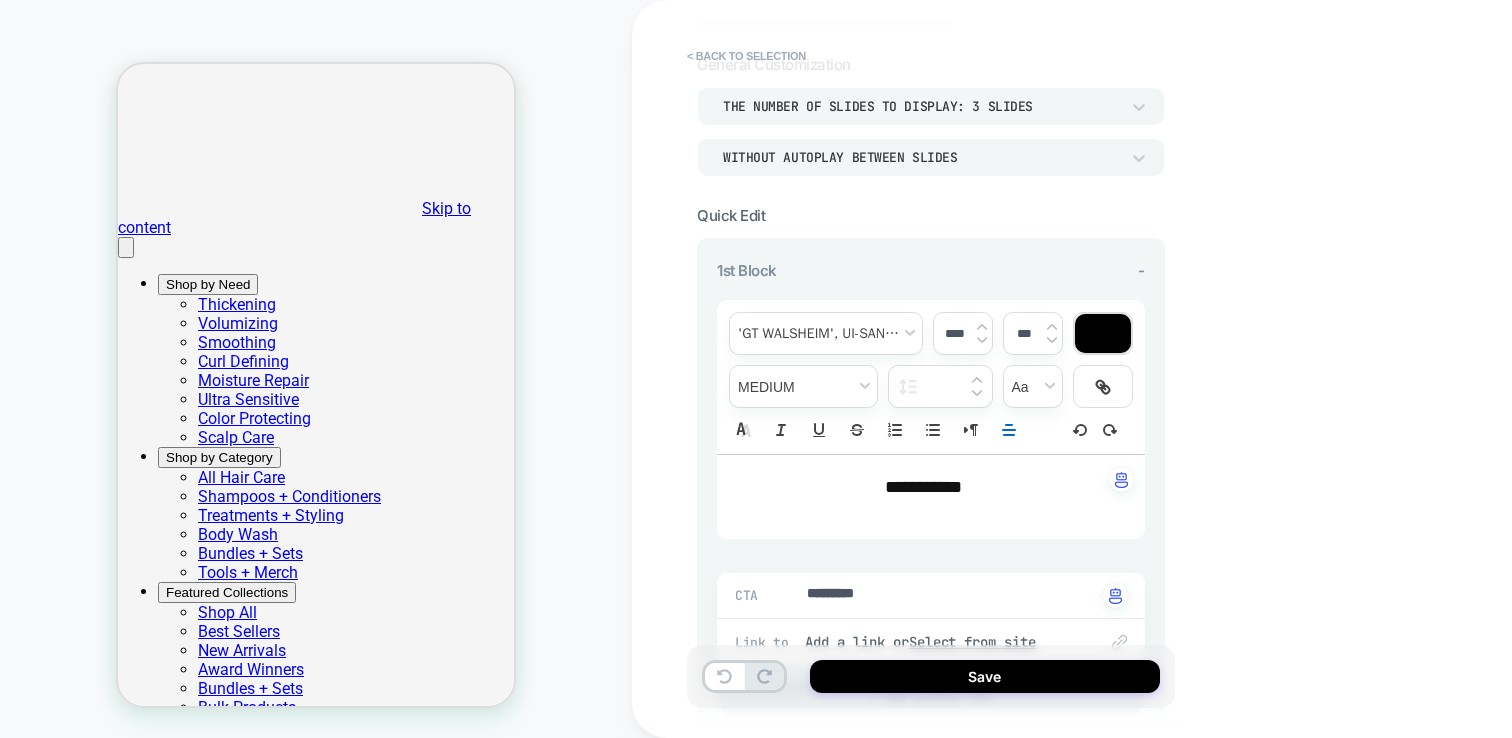 type on "****" 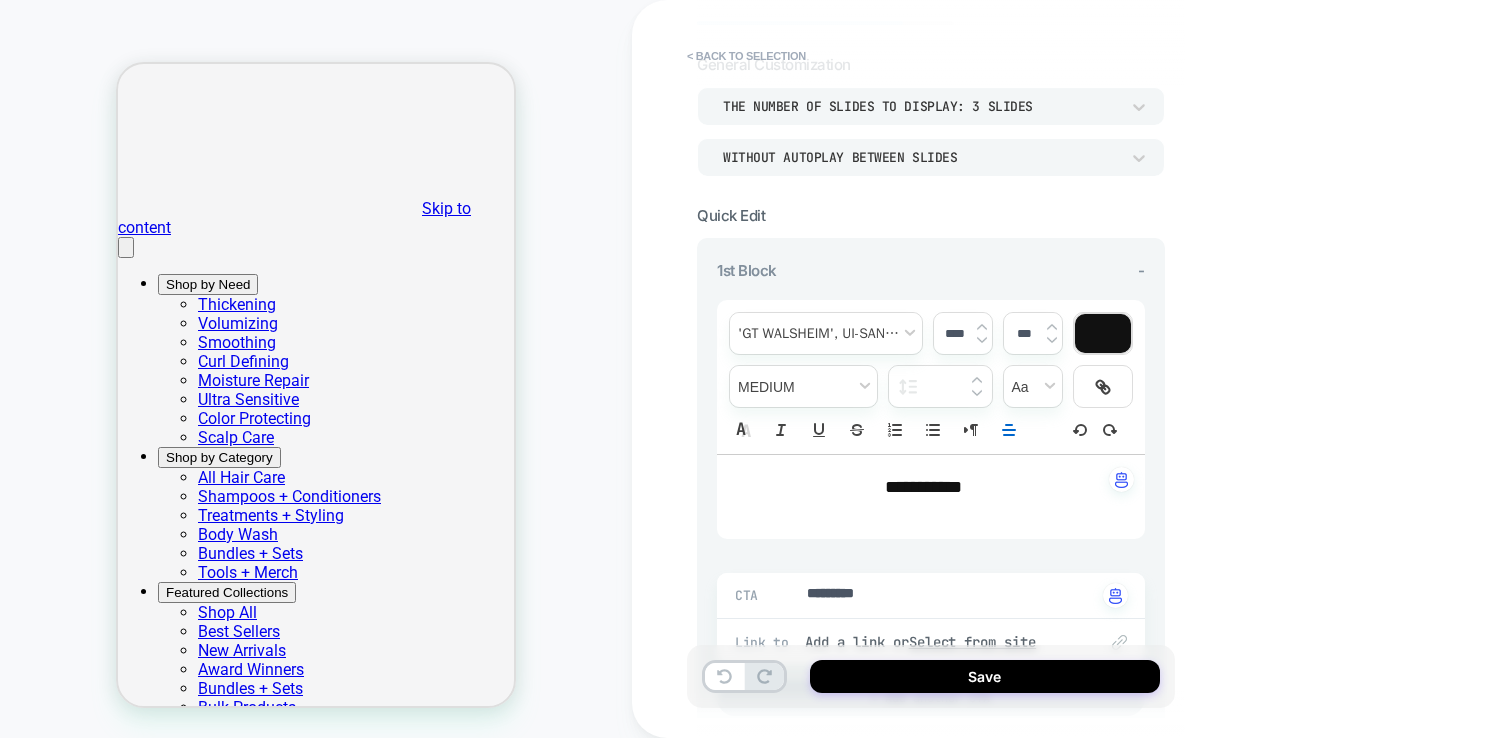 type on "*" 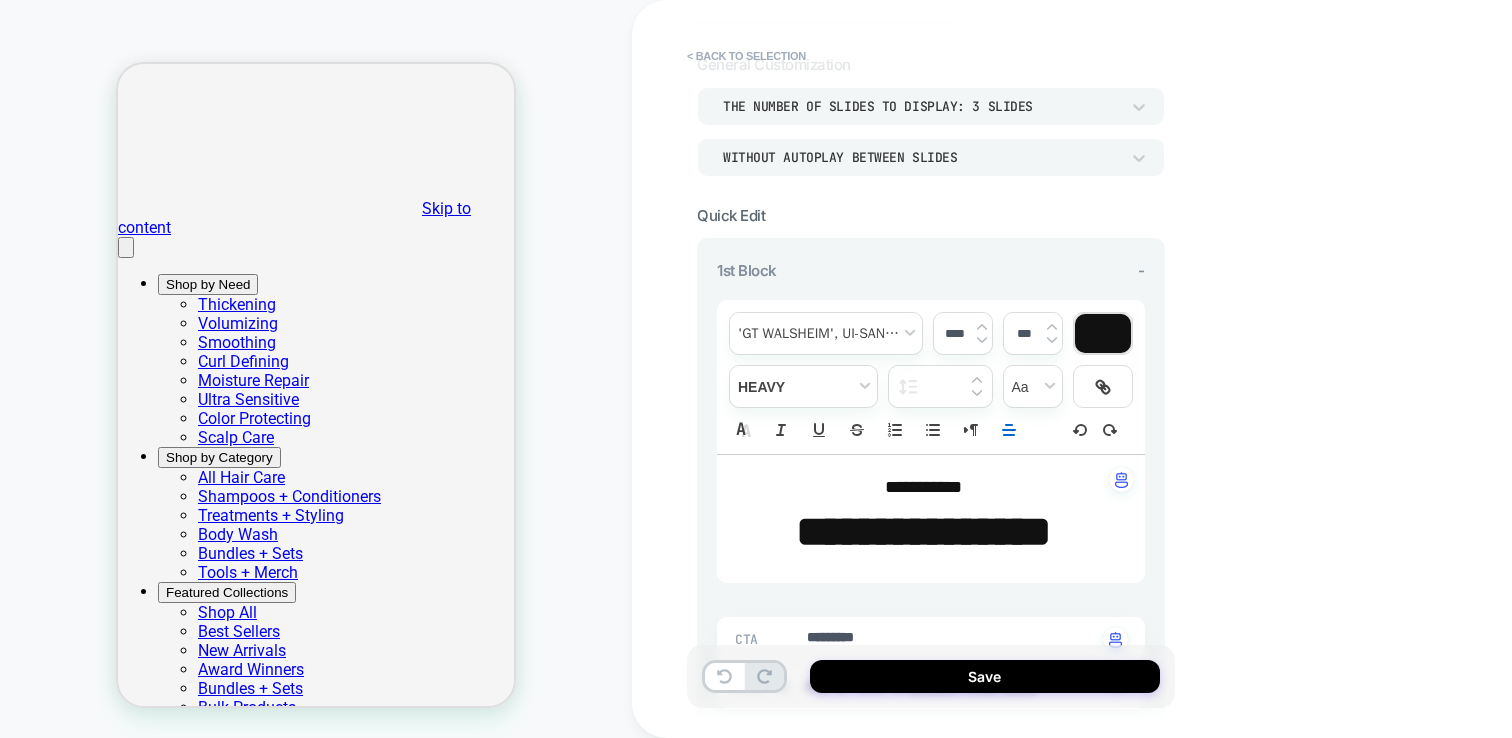 click on "**********" at bounding box center (923, 531) 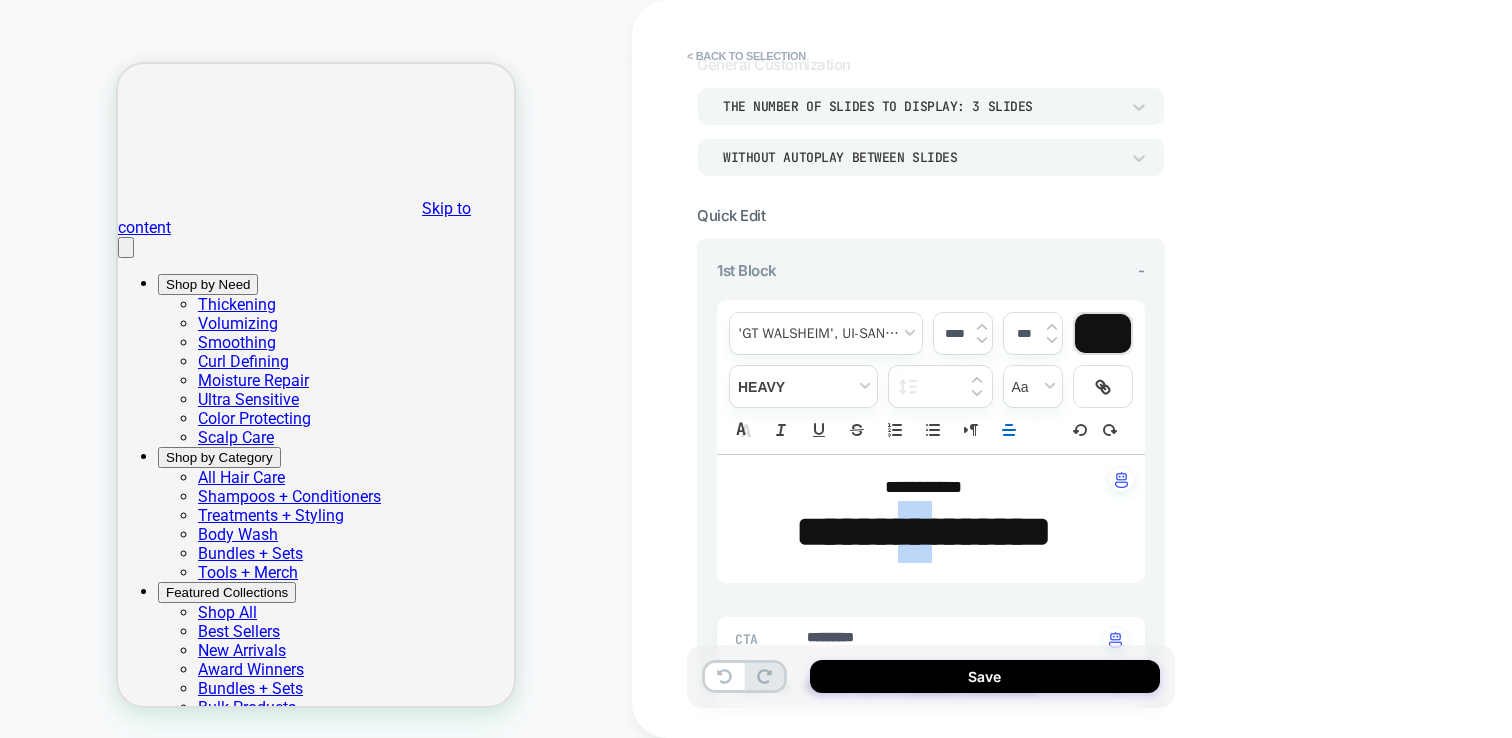 click on "**********" at bounding box center (923, 531) 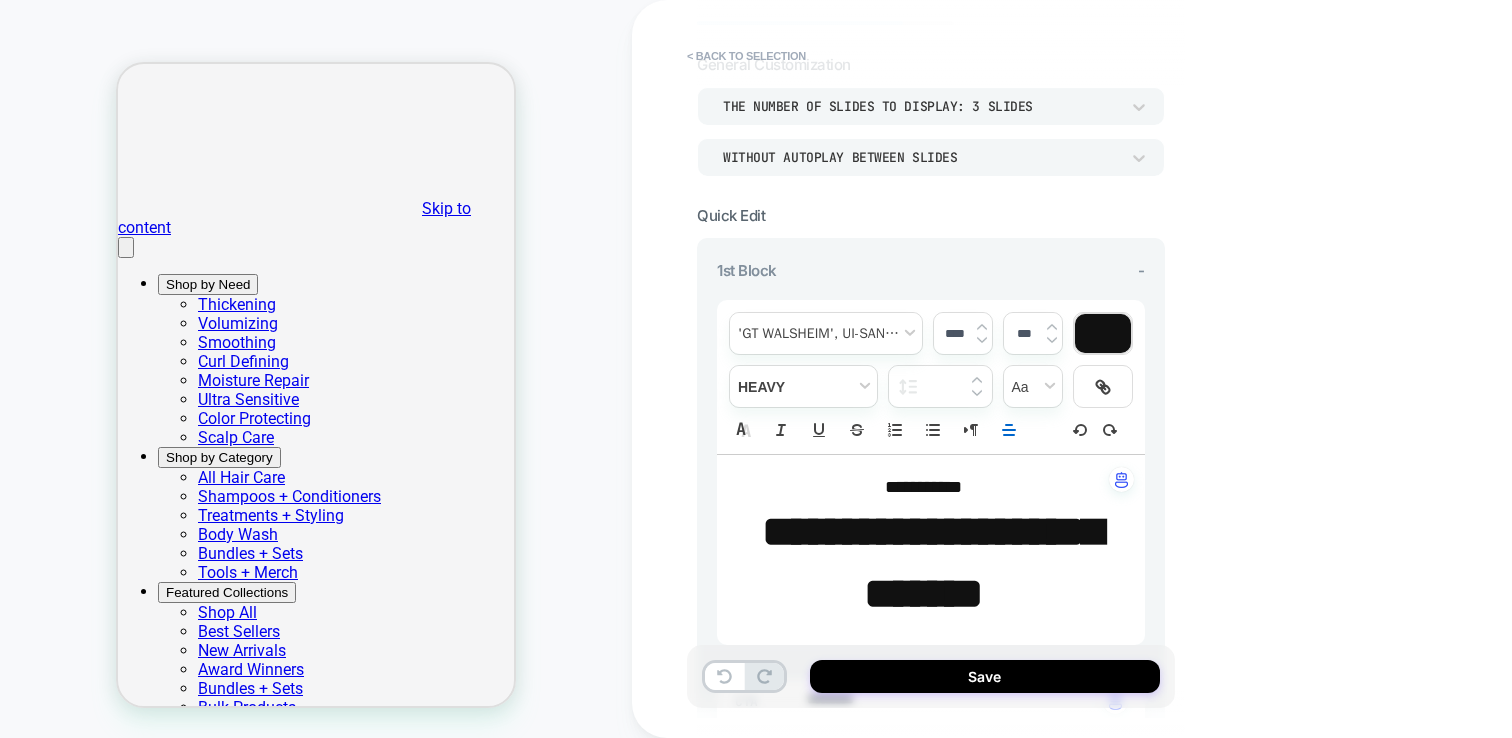 type on "*" 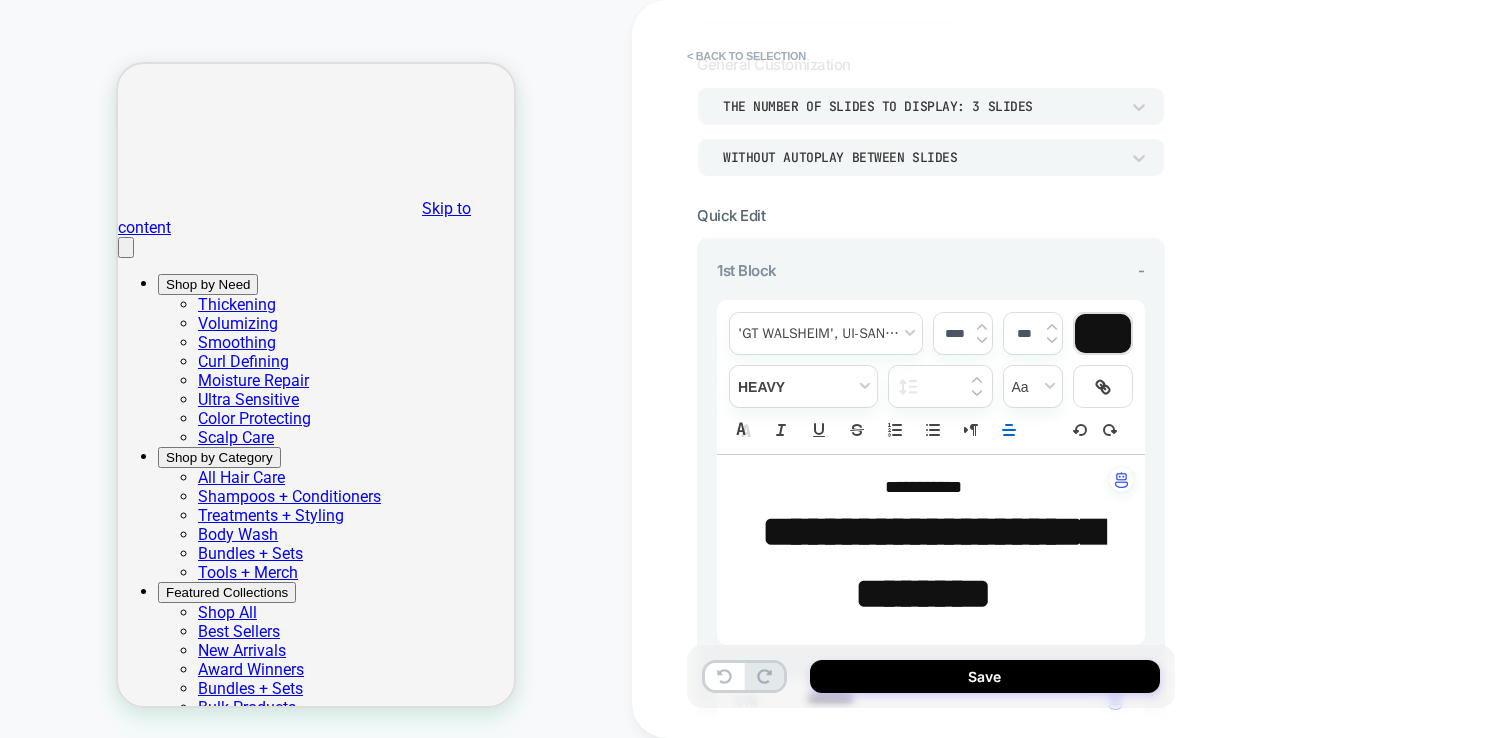 click on "**********" at bounding box center [923, 487] 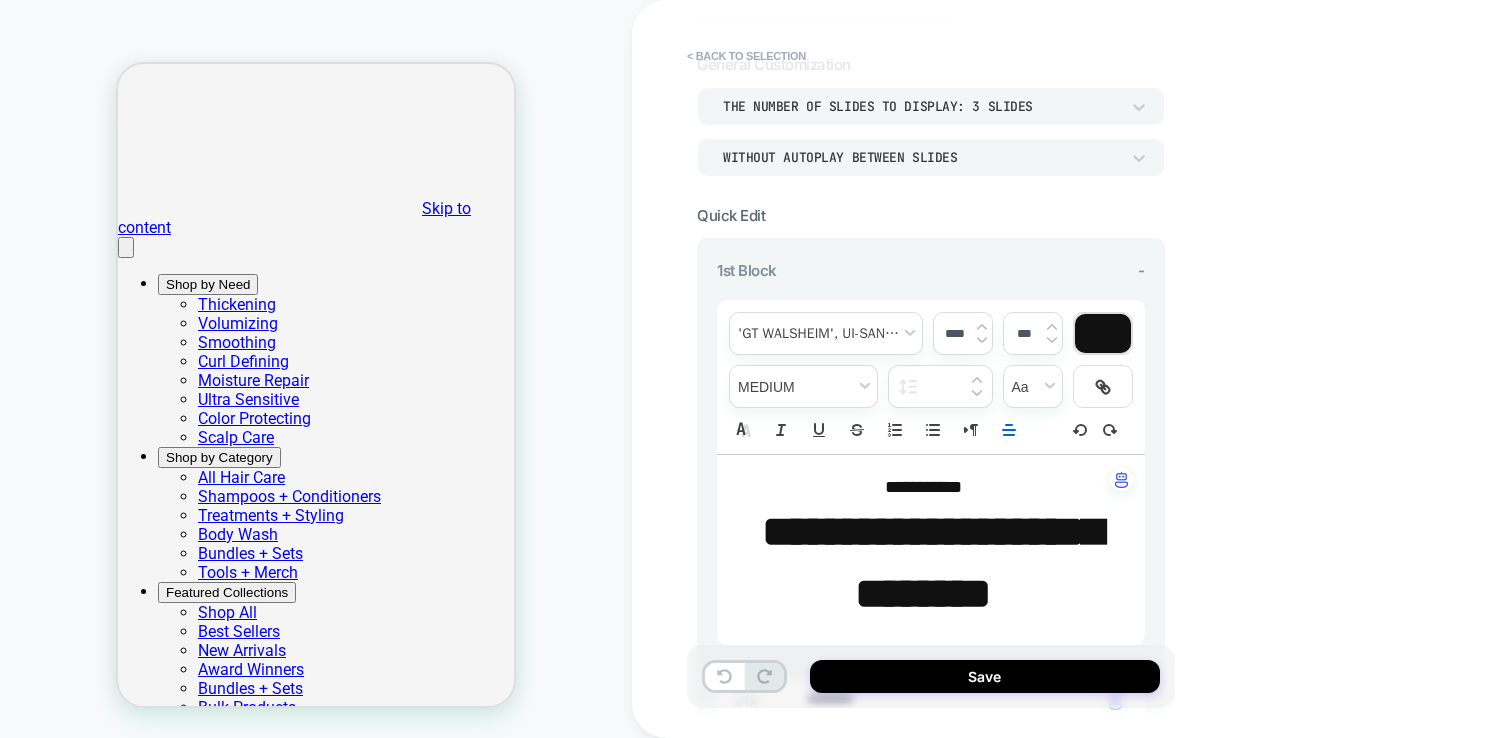click on "**********" at bounding box center [932, 562] 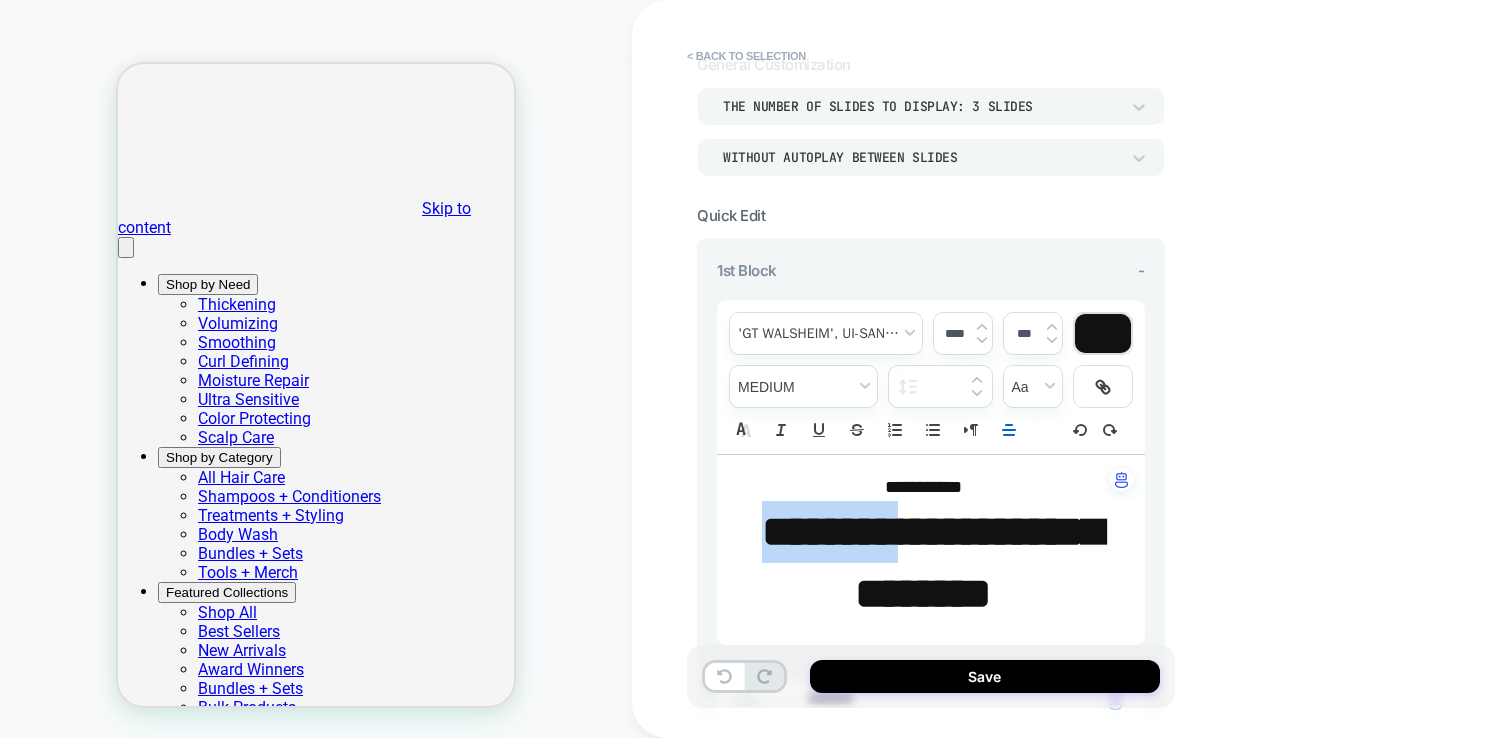 click on "**********" at bounding box center (932, 562) 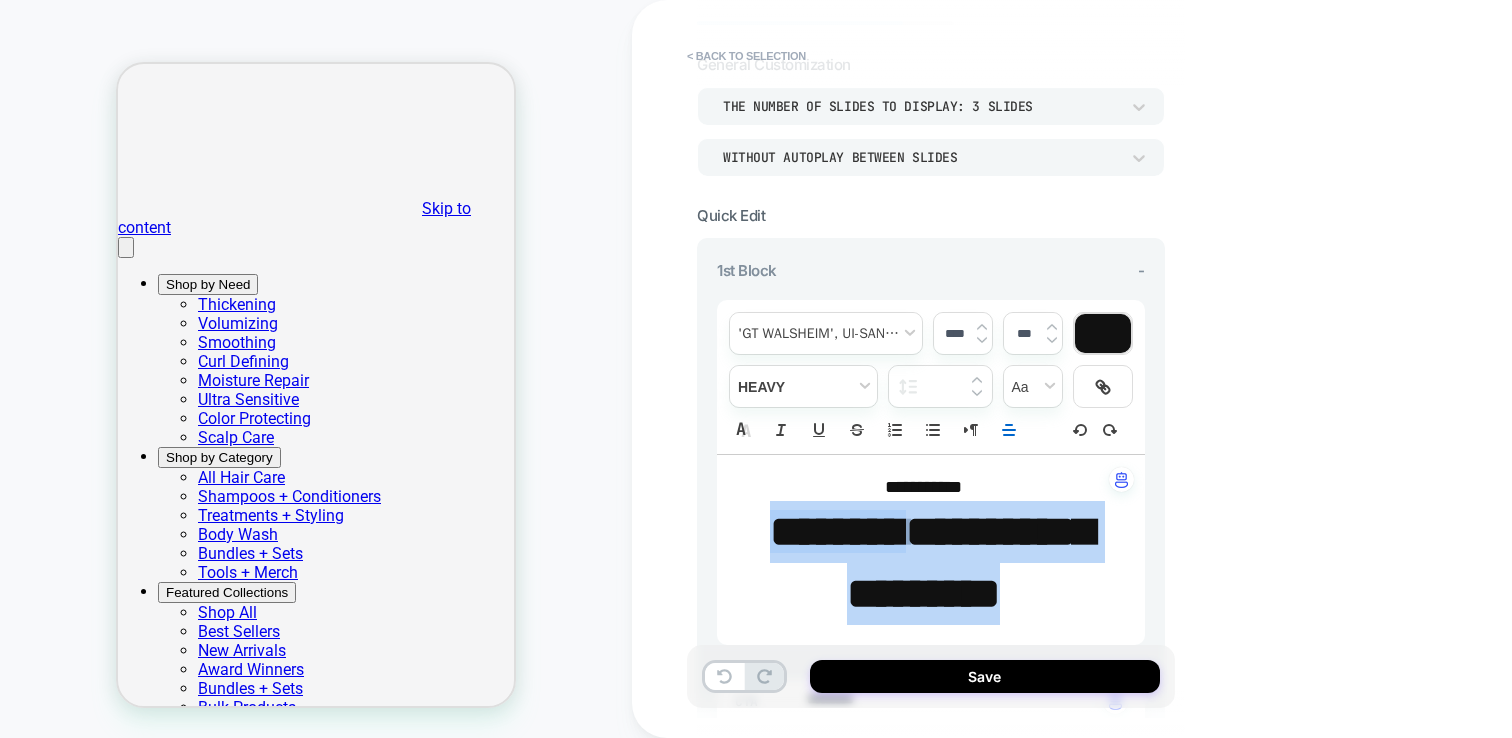 click on "********" at bounding box center [838, 531] 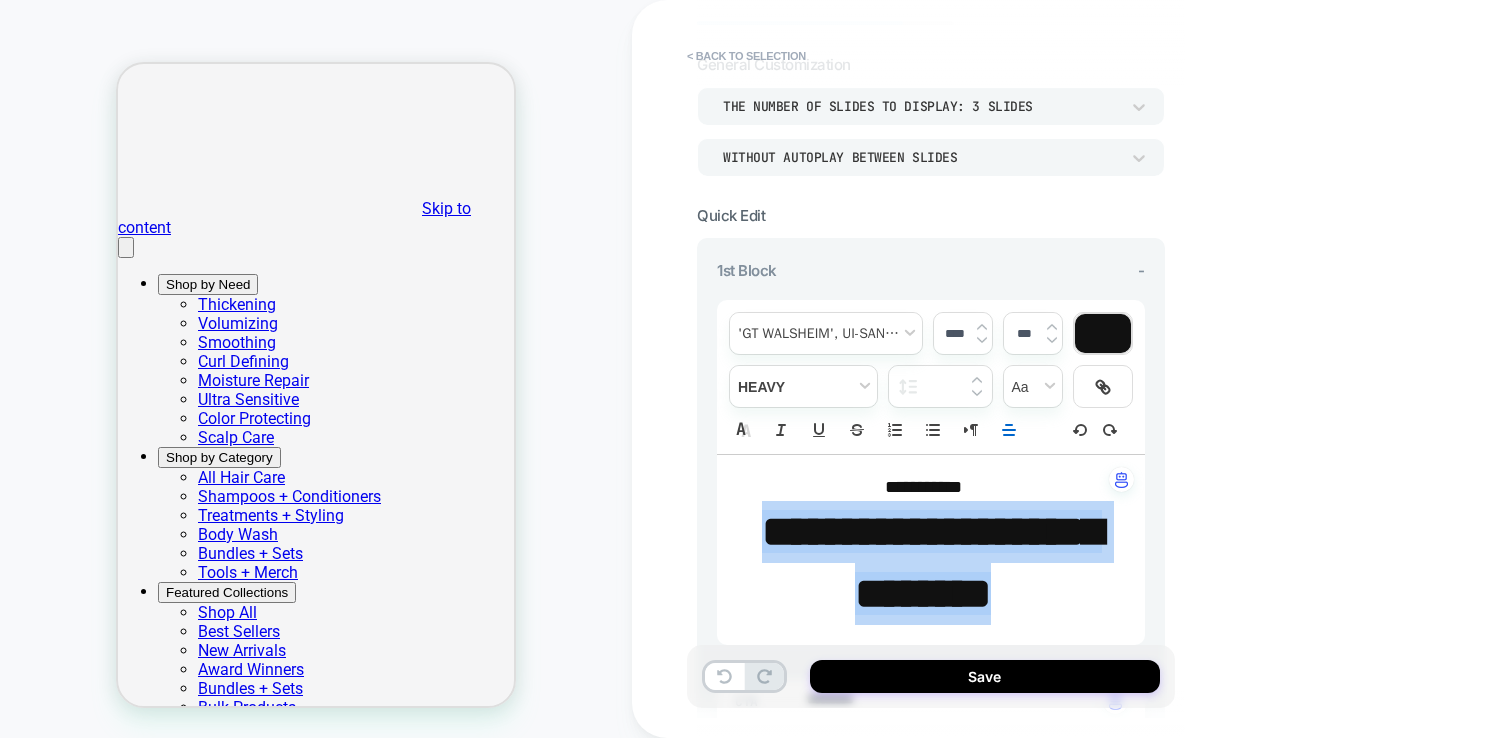 type on "*" 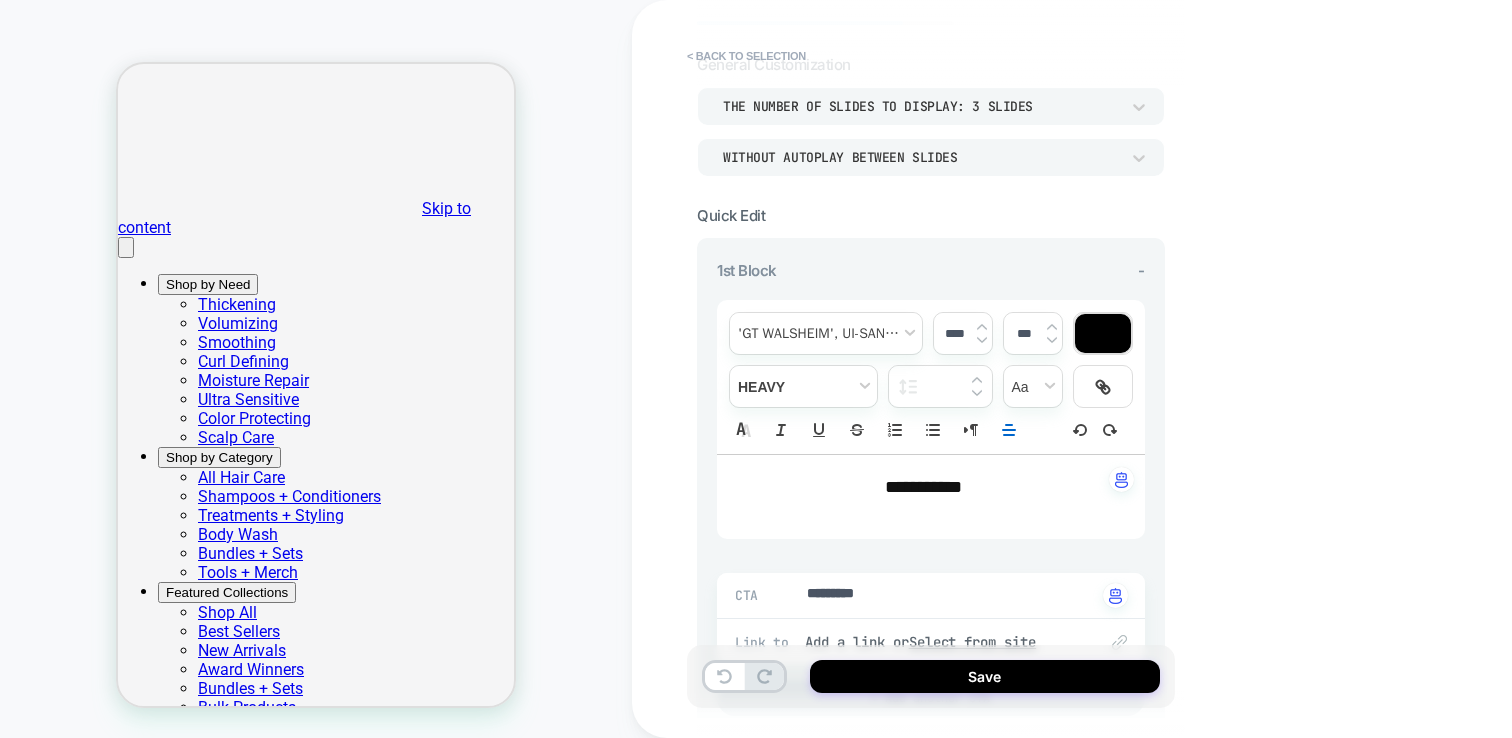 type on "*" 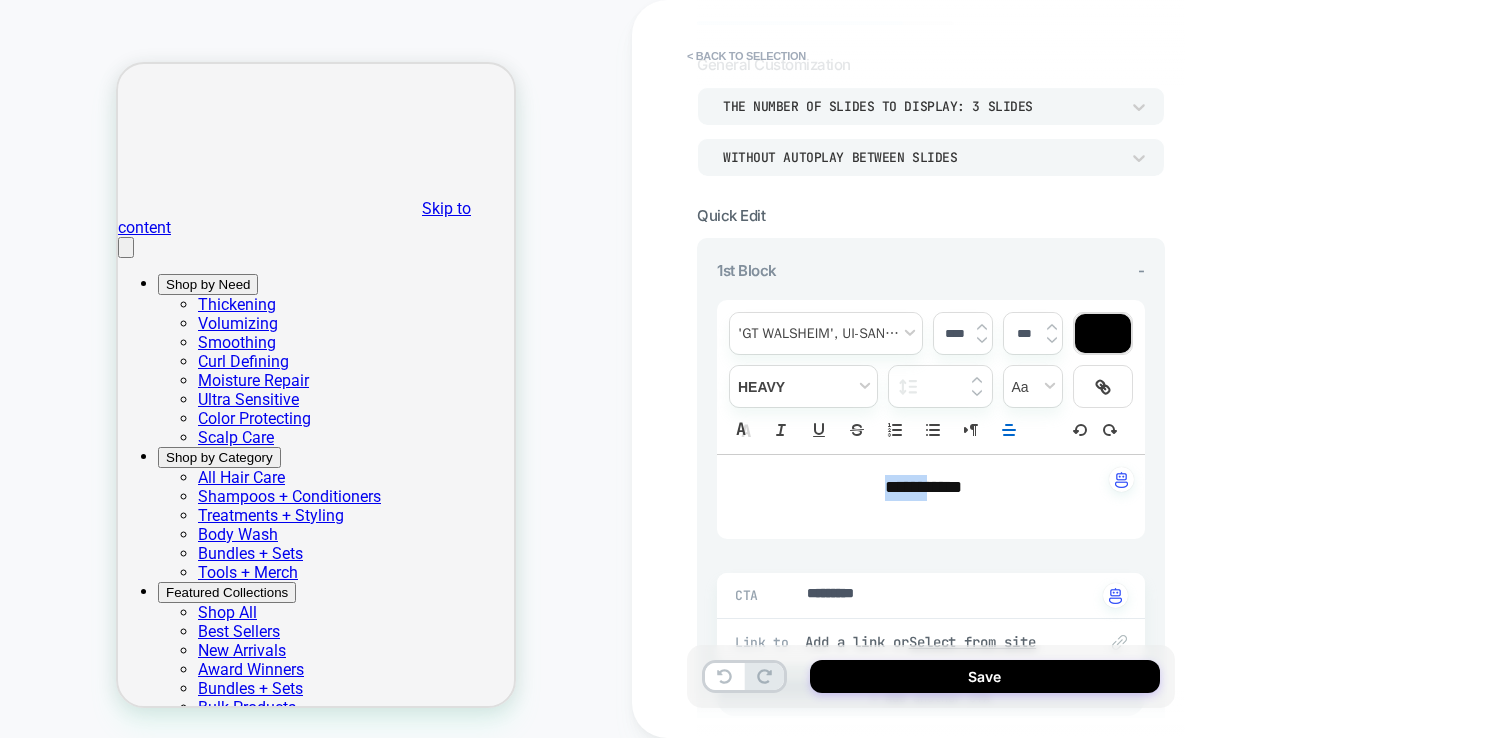 click on "**********" at bounding box center (923, 487) 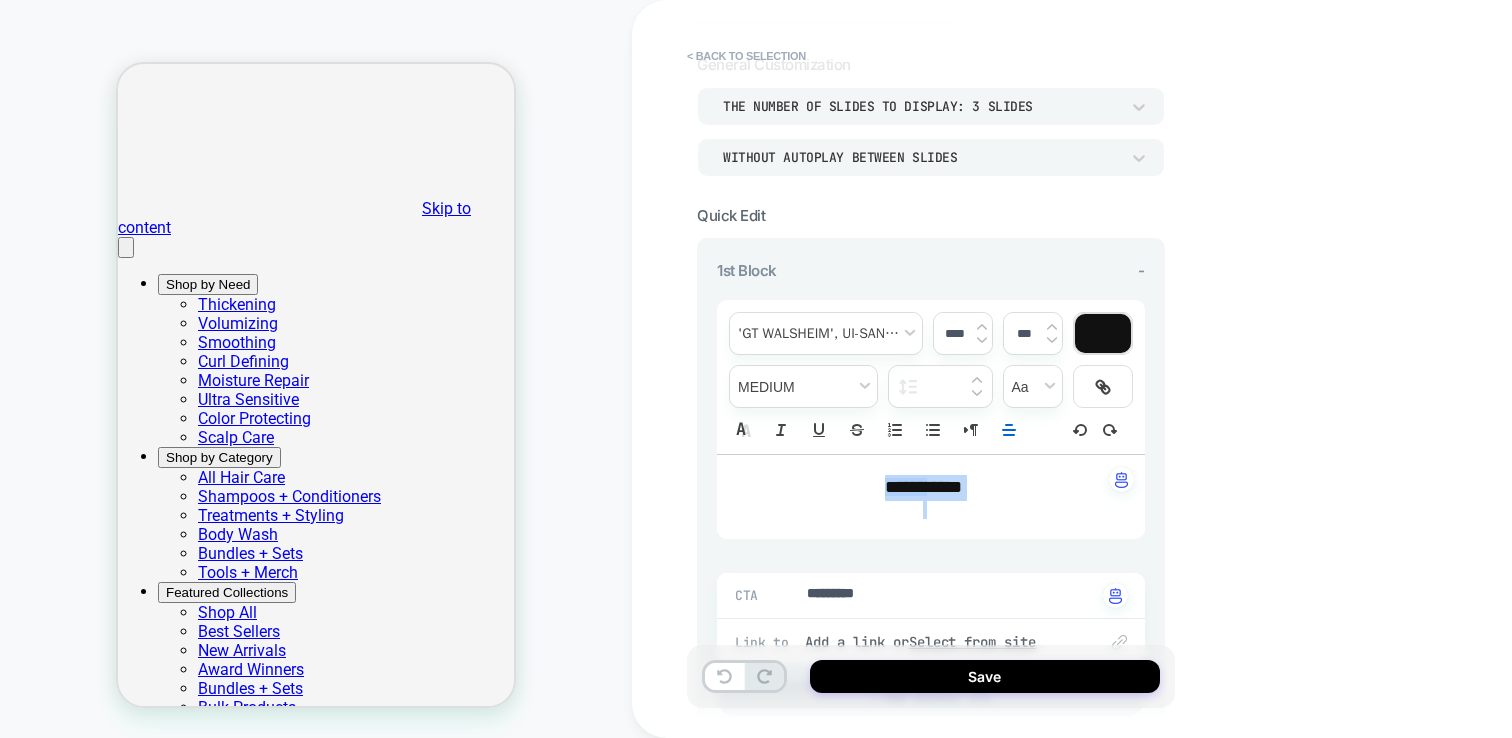 click on "******" at bounding box center [906, 487] 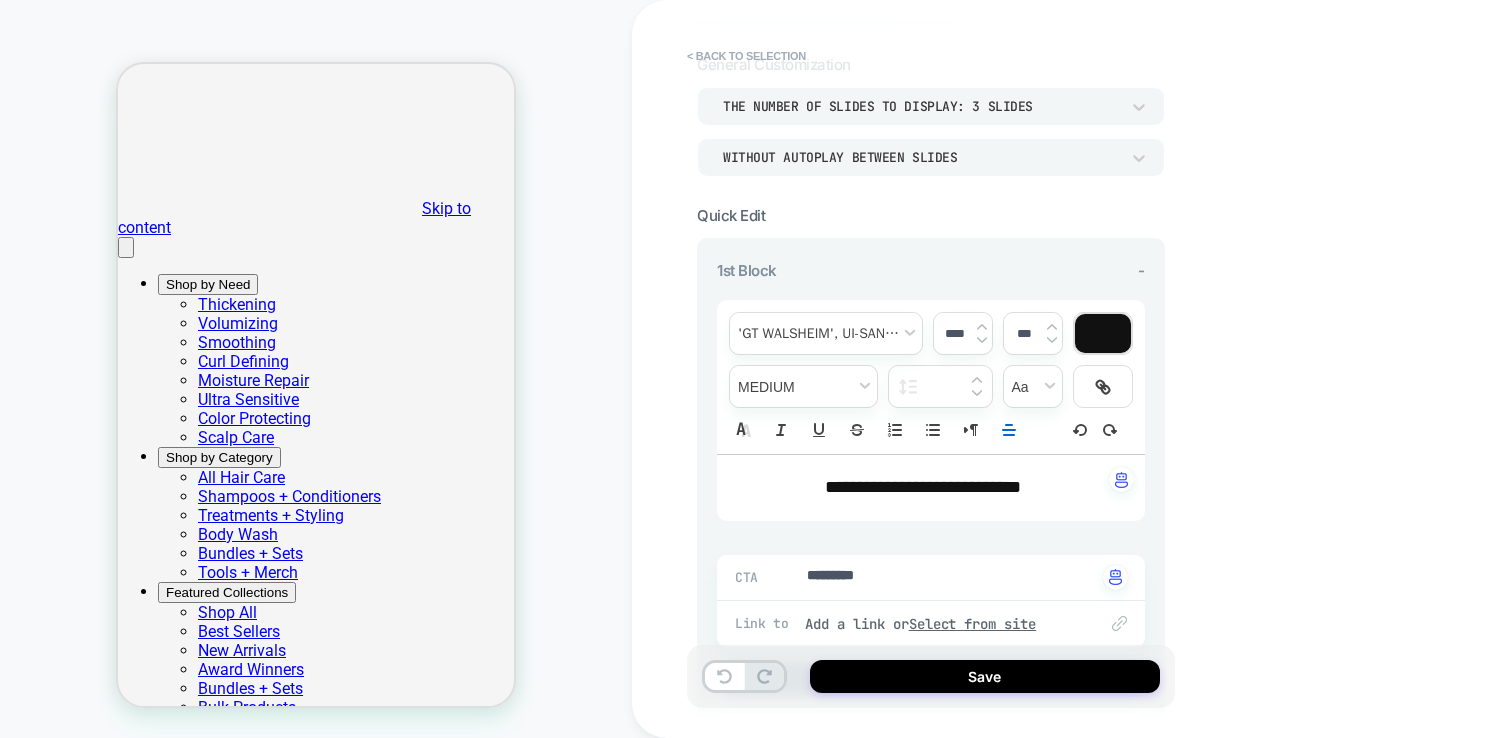 click on "CTA ********* Click to change to  alternative text Link to Add a link or  Select from site + Add another CTA" at bounding box center [931, 619] 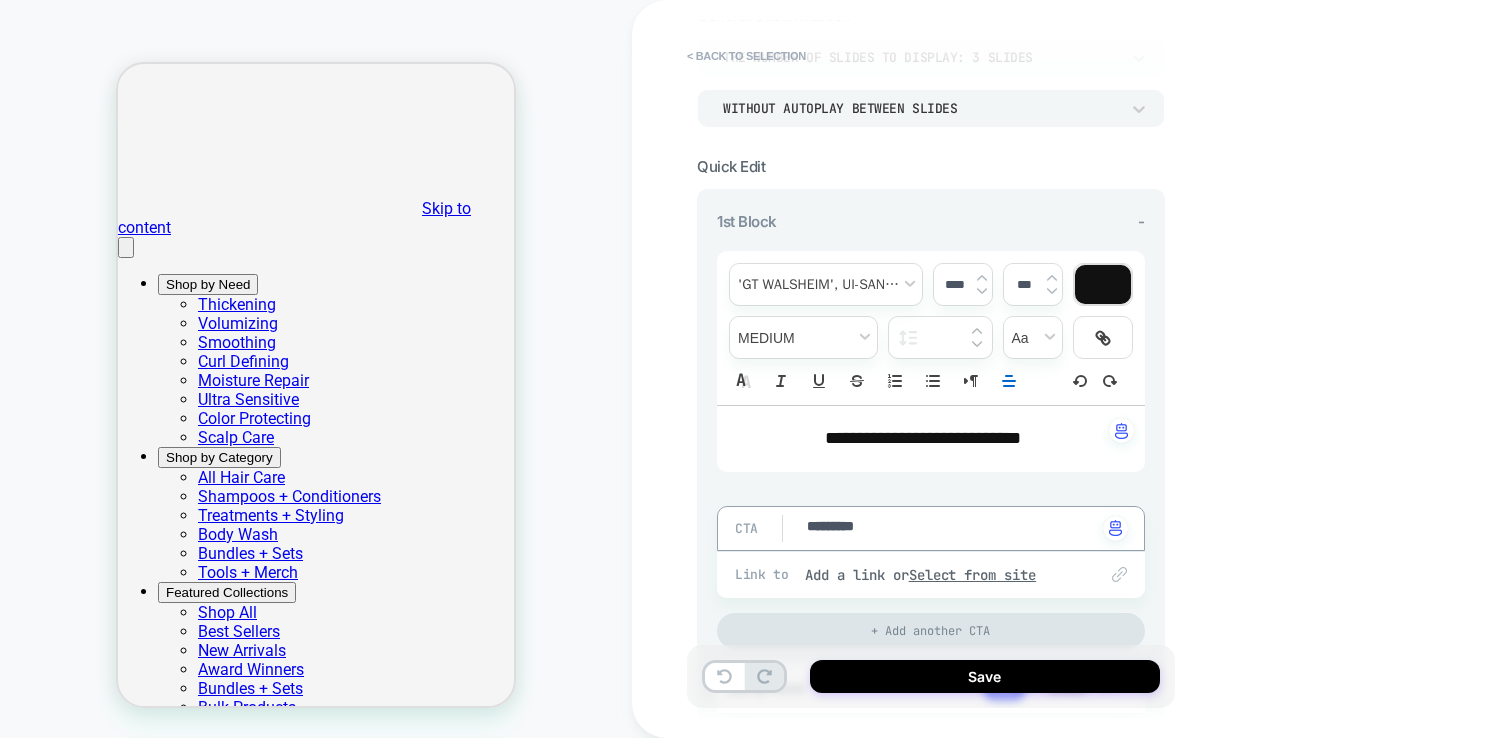 drag, startPoint x: 846, startPoint y: 524, endPoint x: 943, endPoint y: 519, distance: 97.128784 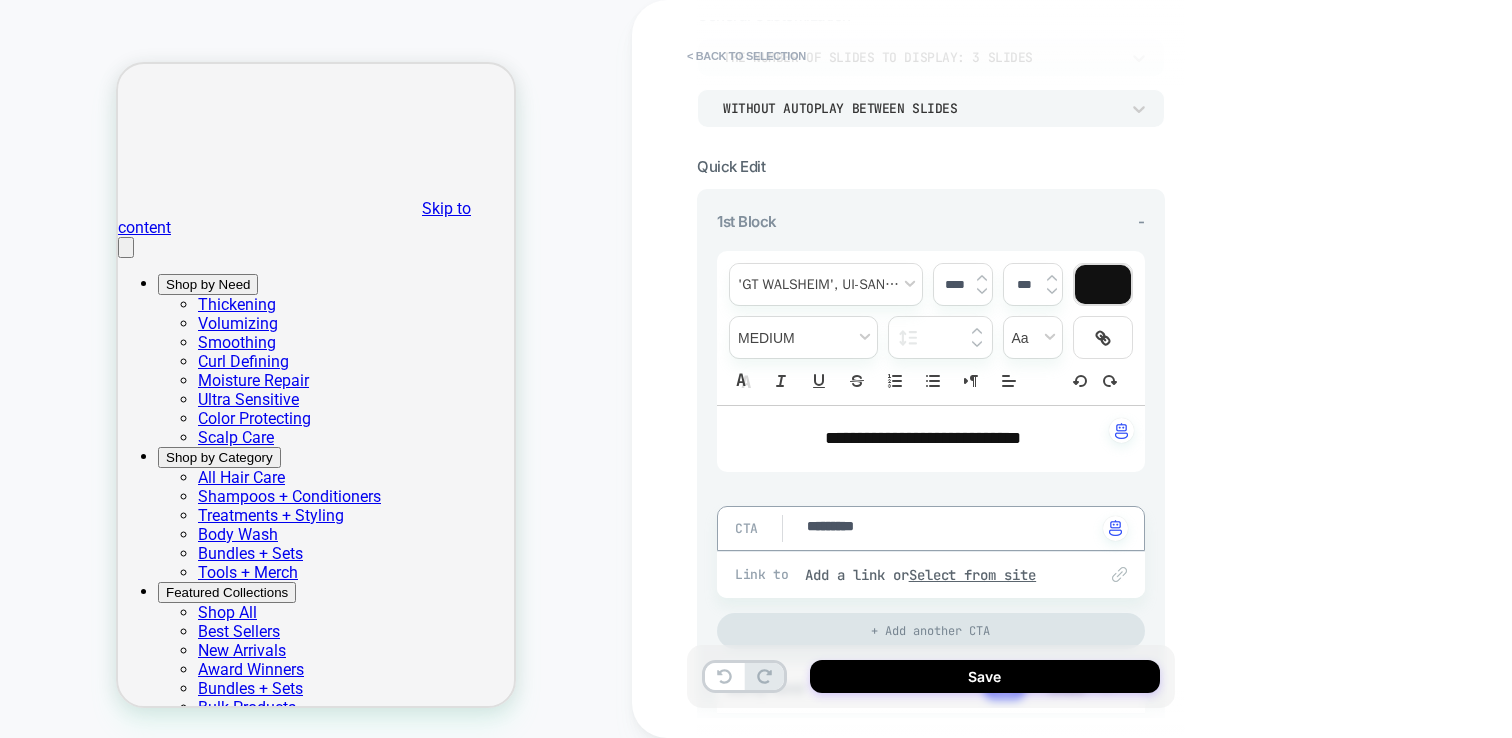type on "*" 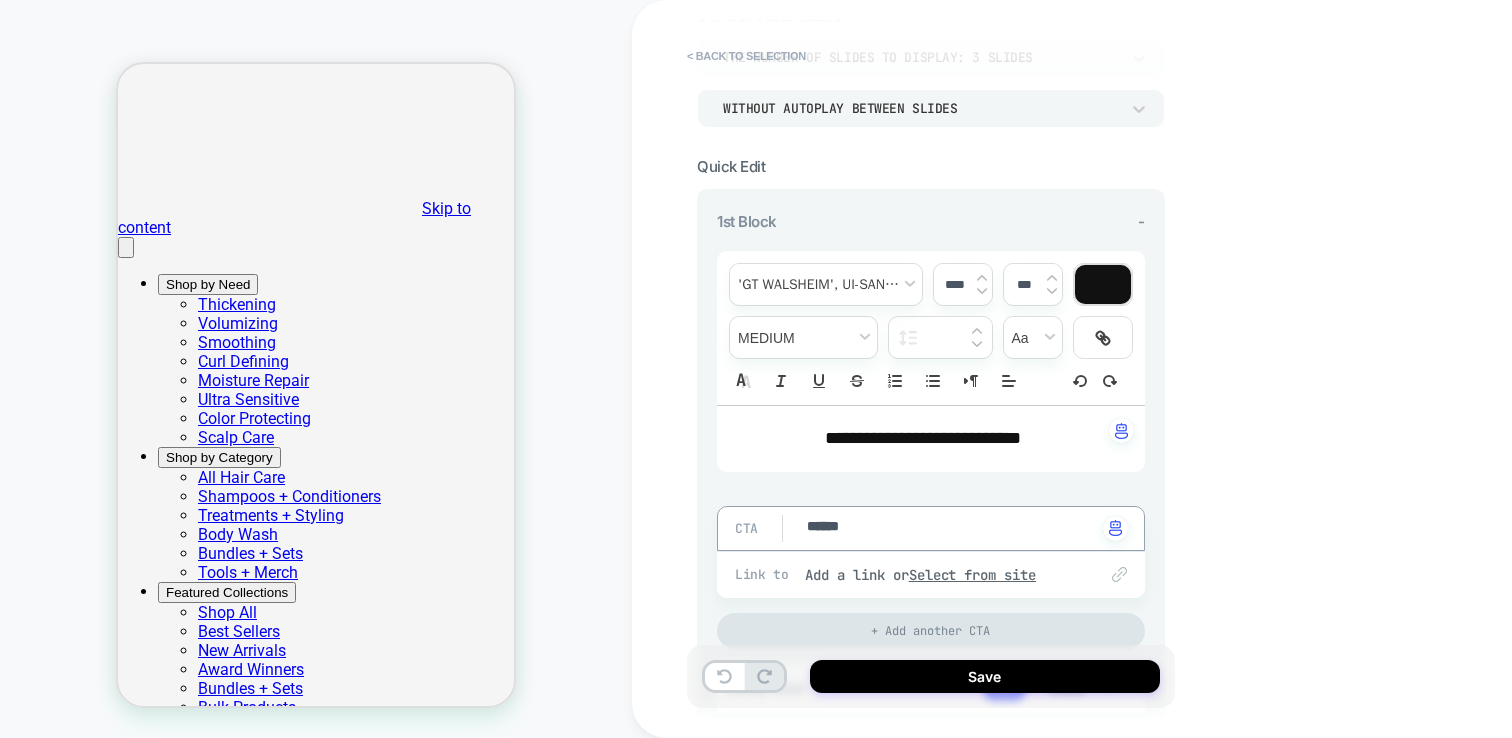 type on "*" 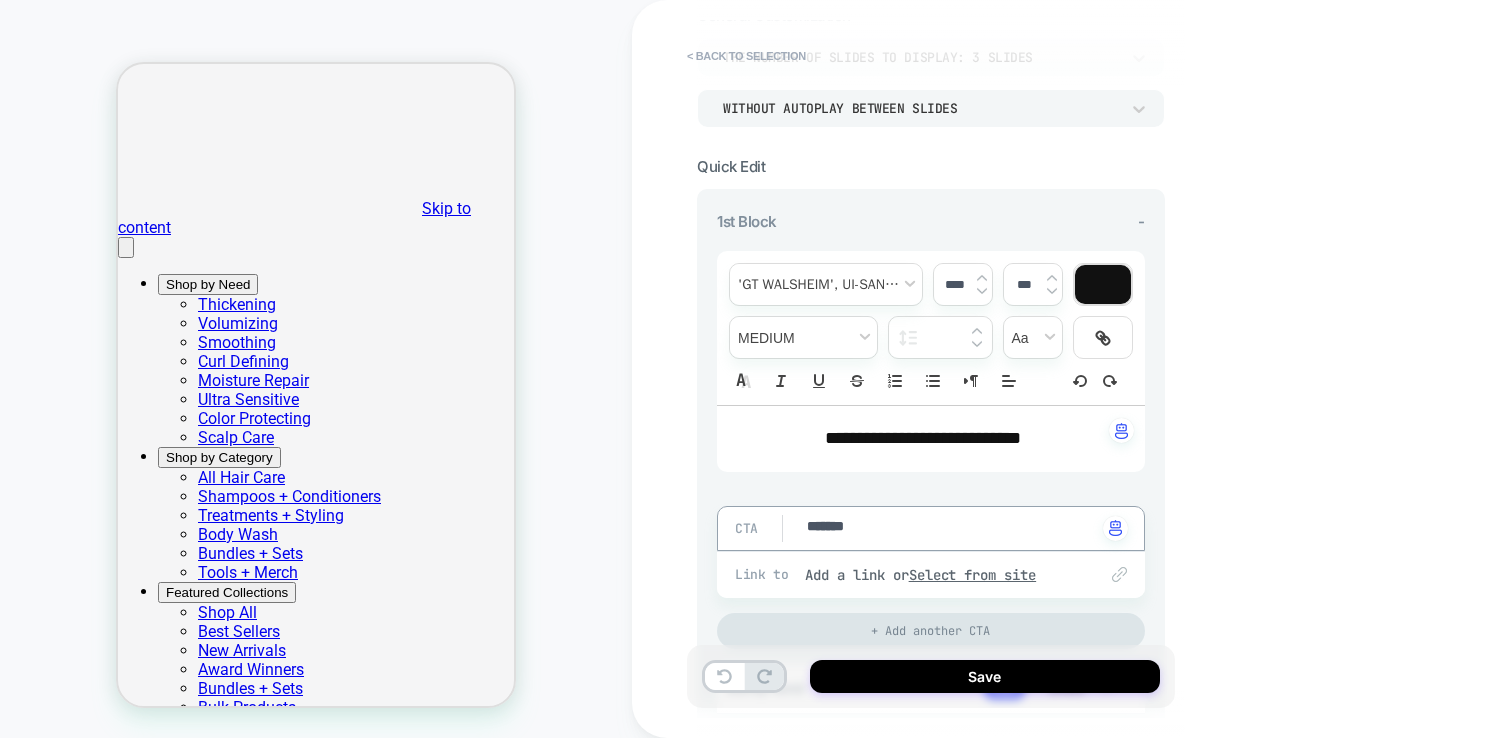 type on "*" 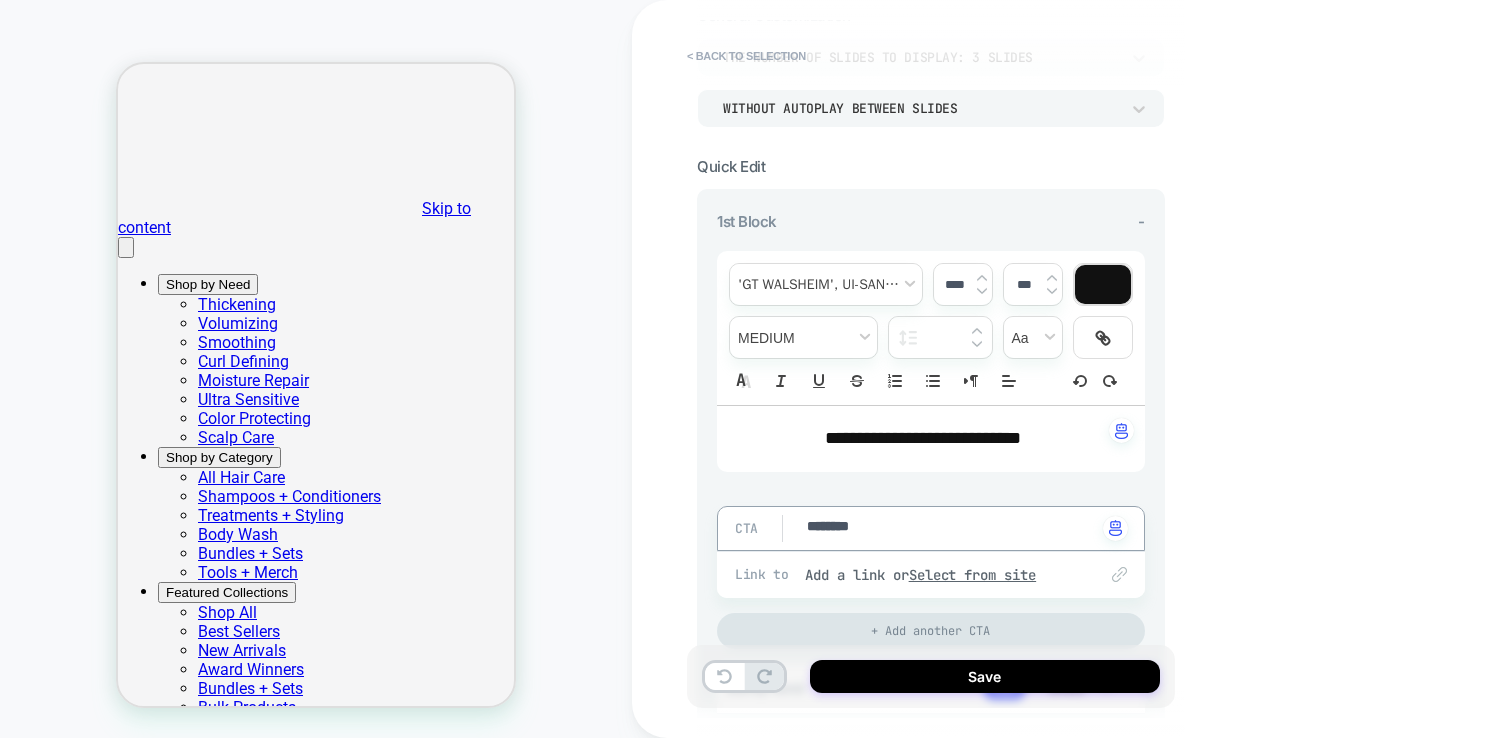 type on "*" 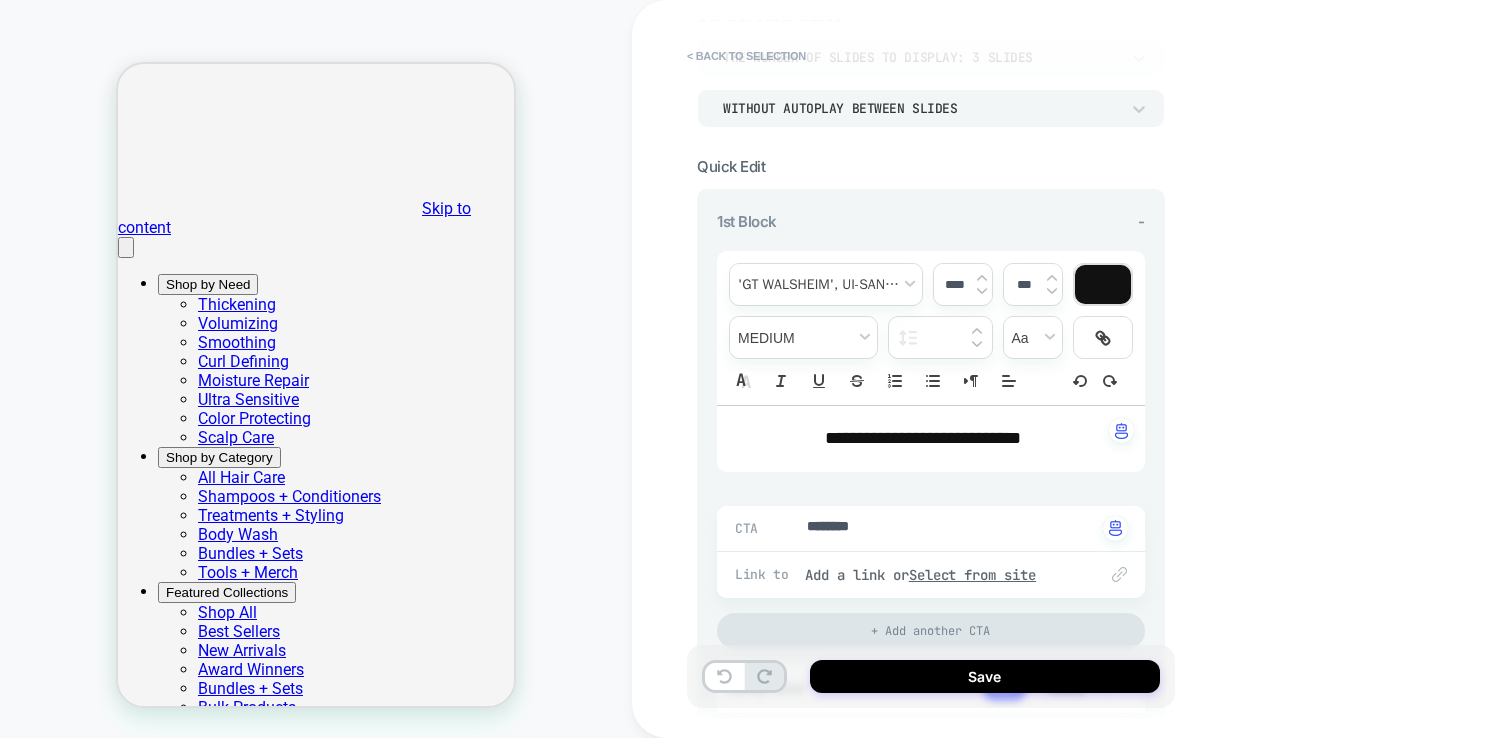 click on "**********" at bounding box center [1072, 369] 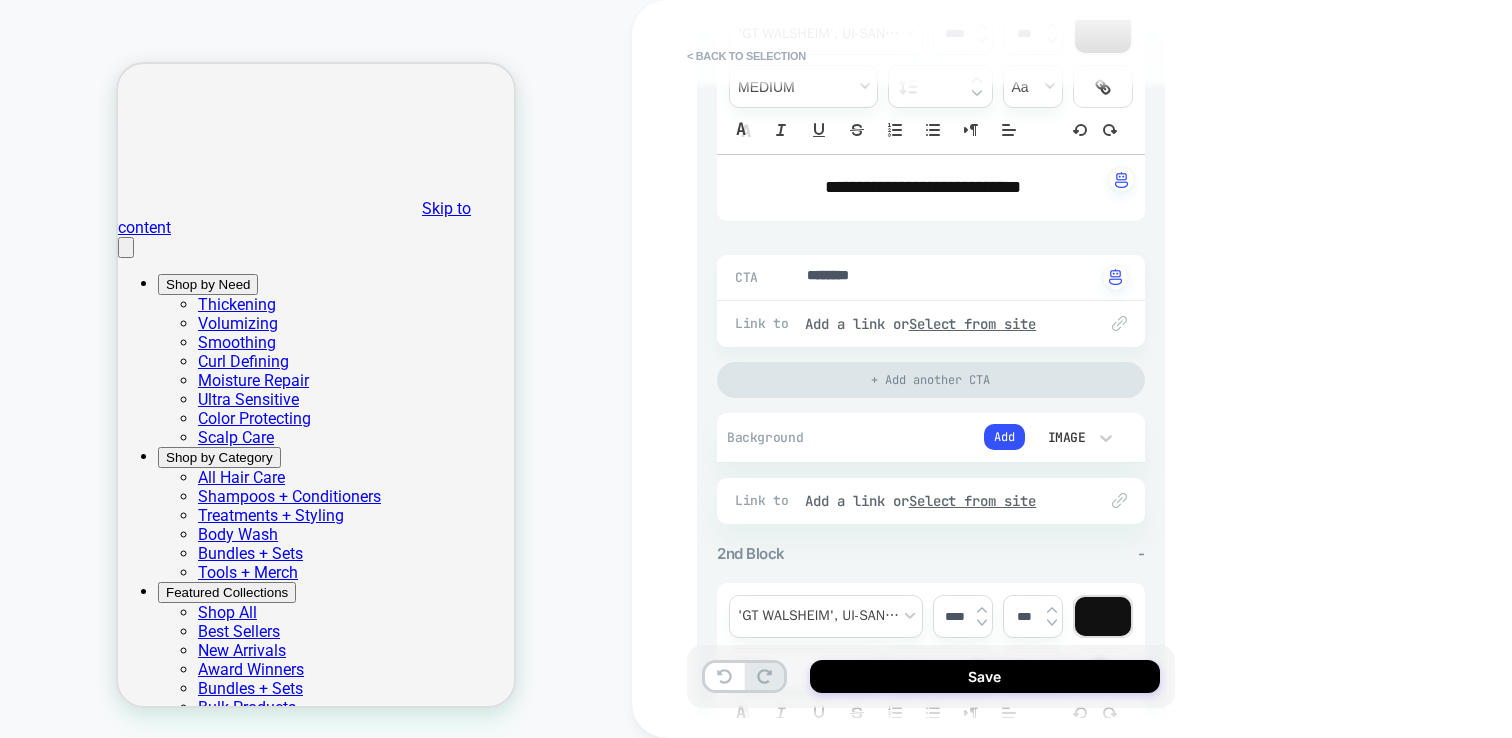 scroll, scrollTop: 435, scrollLeft: 0, axis: vertical 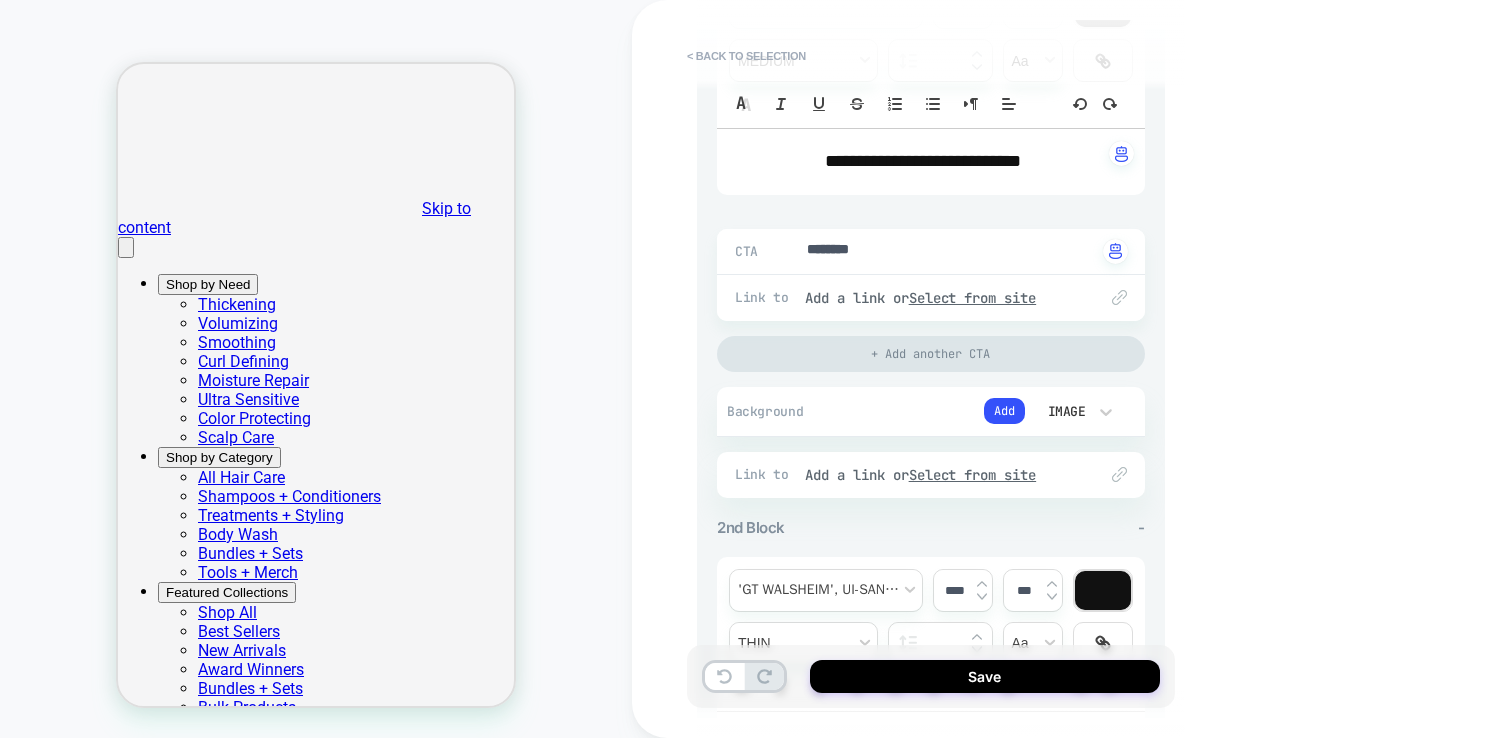click on "Image" at bounding box center [1065, 411] 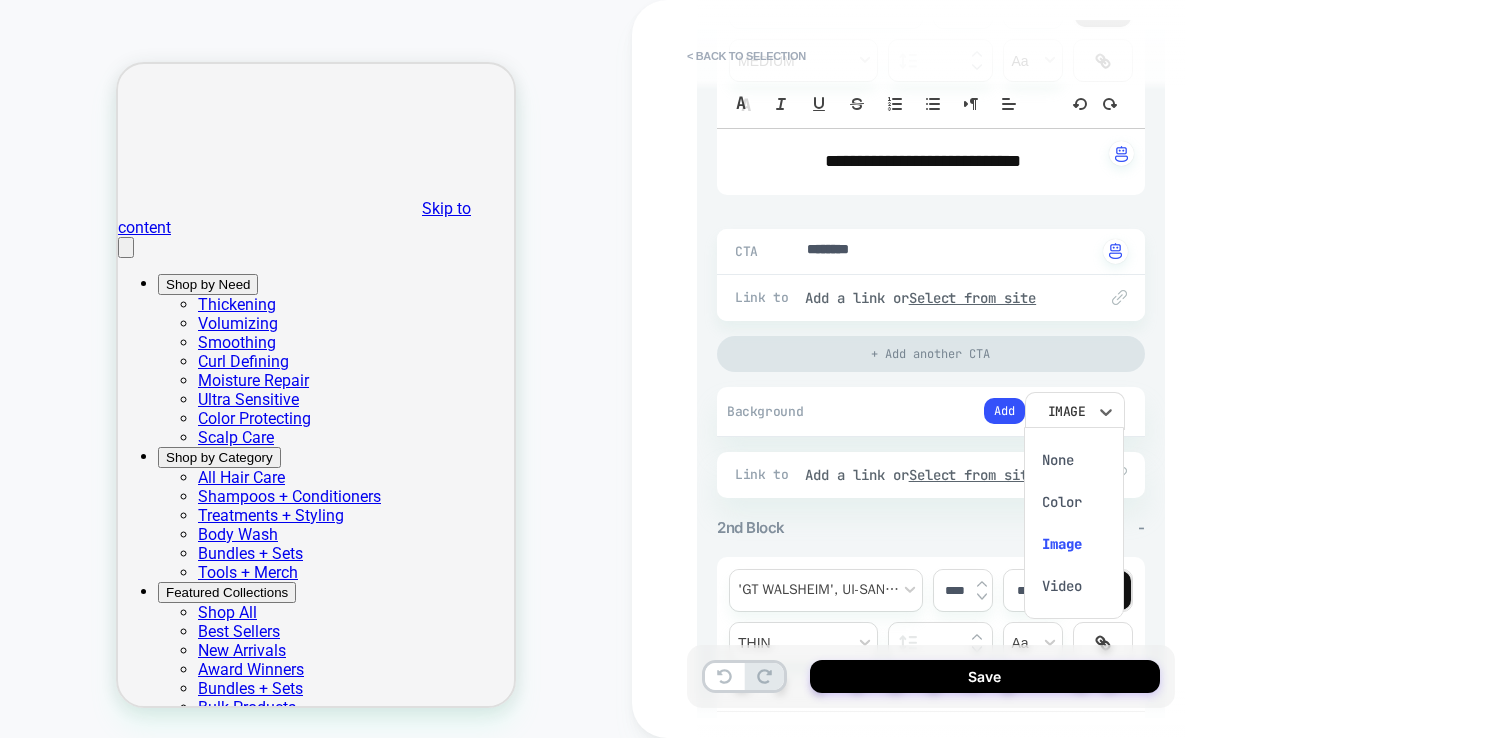 click at bounding box center [756, 369] 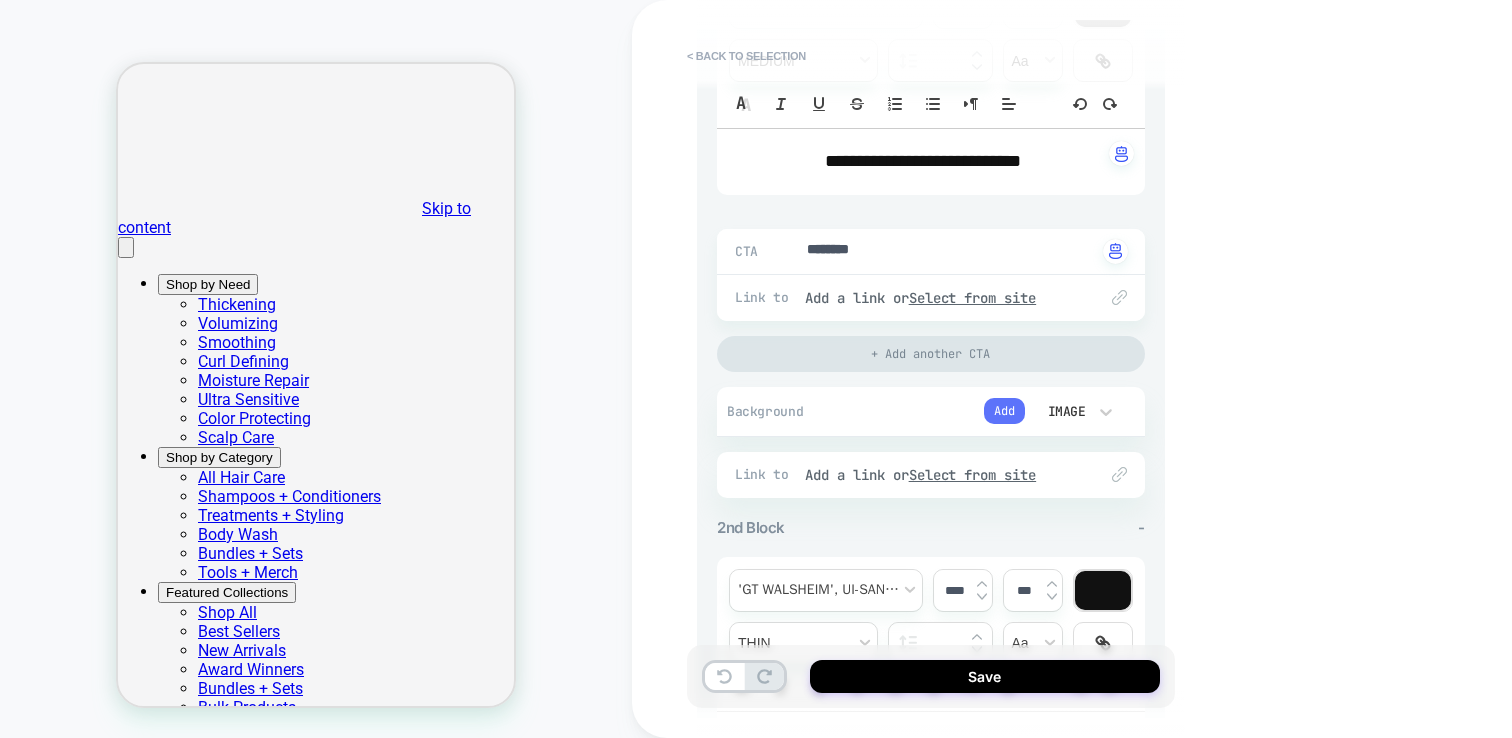 click on "Add" at bounding box center (1004, 411) 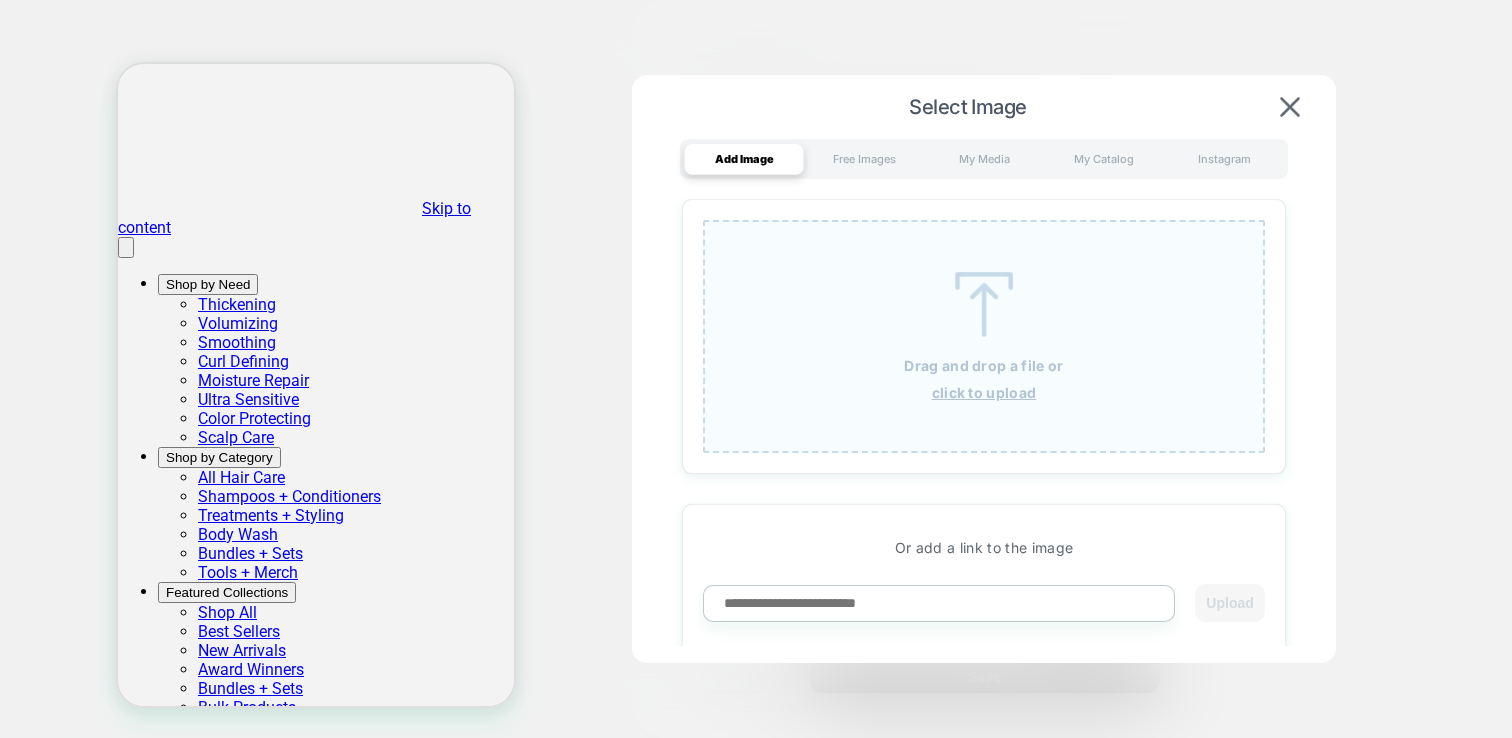 click on "Drag and drop a file or click to upload" at bounding box center (984, 336) 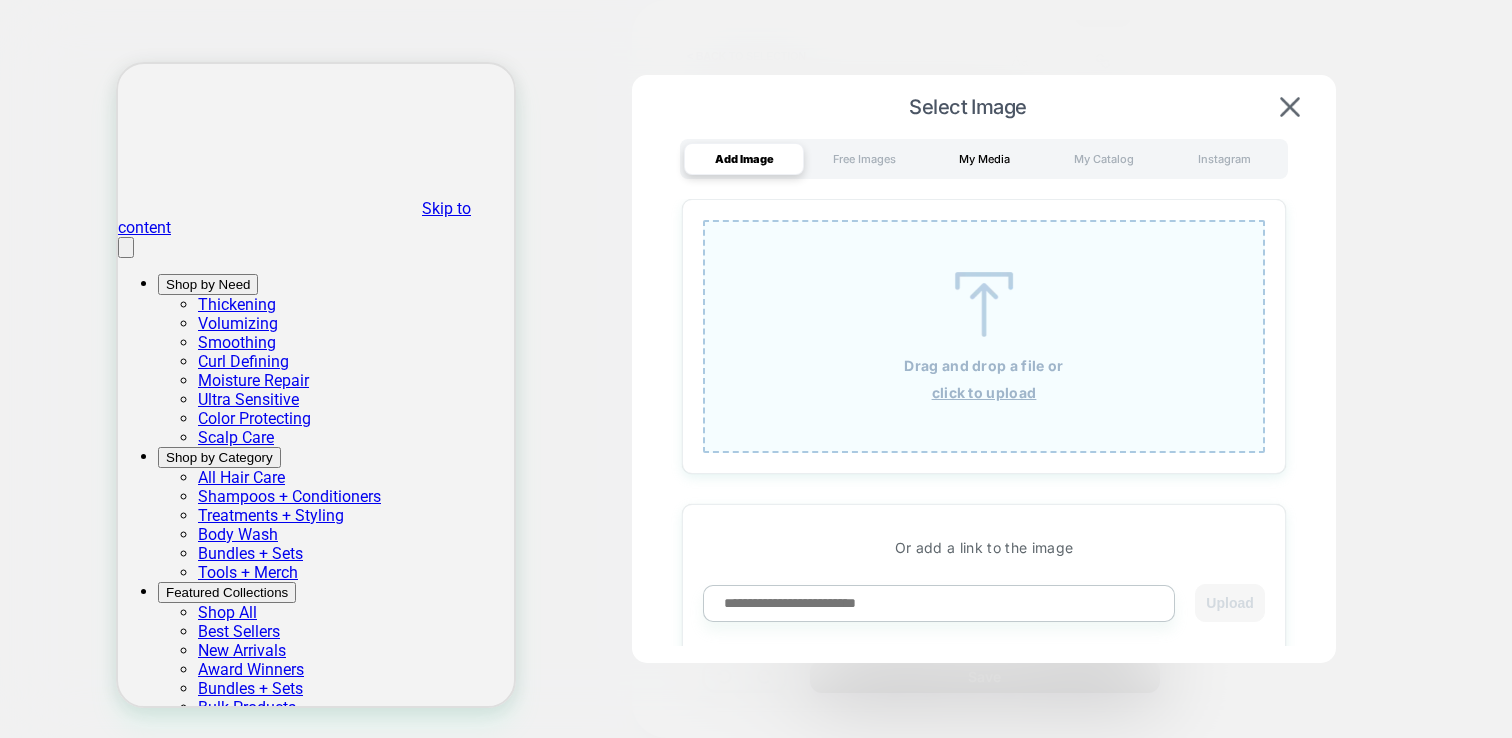 click on "My Media" at bounding box center [984, 159] 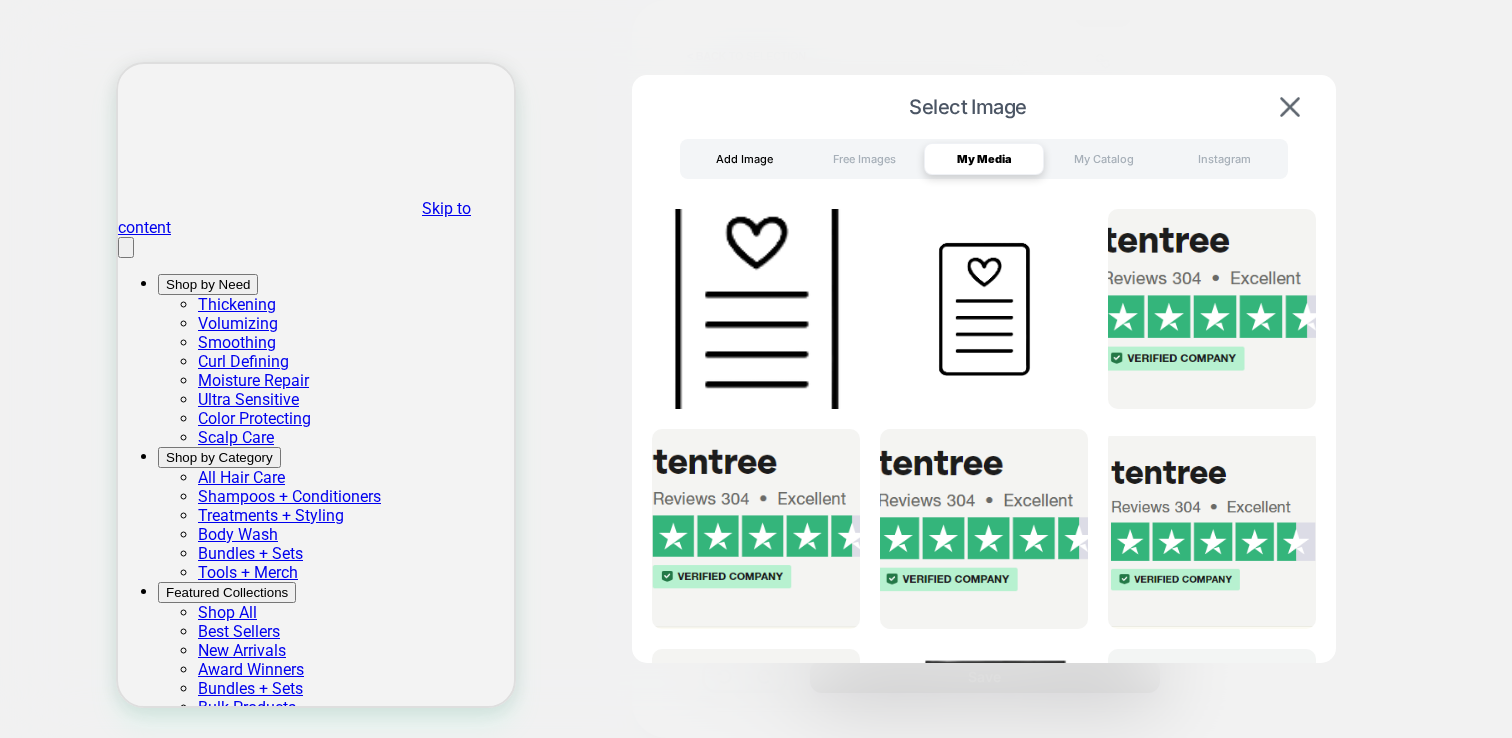 click on "Add Image" at bounding box center (744, 159) 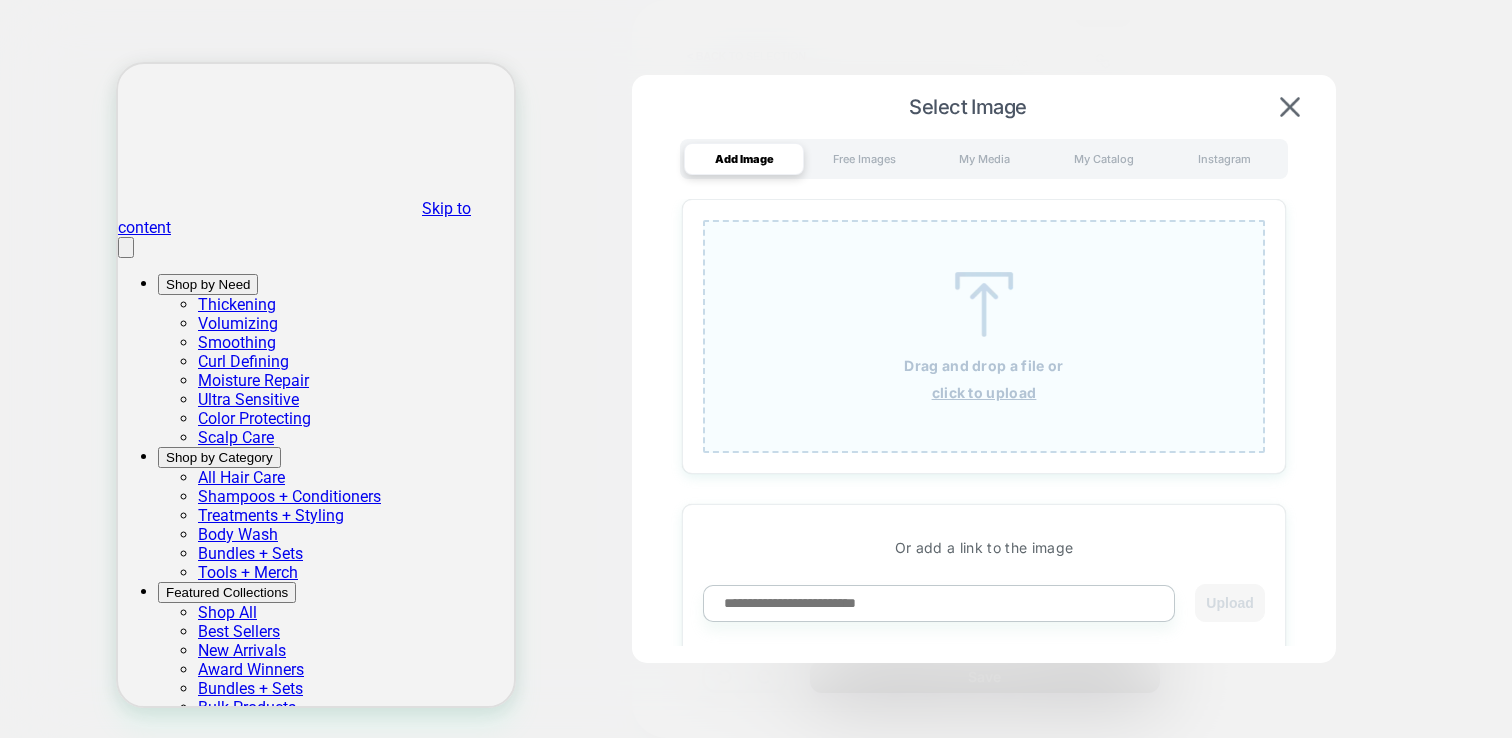 click on "Drag and drop a file or click to upload" at bounding box center [984, 336] 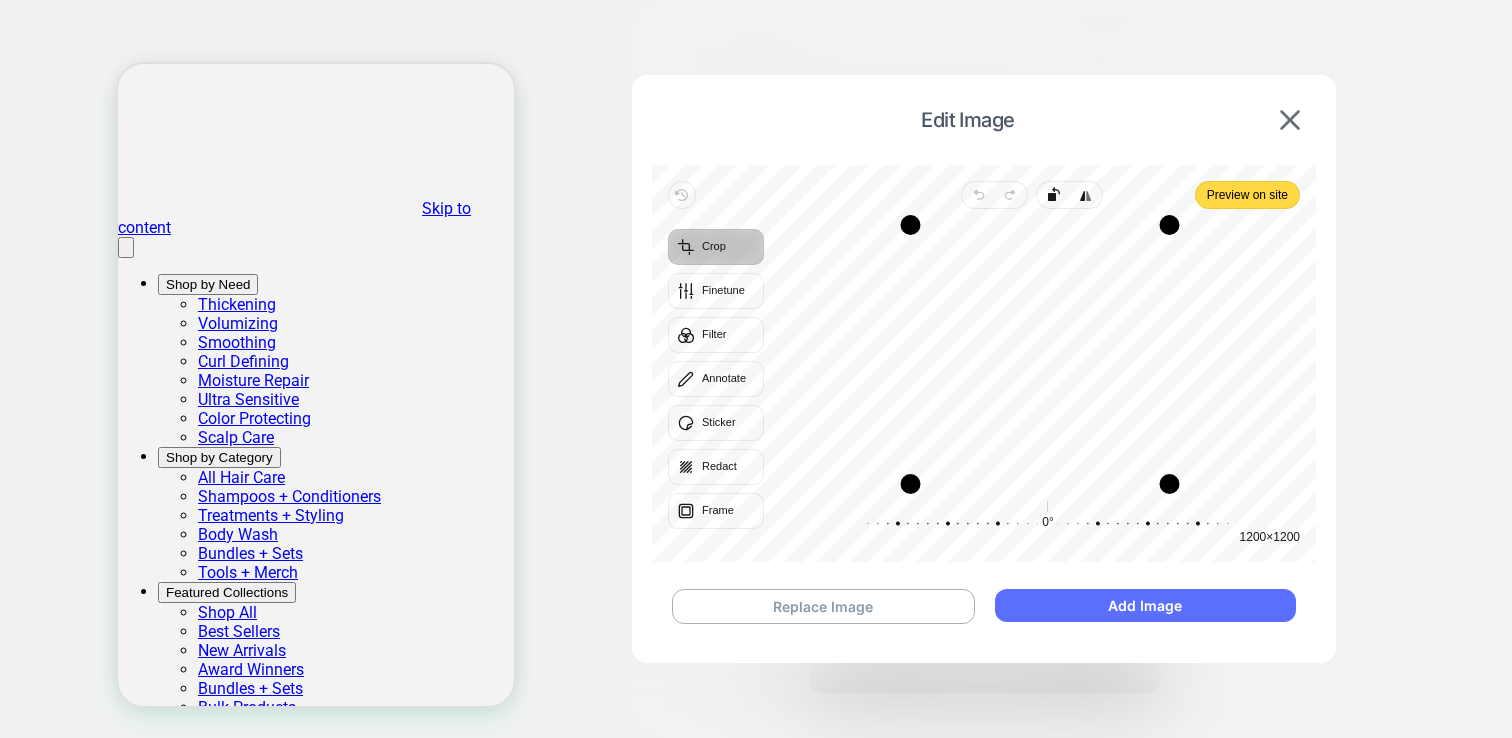 click on "Add Image" at bounding box center [1145, 605] 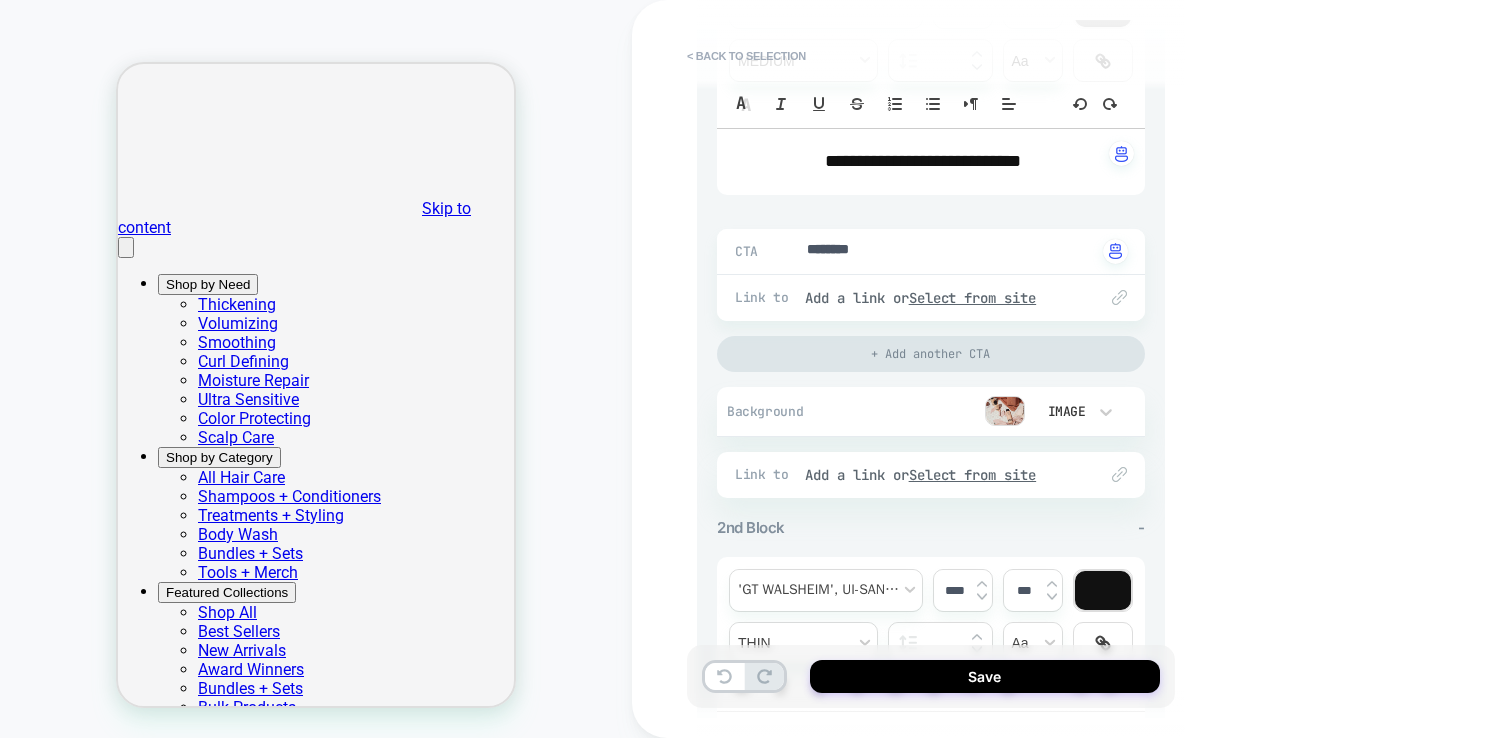 click on "DISCOVER AWARD WINNING HAIR" at bounding box center [316, 5466] 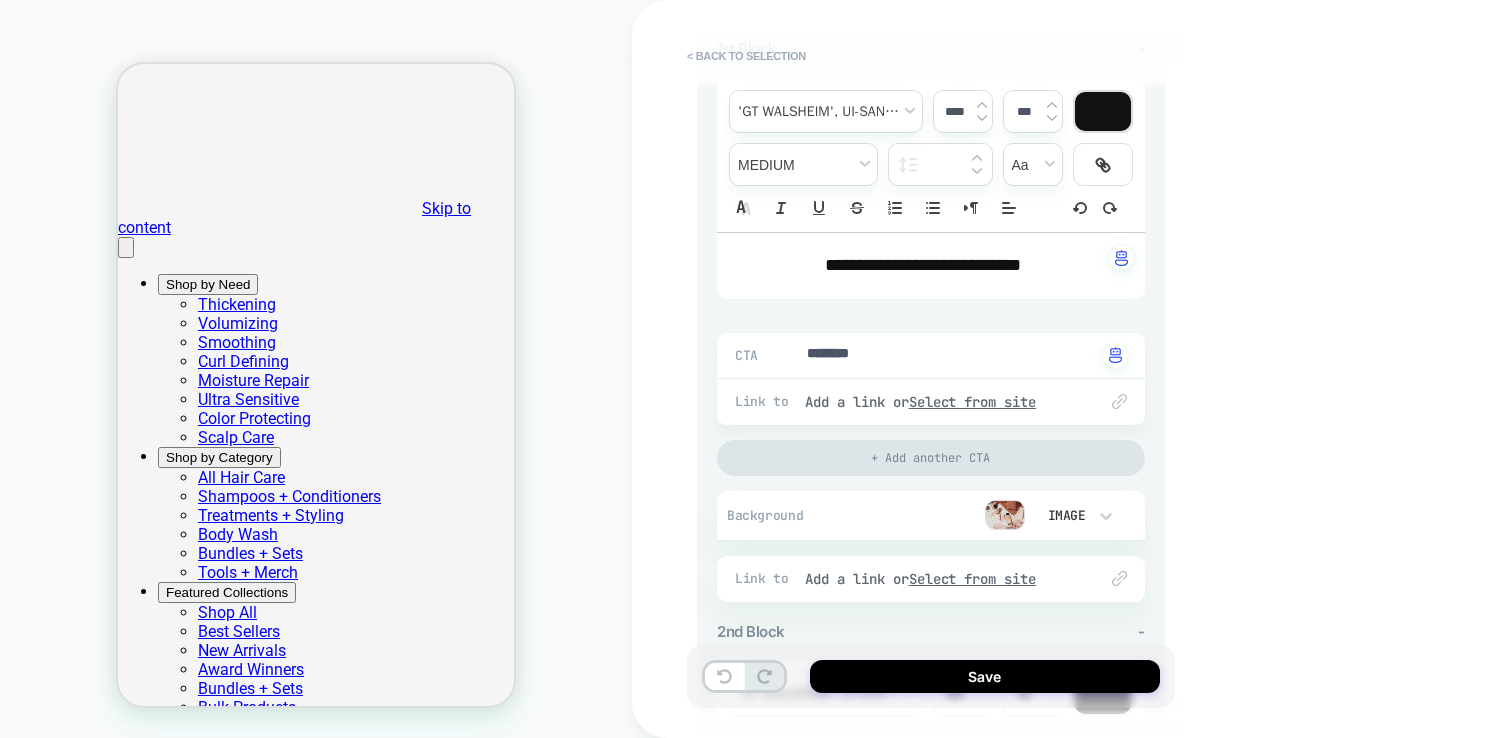 scroll, scrollTop: 325, scrollLeft: 0, axis: vertical 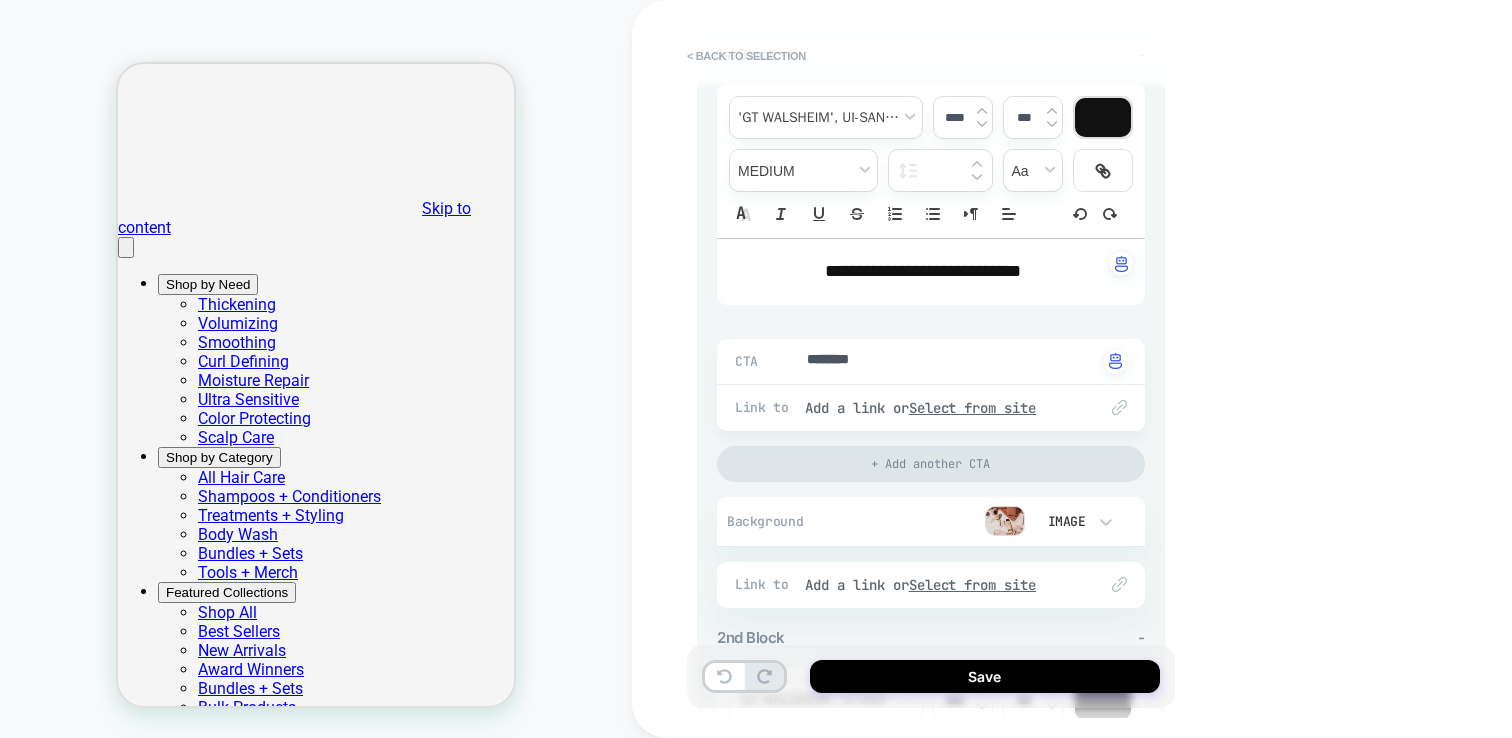 click on "**********" at bounding box center (923, 272) 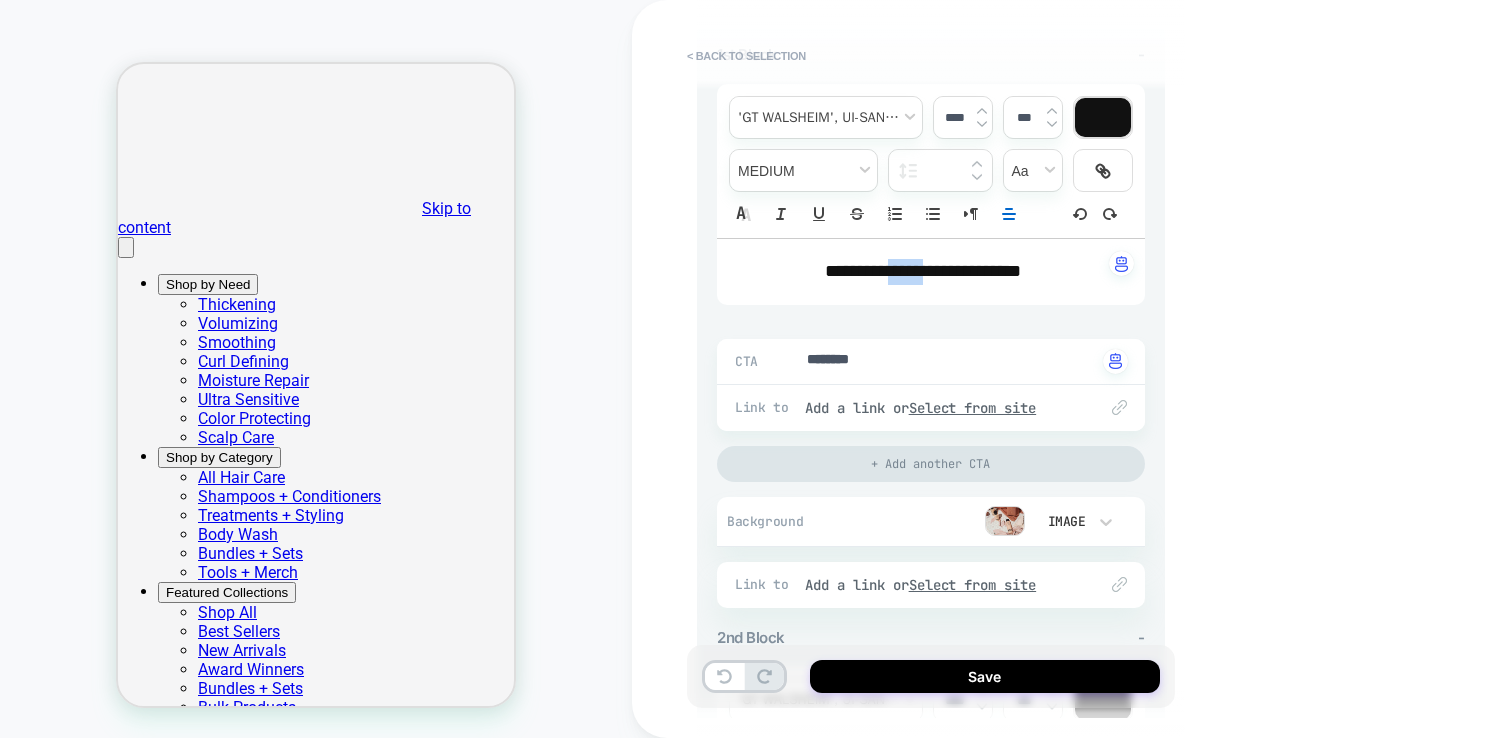 click on "**********" at bounding box center [923, 272] 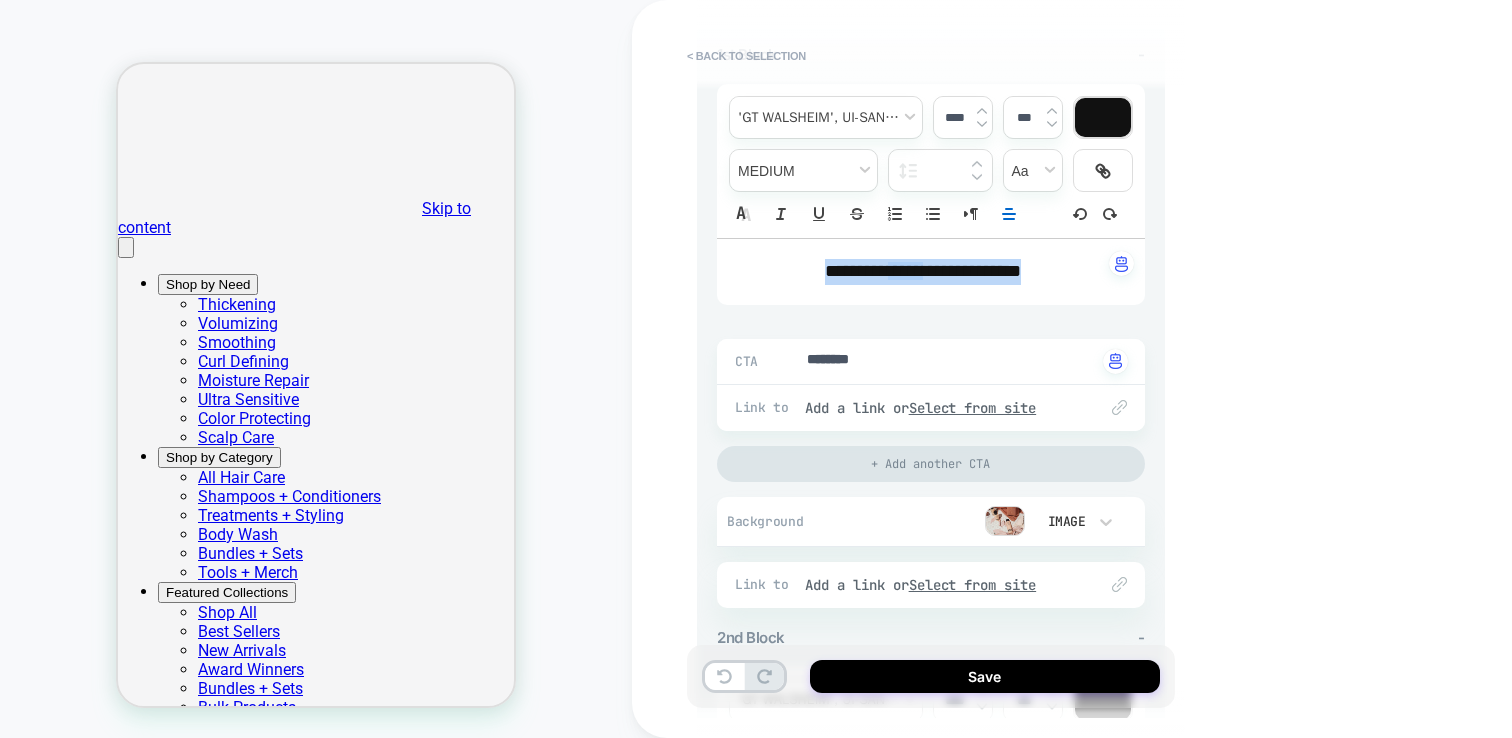 click on "**********" at bounding box center (923, 272) 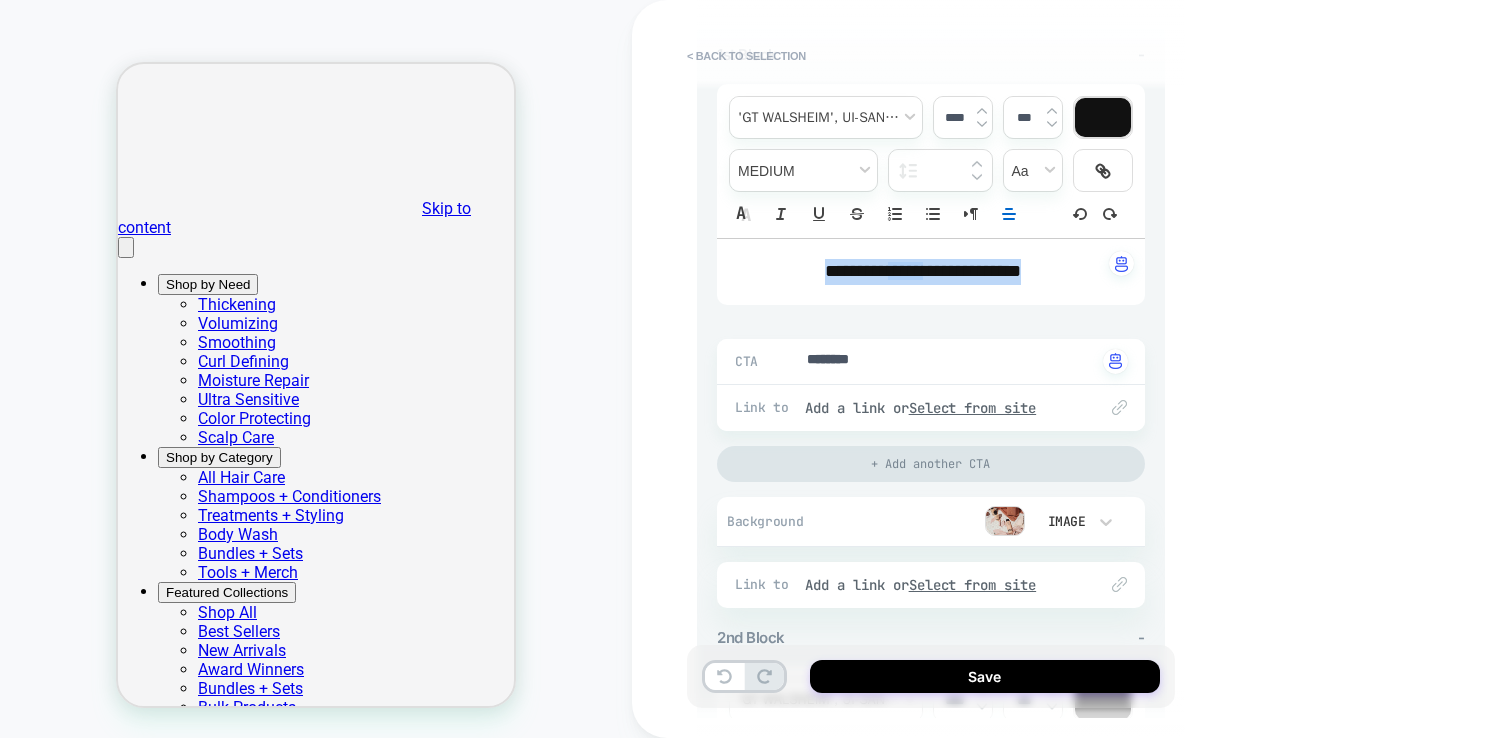 type on "*" 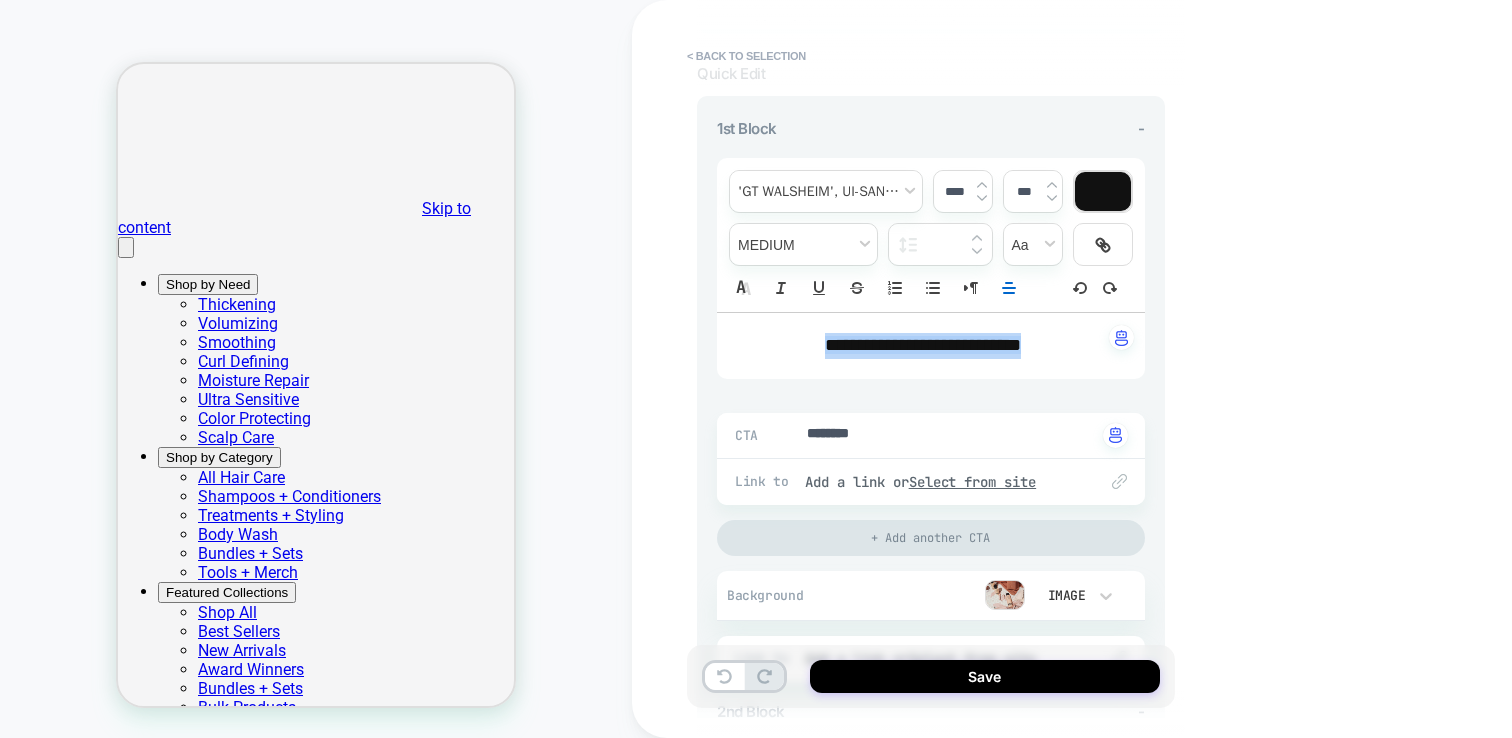 scroll, scrollTop: 249, scrollLeft: 0, axis: vertical 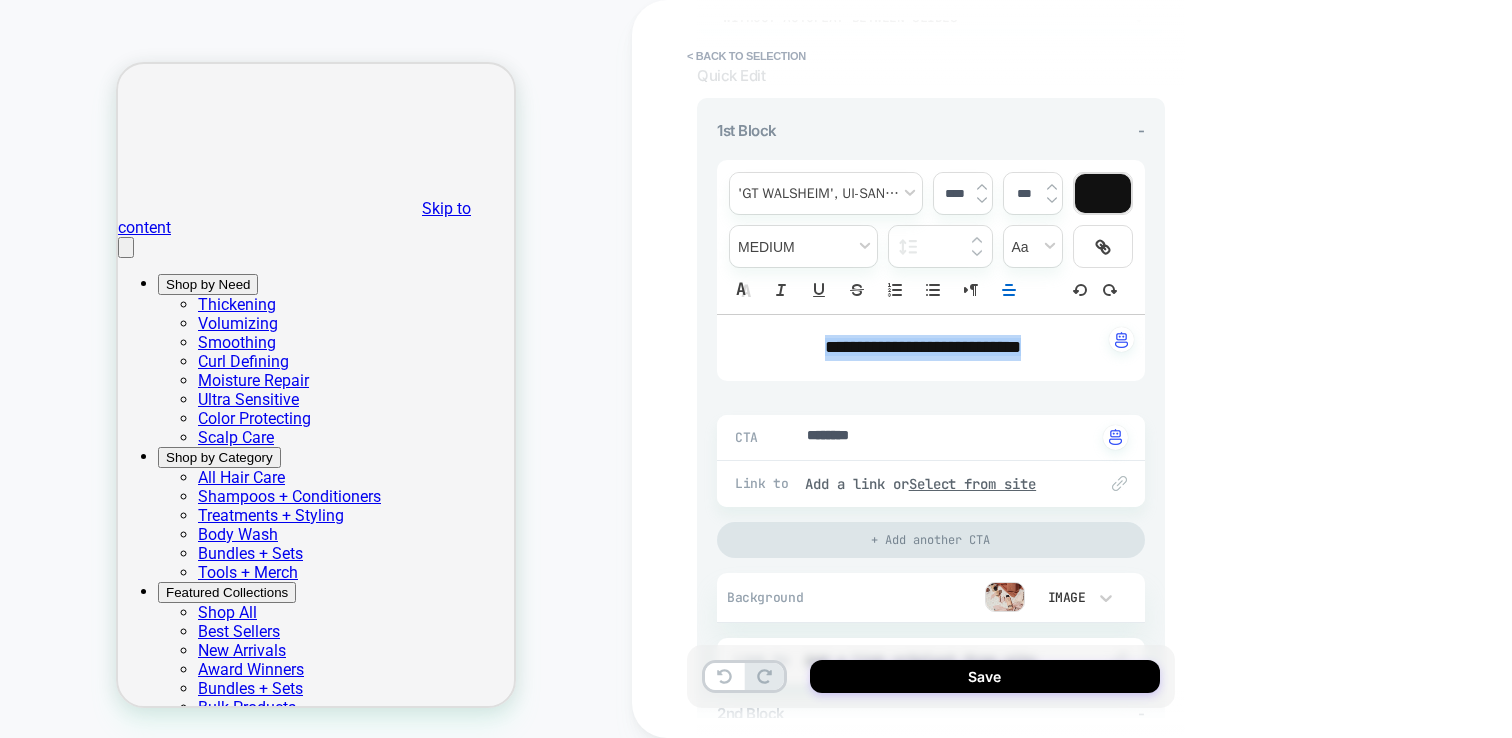 click at bounding box center (1103, 193) 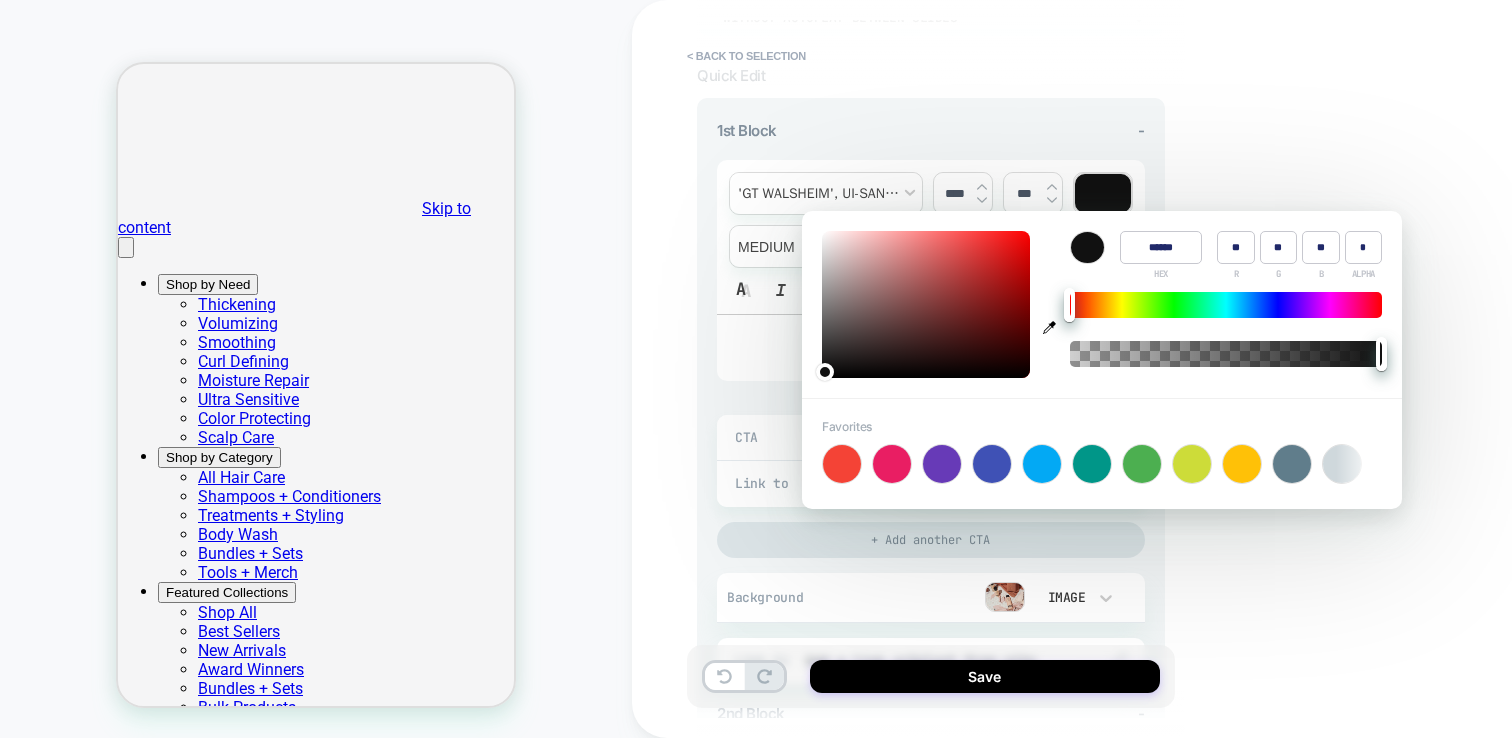 click at bounding box center [942, 464] 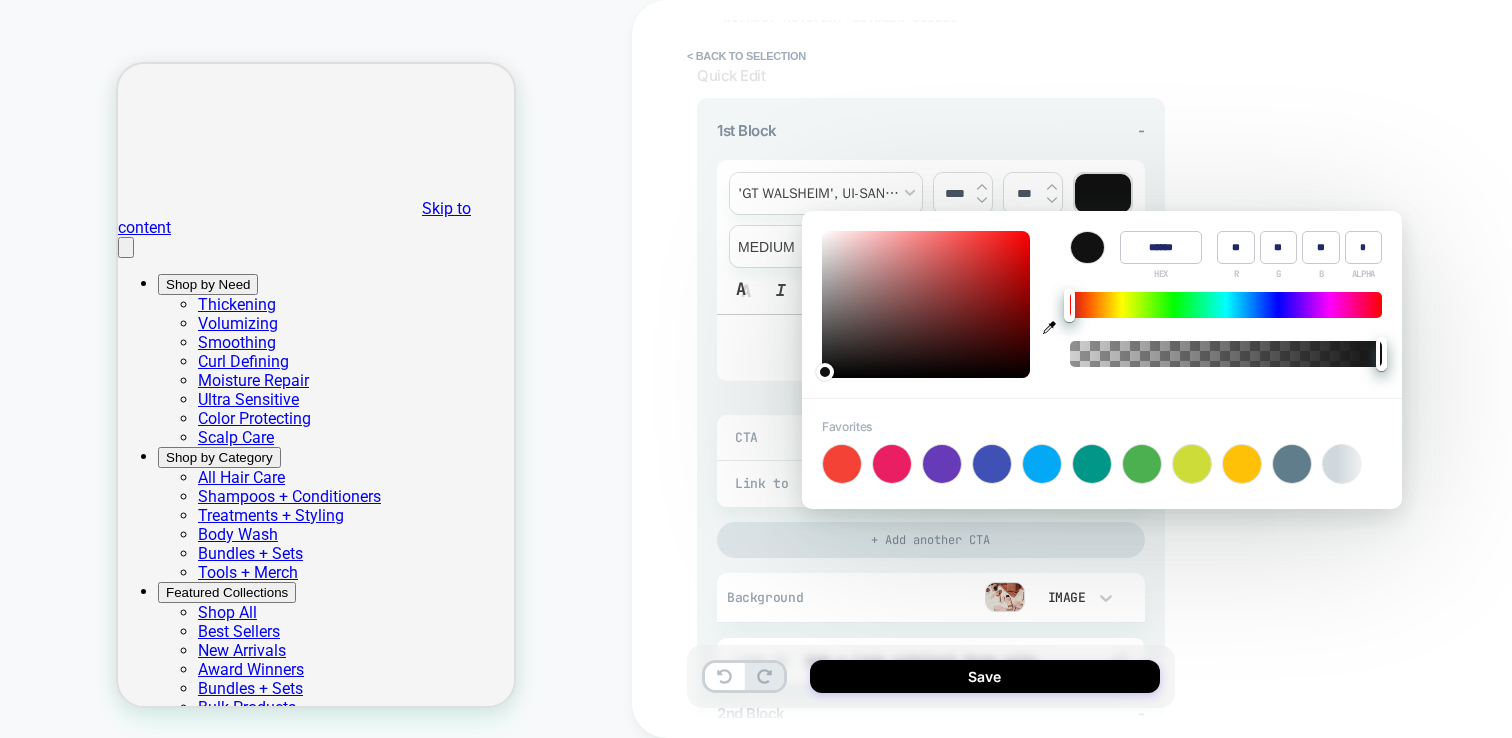 type on "******" 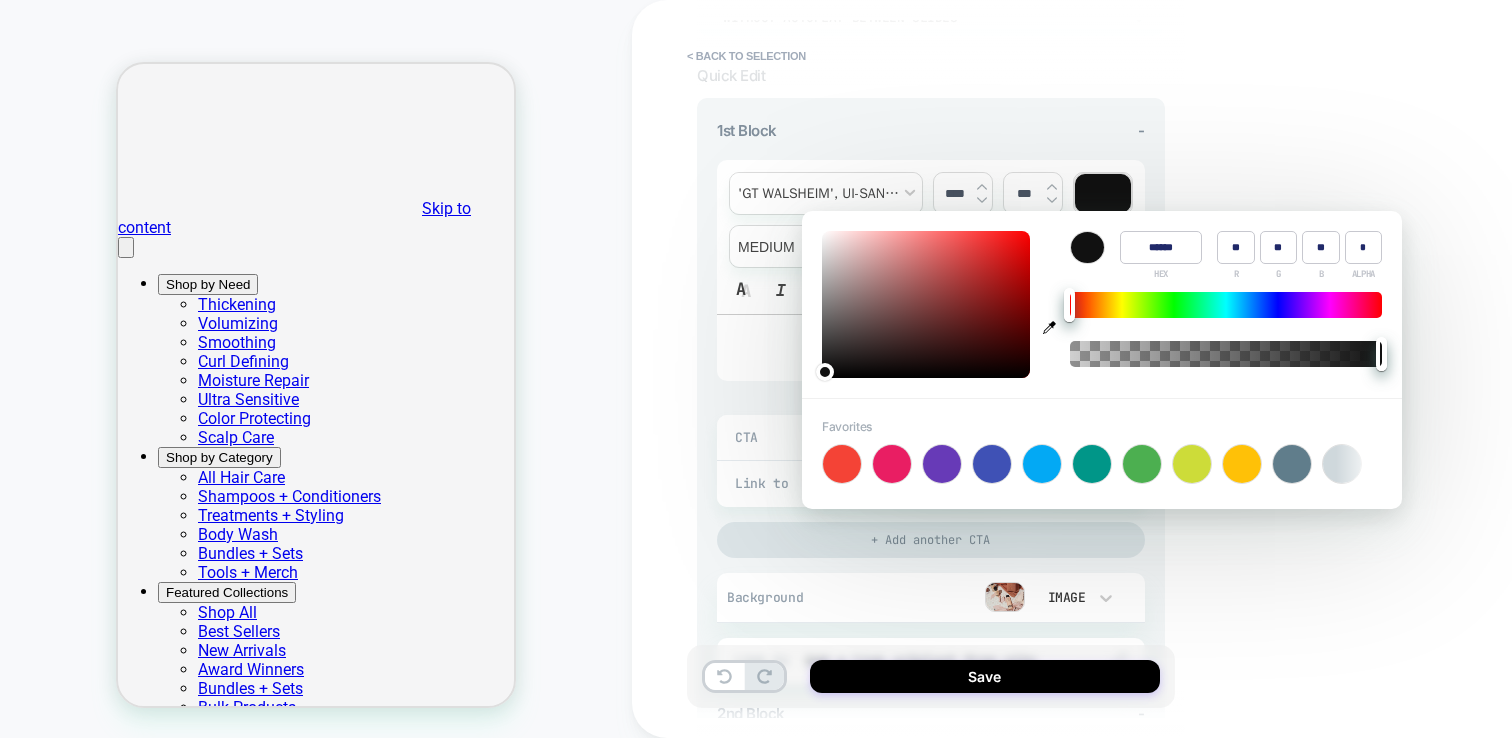 type on "***" 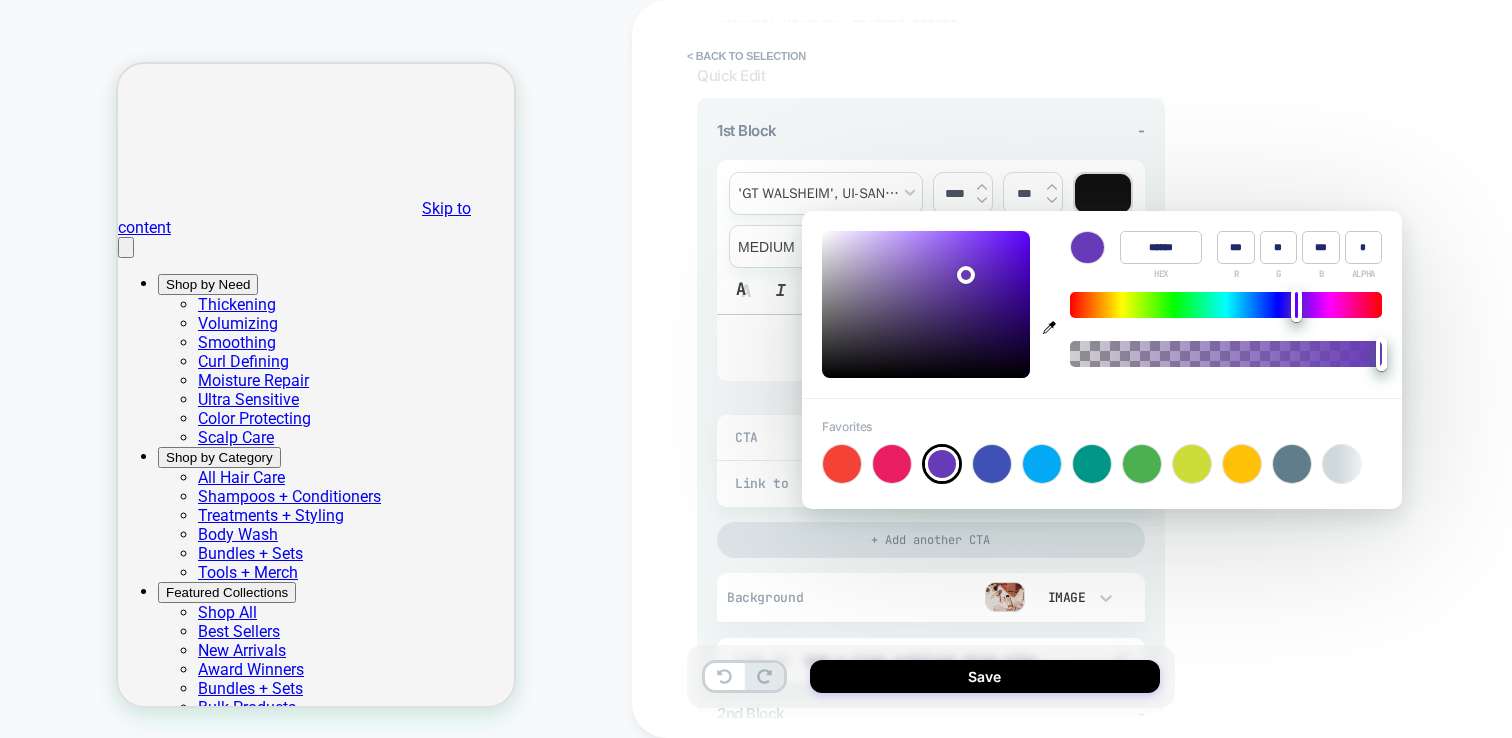 type on "*" 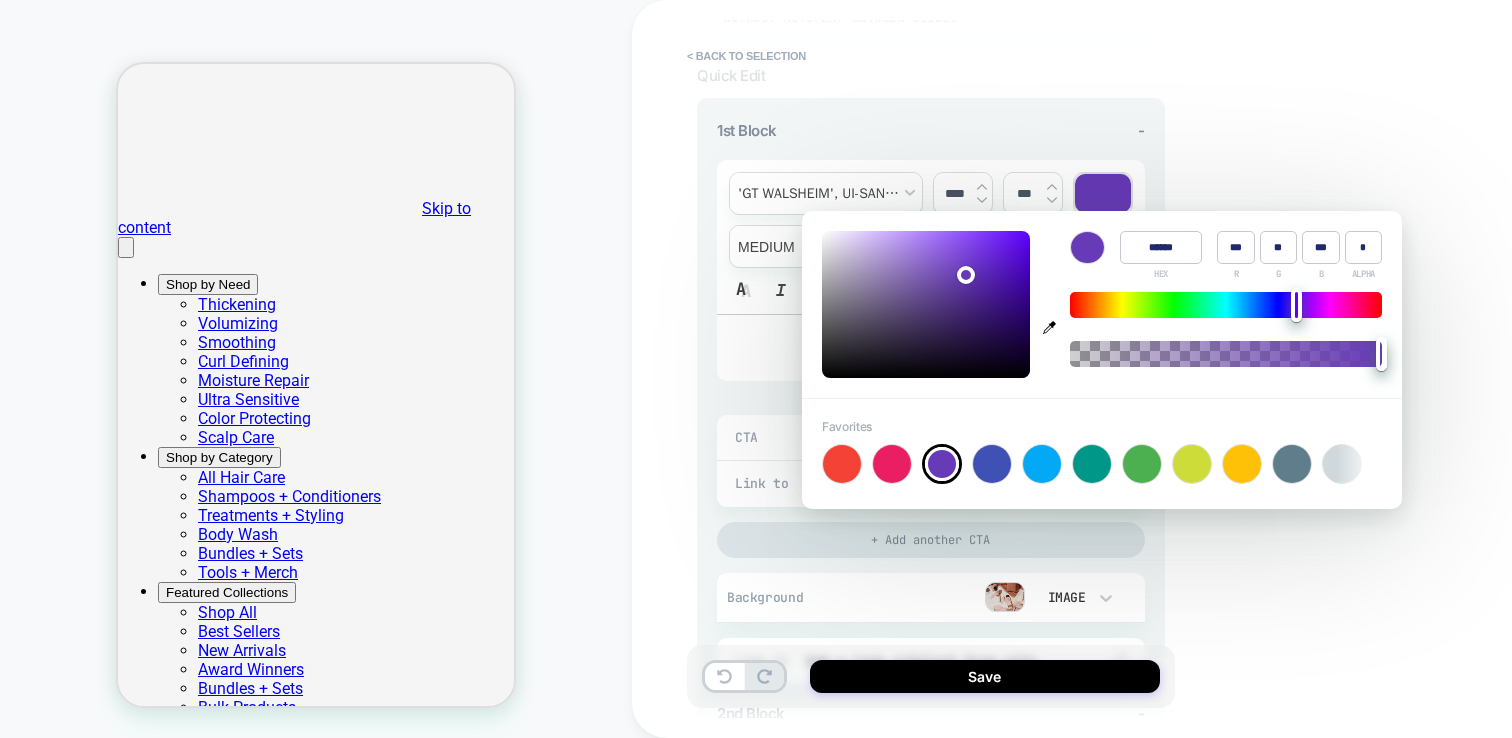 click at bounding box center [1292, 464] 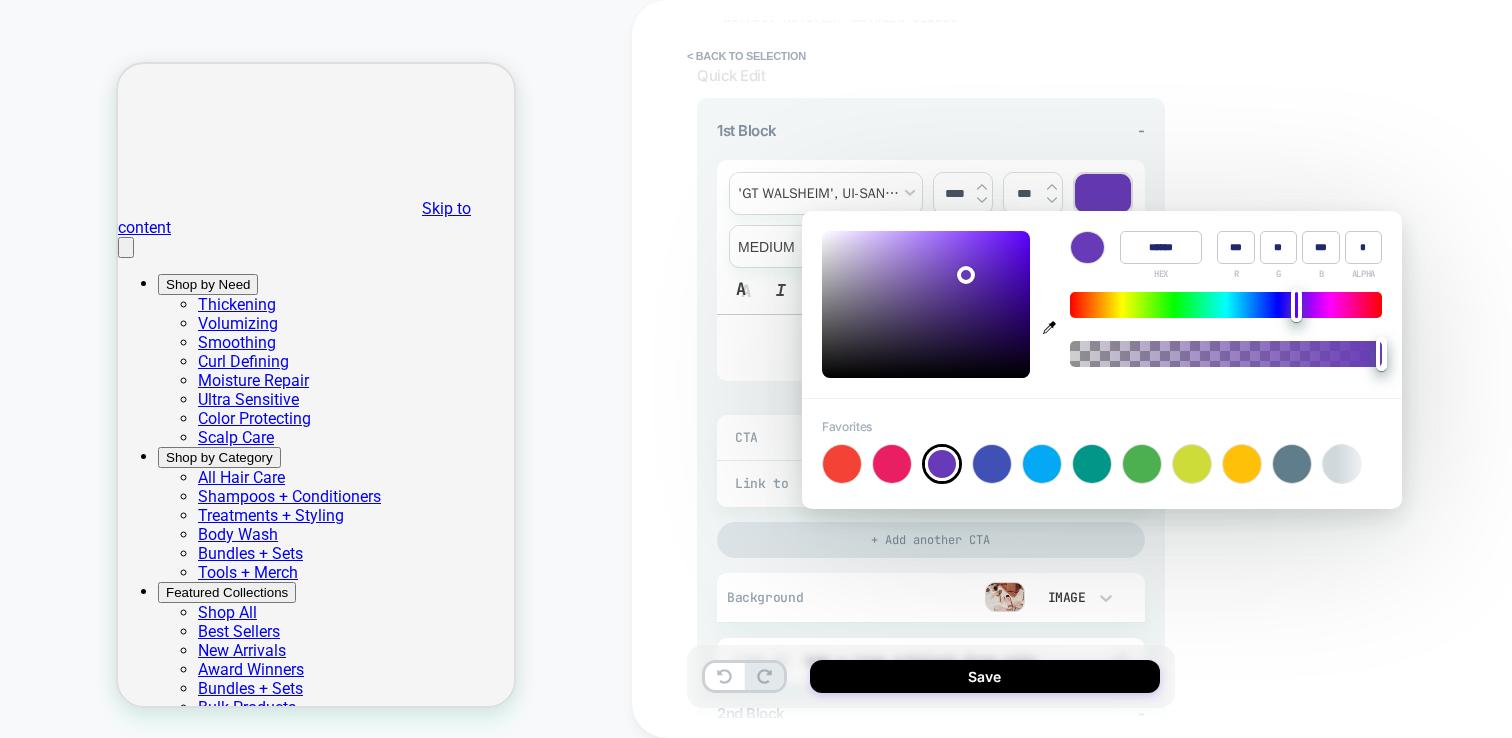 type on "******" 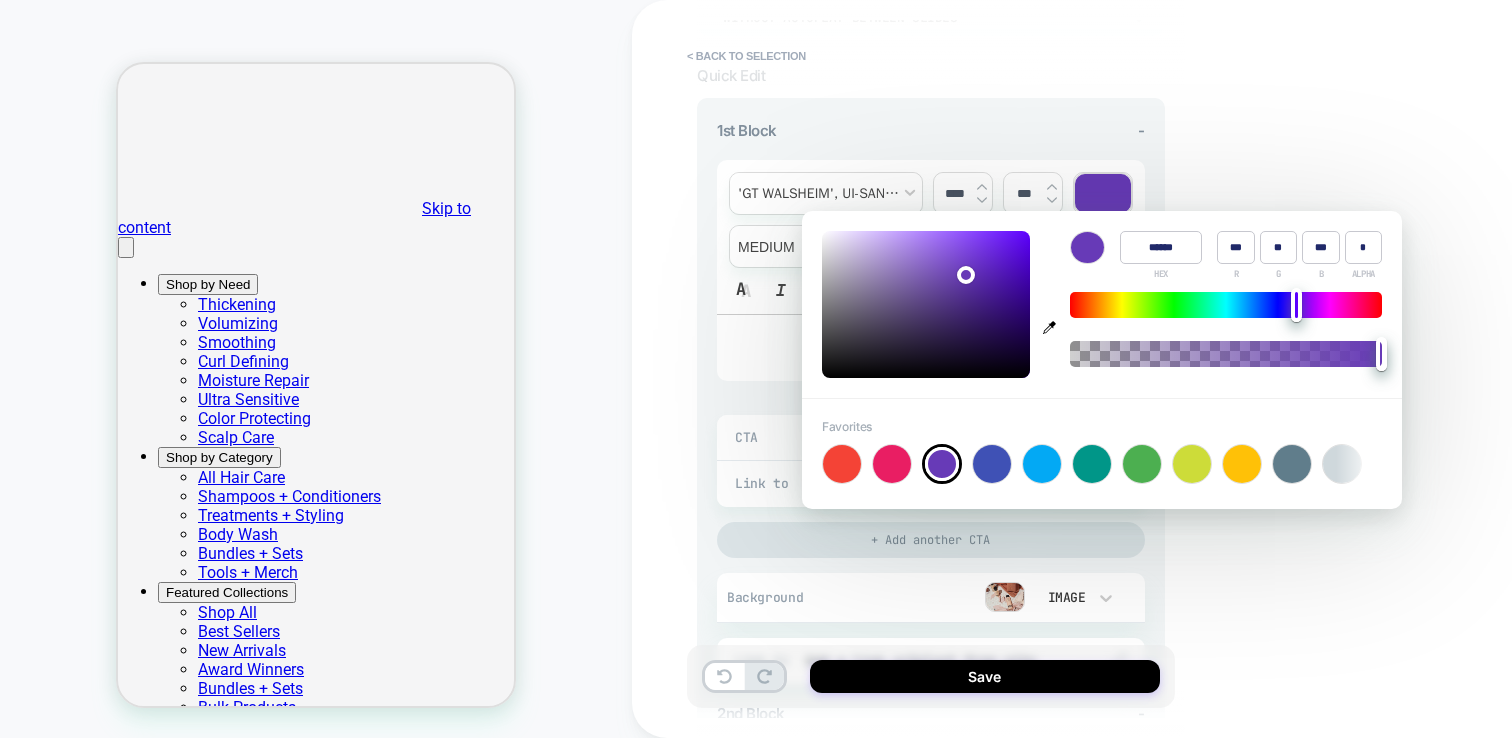 type on "**" 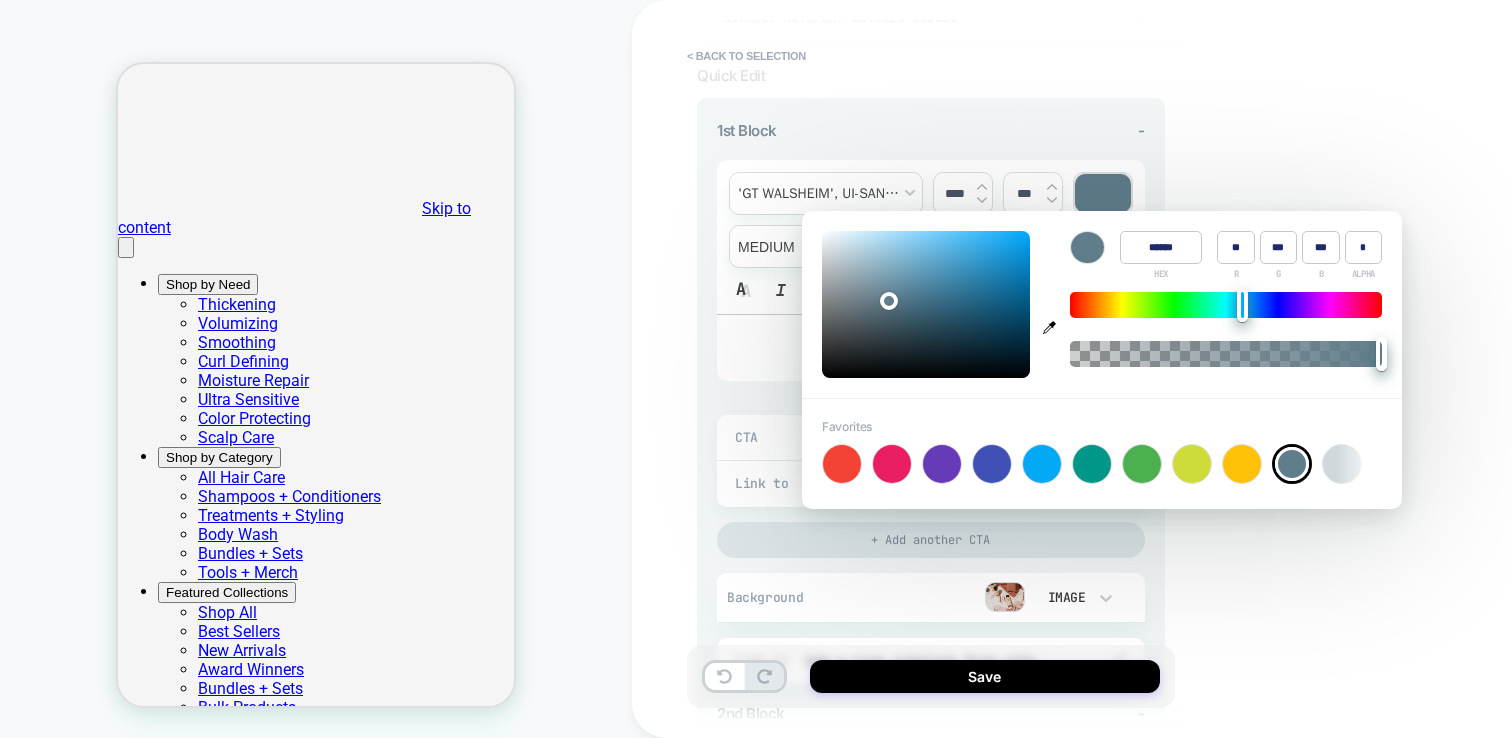 type on "*" 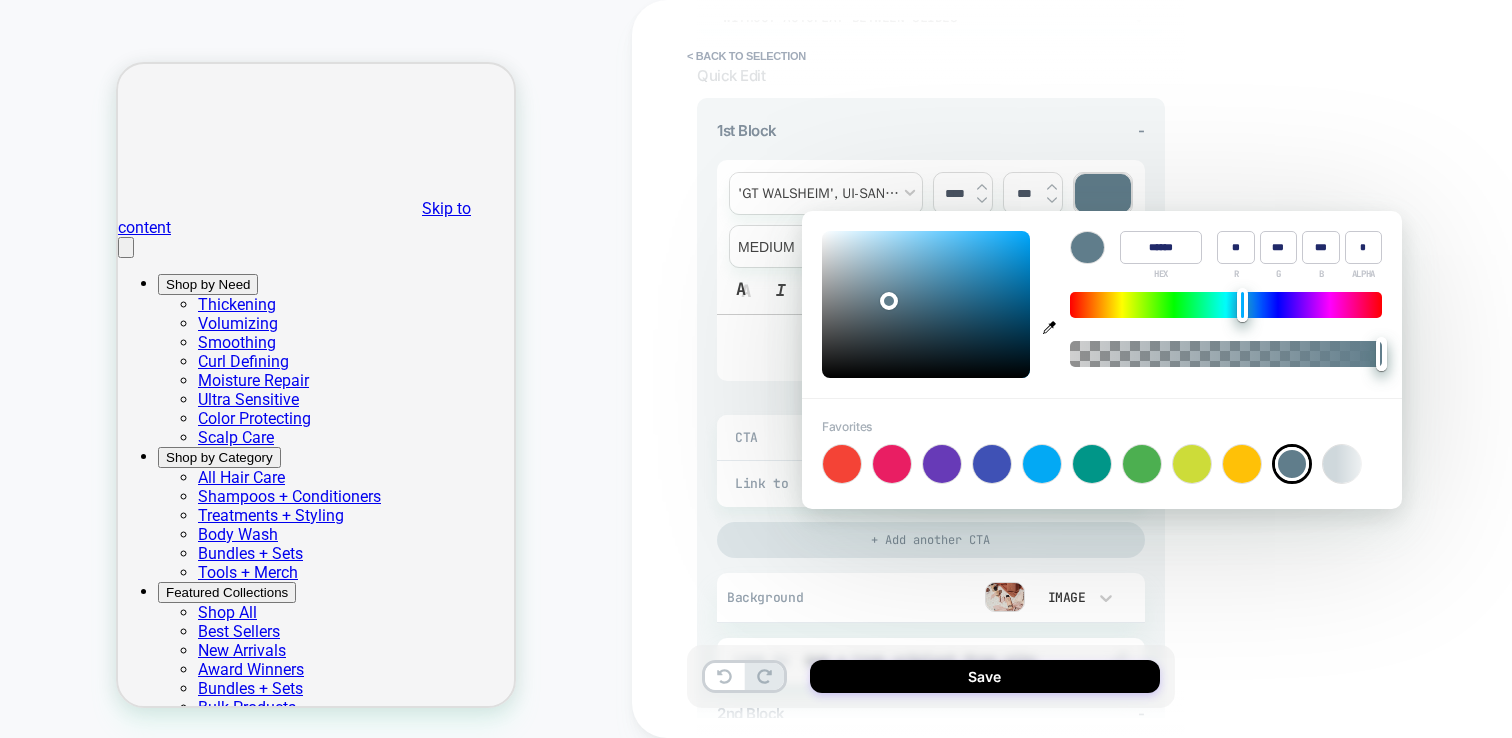 click on "Favorites +" at bounding box center [1102, 451] 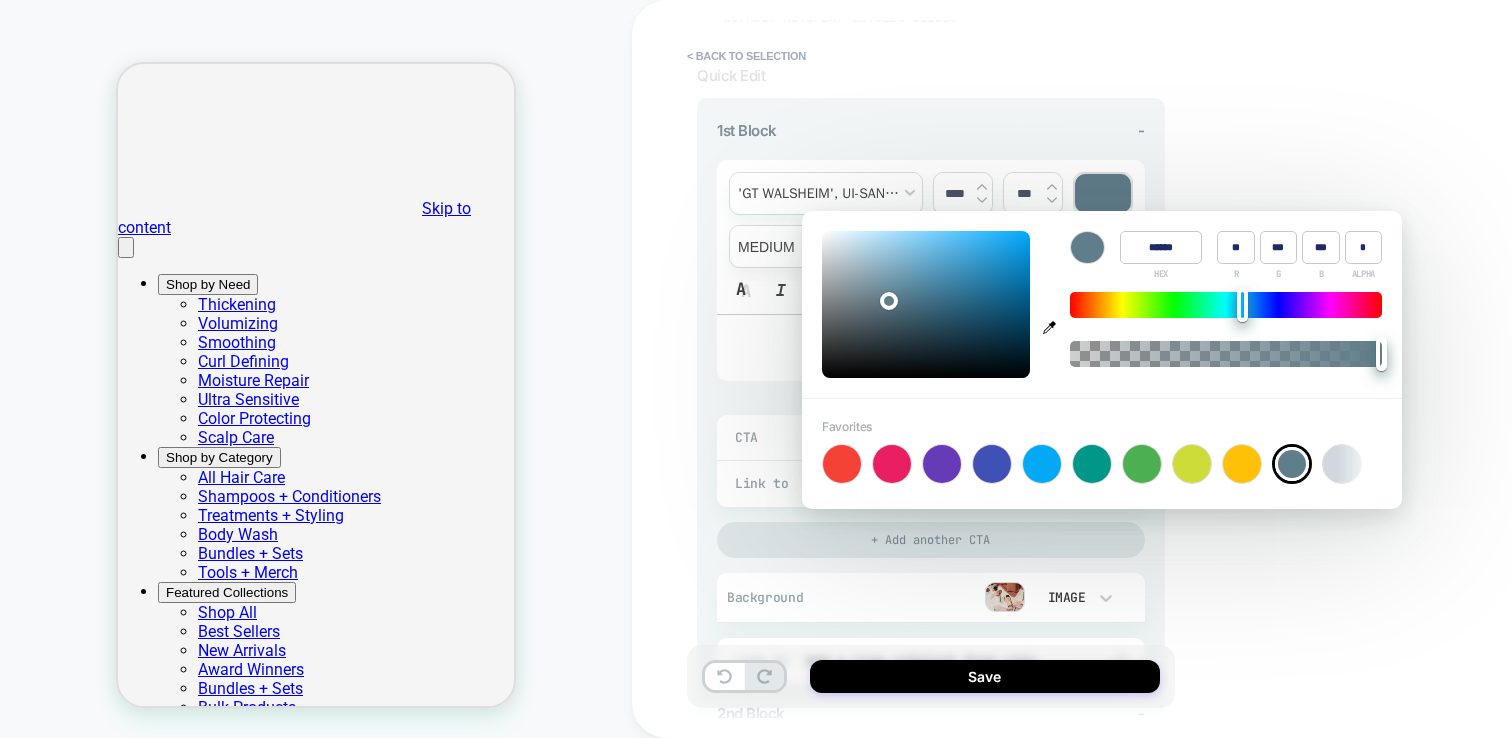 type on "******" 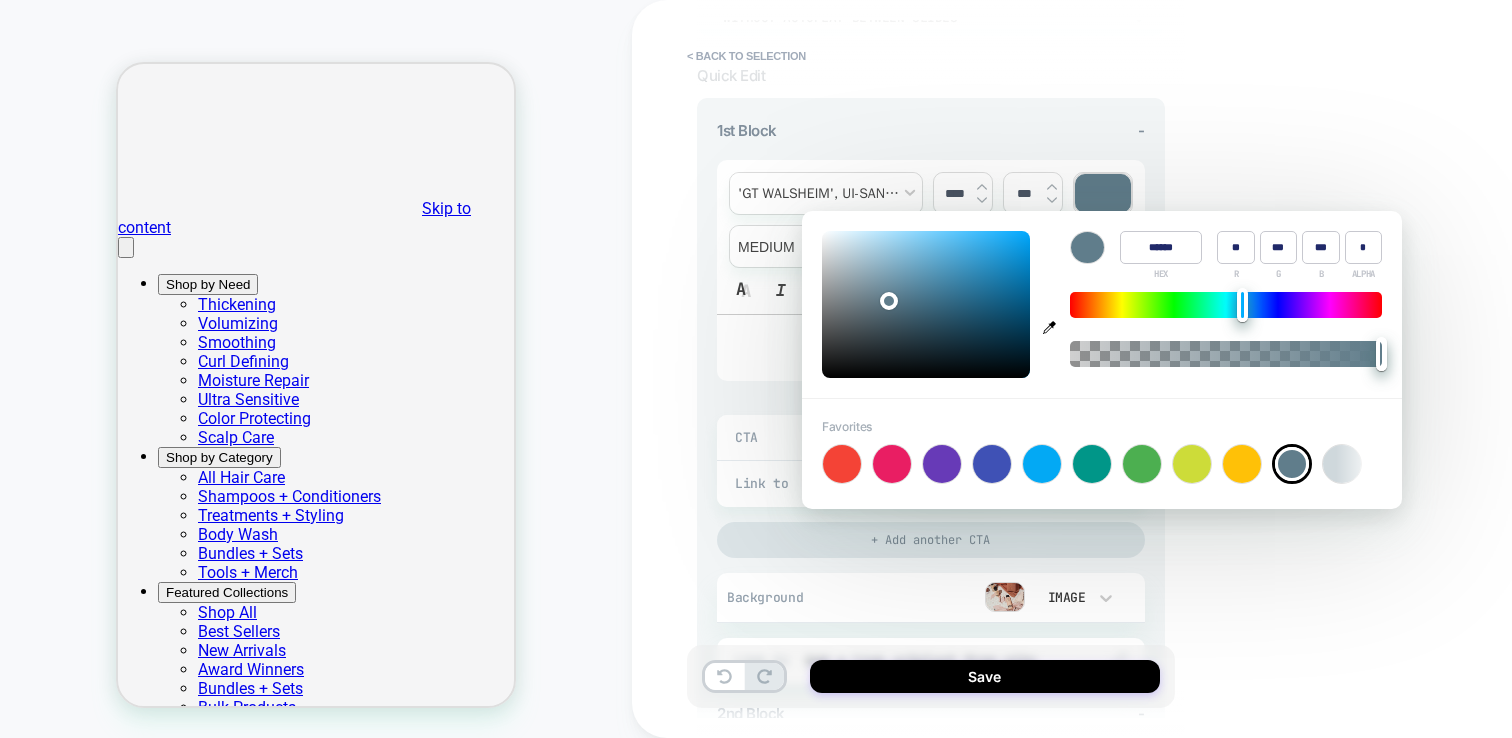 type on "***" 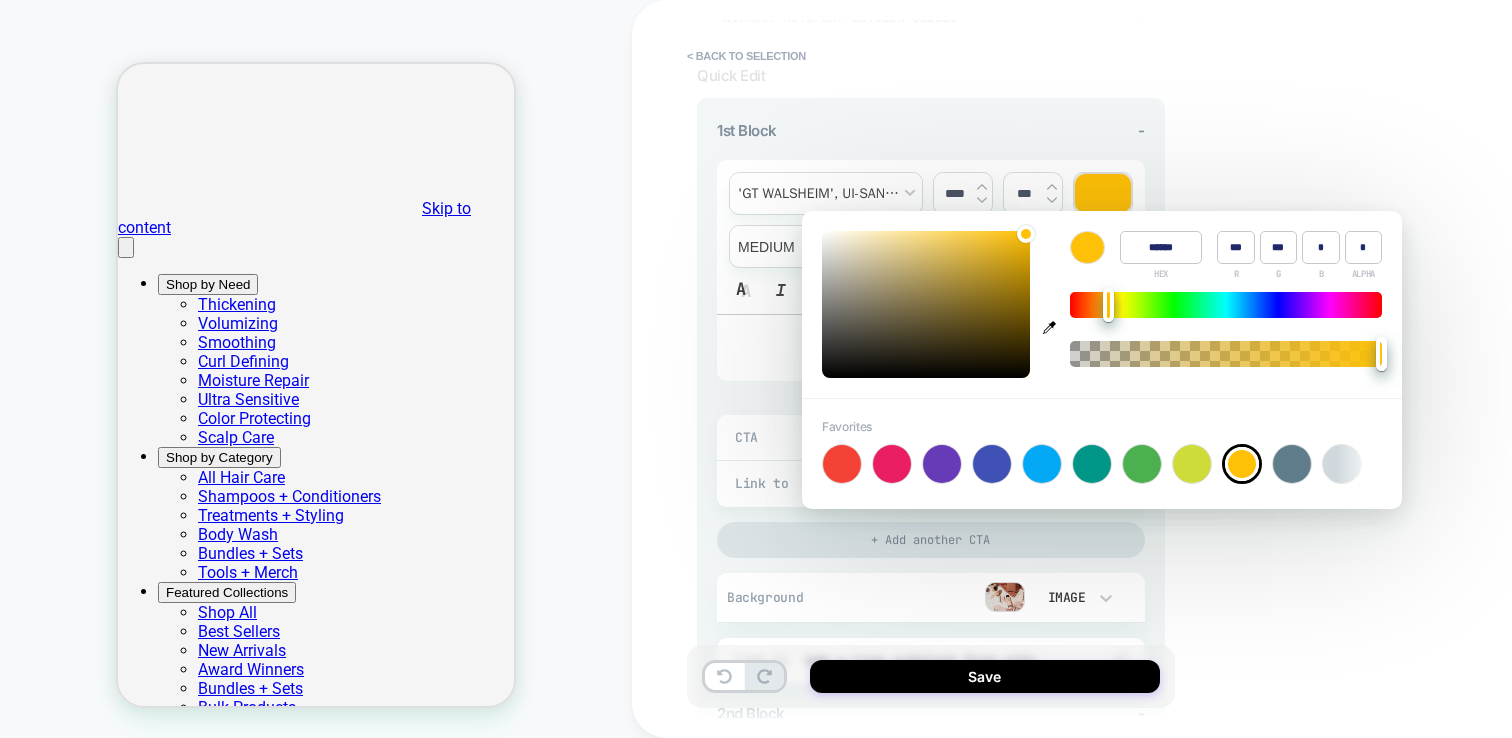 type on "*" 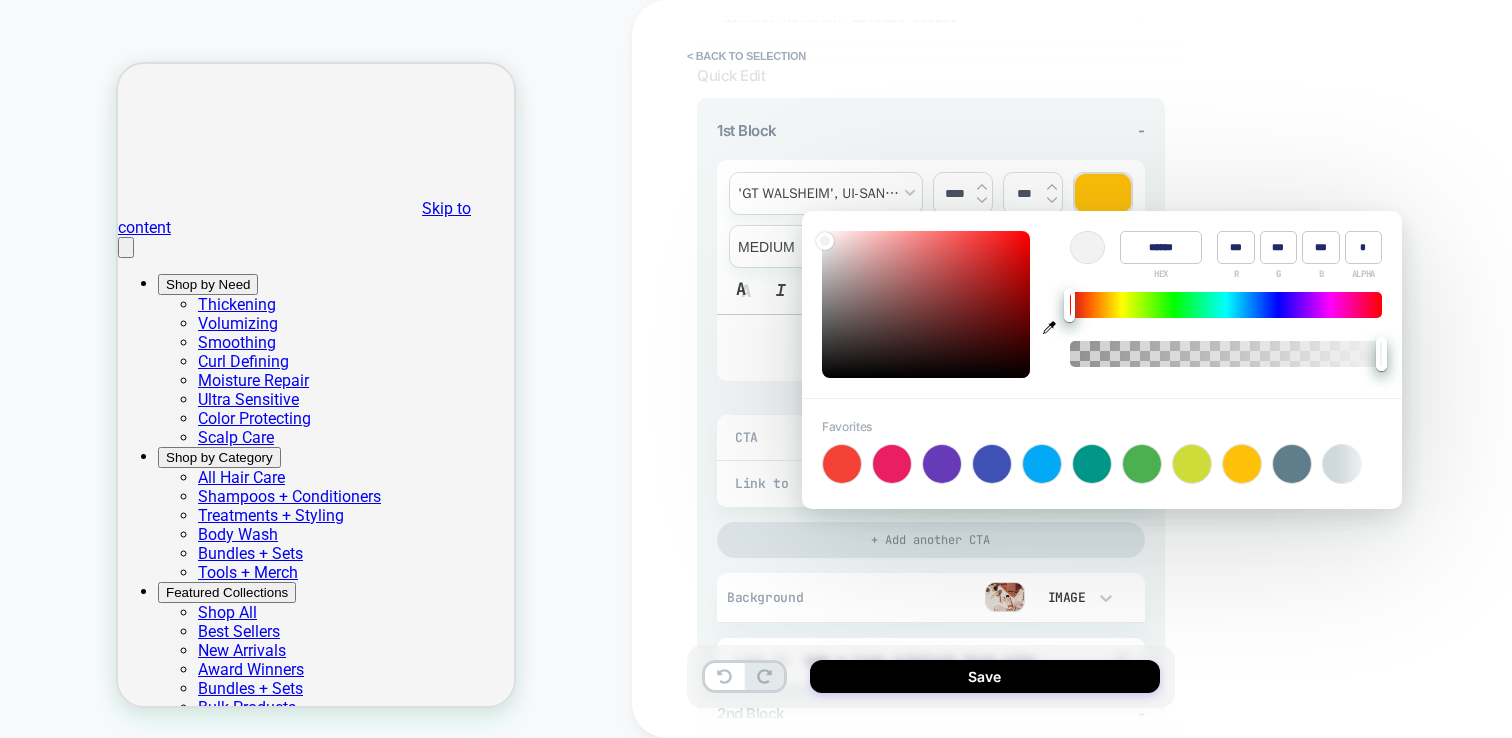type on "******" 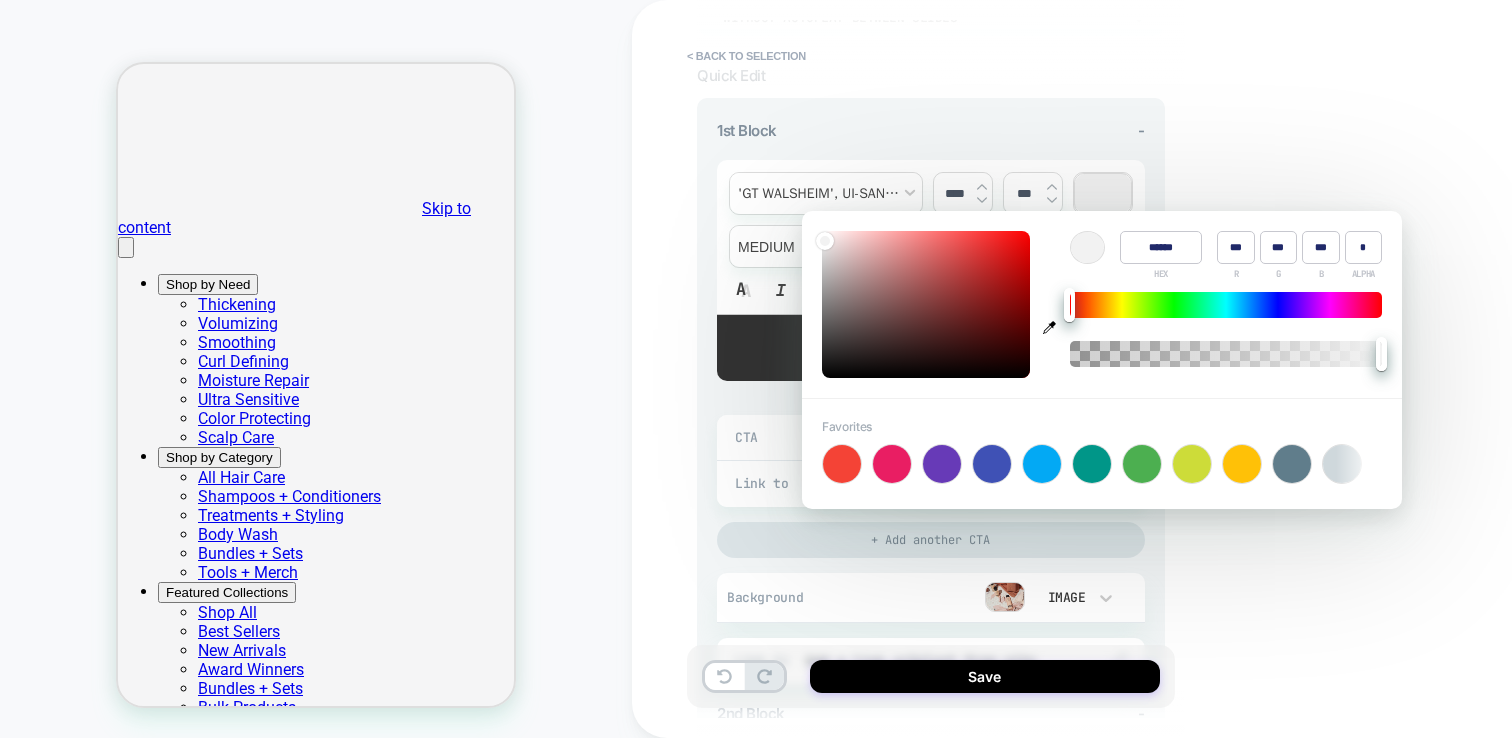 type on "*" 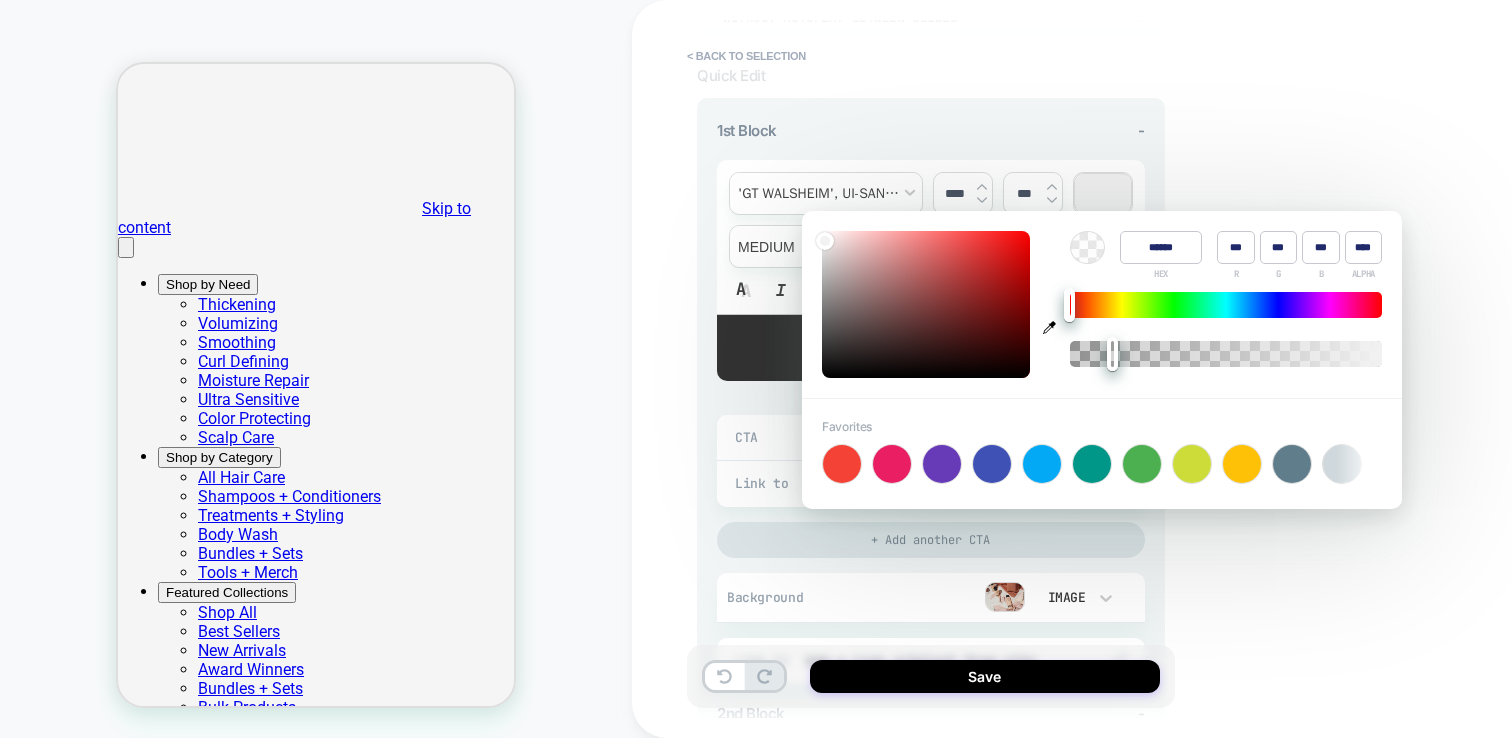 type on "*" 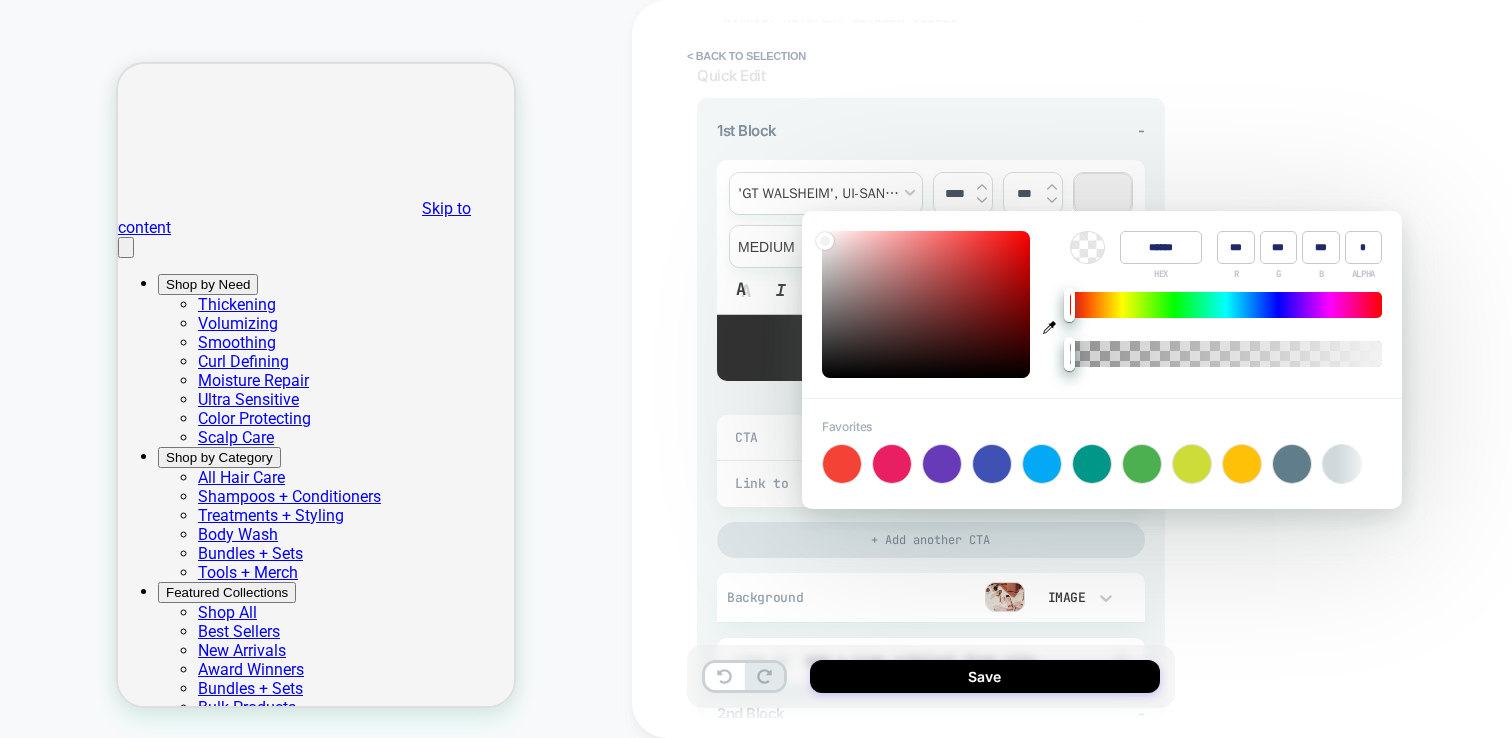 drag, startPoint x: 1379, startPoint y: 352, endPoint x: 1071, endPoint y: 353, distance: 308.00162 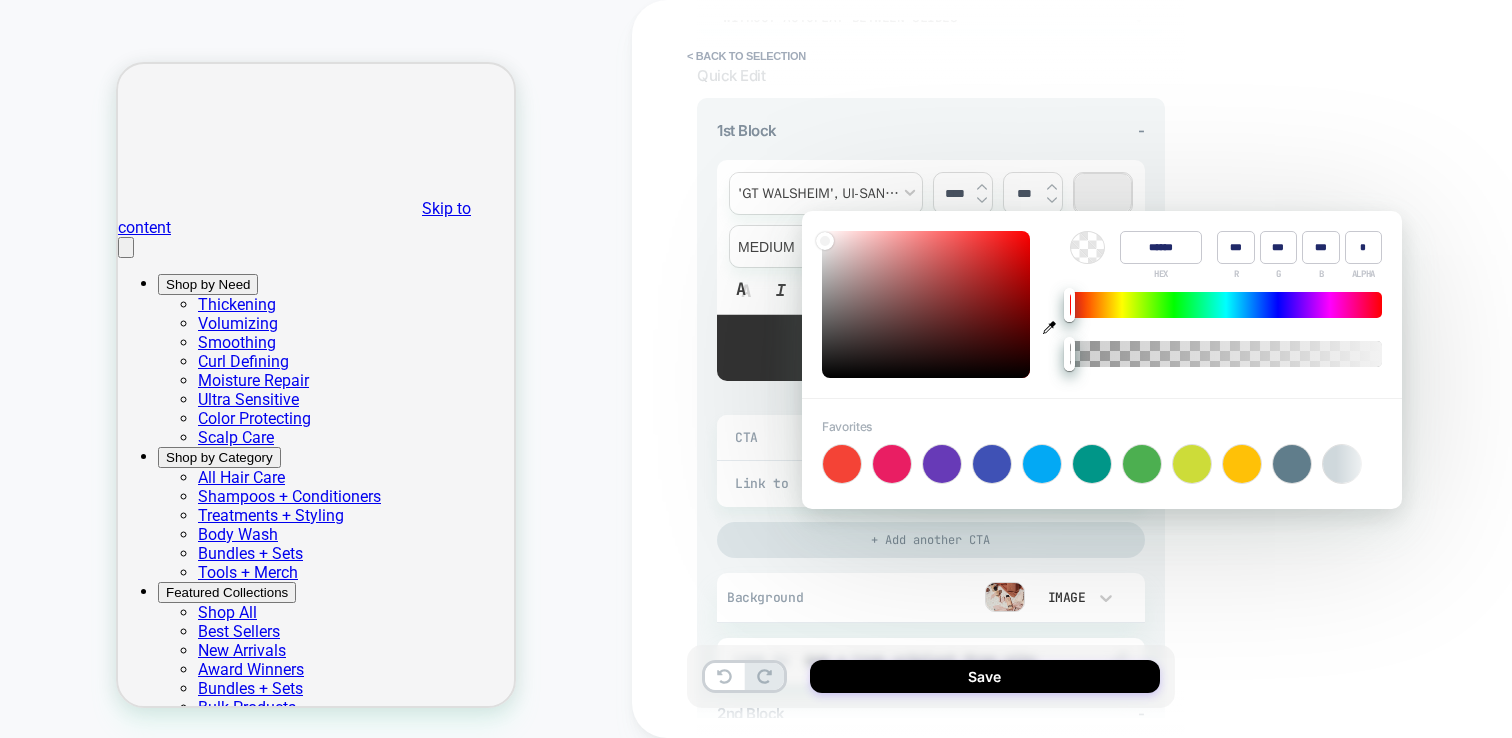 click at bounding box center (1069, 354) 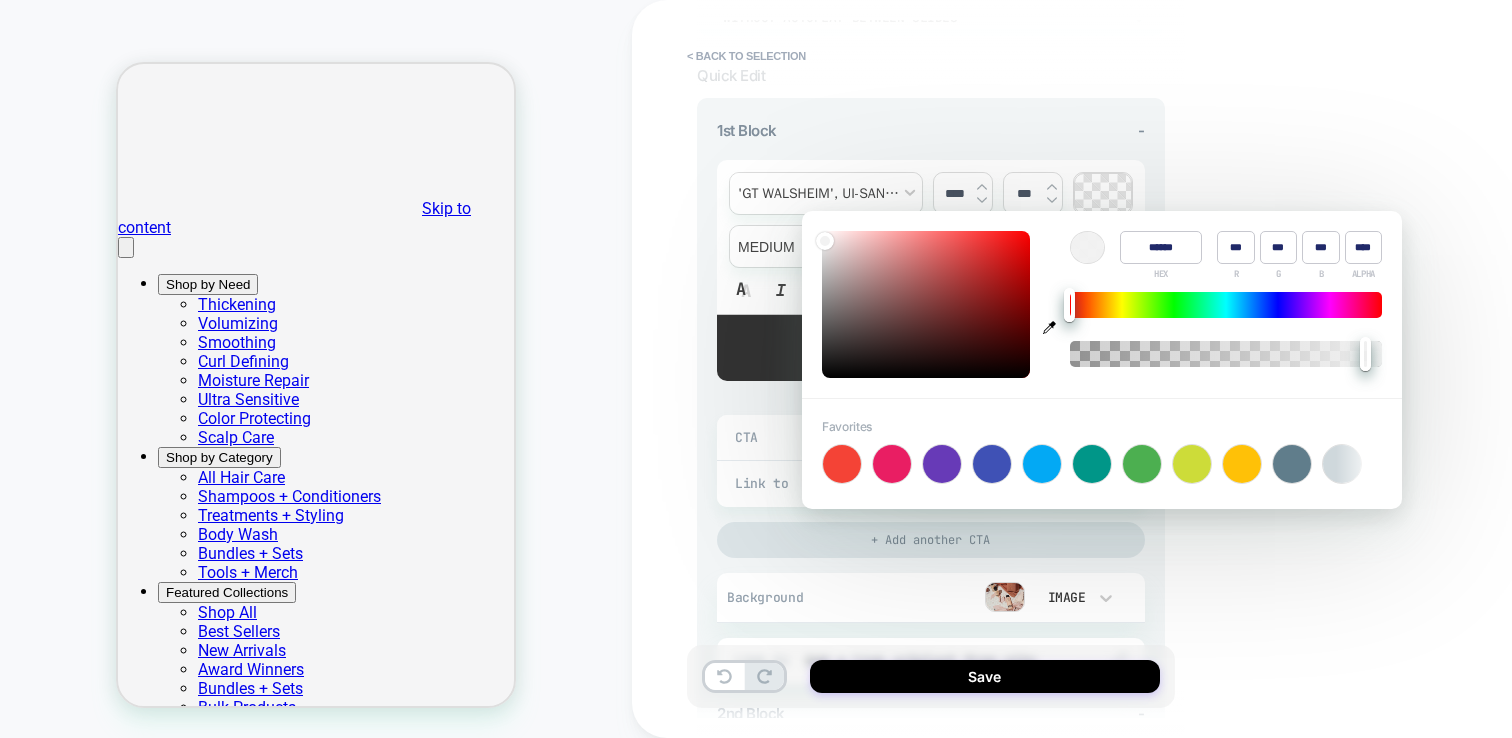 type on "*" 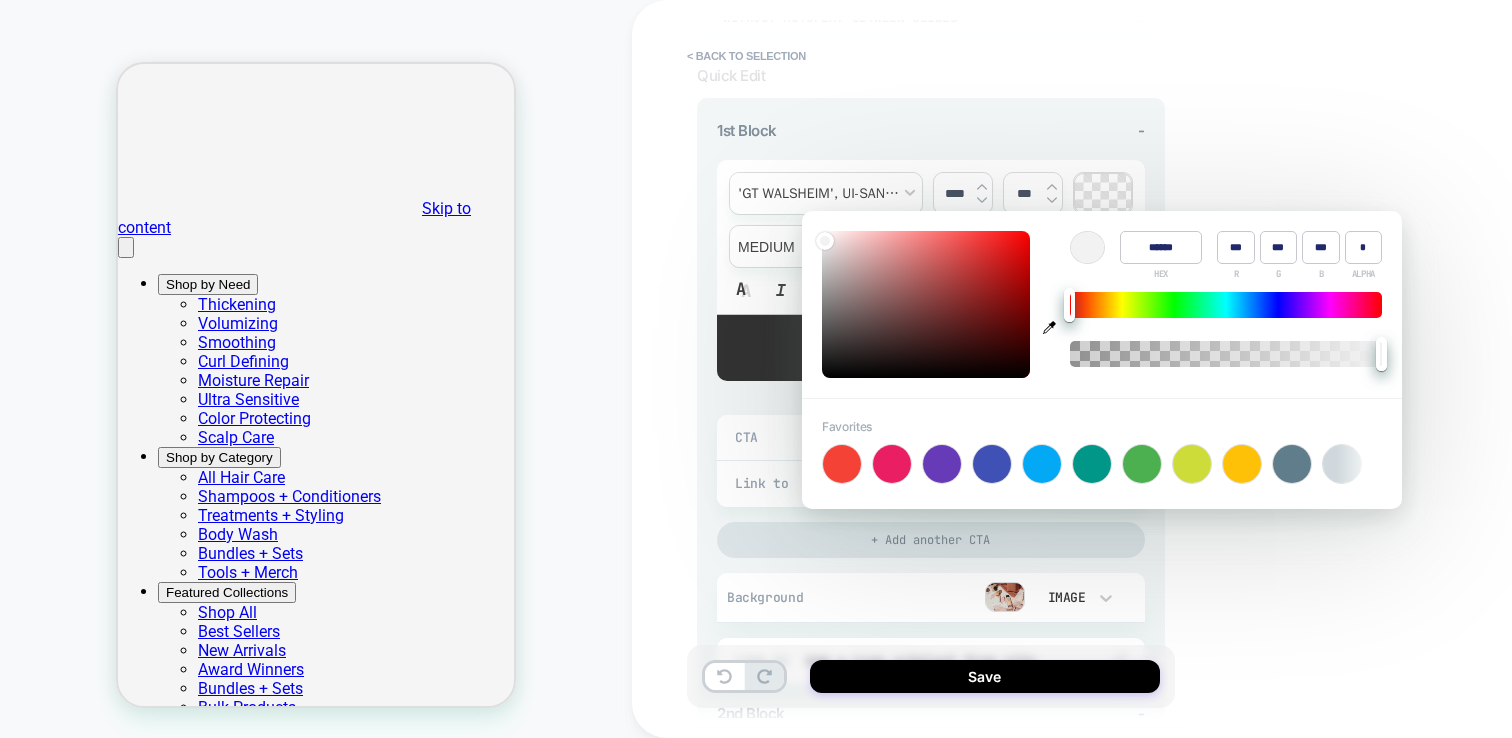 drag, startPoint x: 1071, startPoint y: 353, endPoint x: 1388, endPoint y: 359, distance: 317.05676 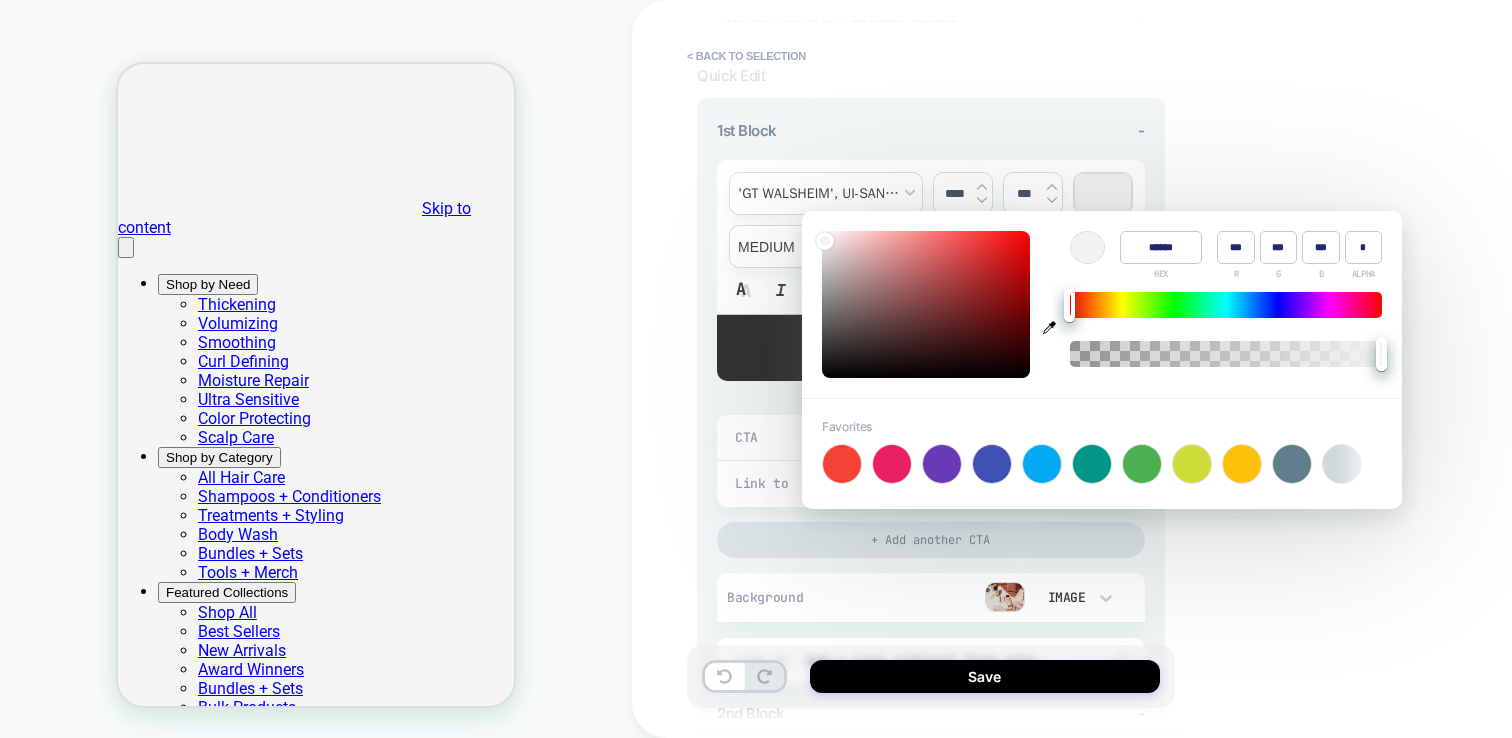 click on "**********" at bounding box center (1072, 369) 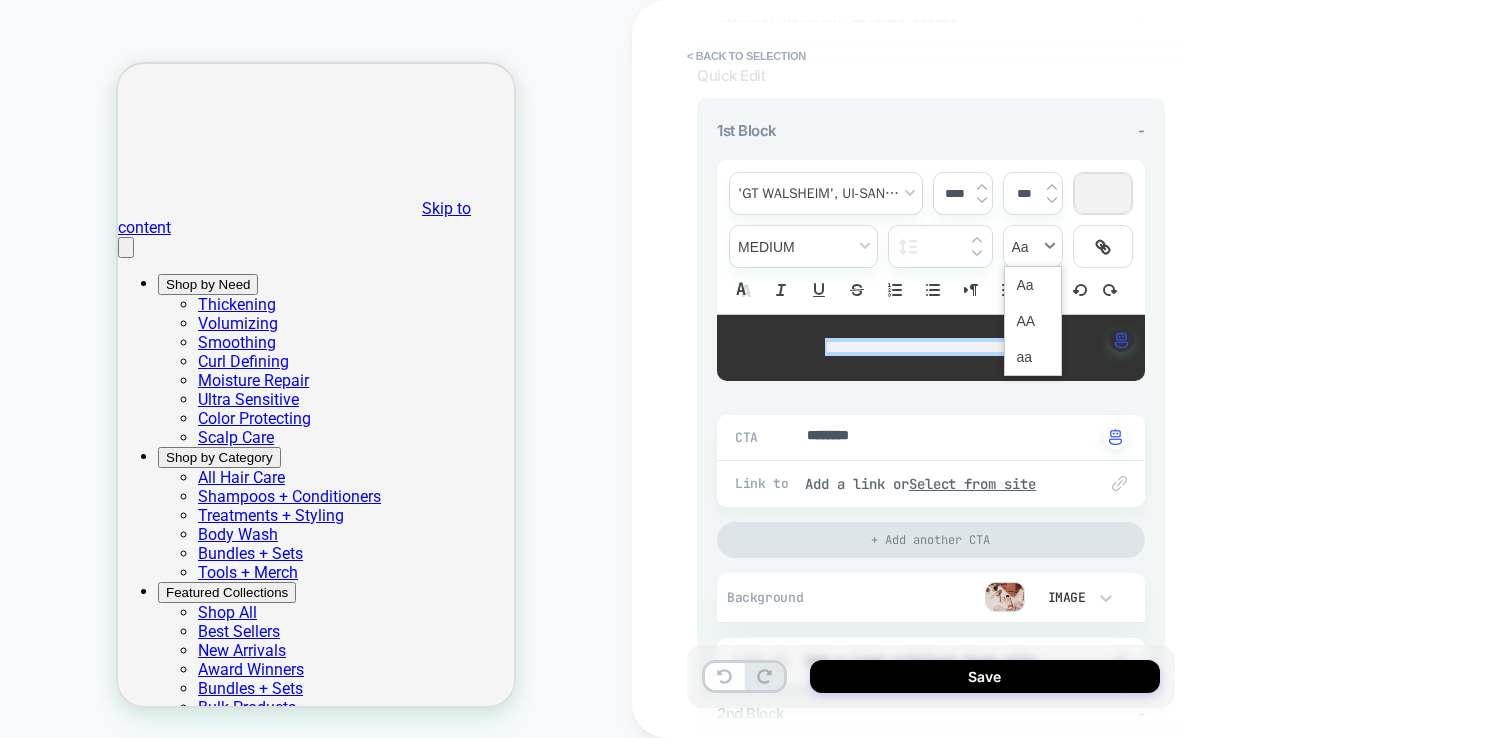 click at bounding box center (1033, 246) 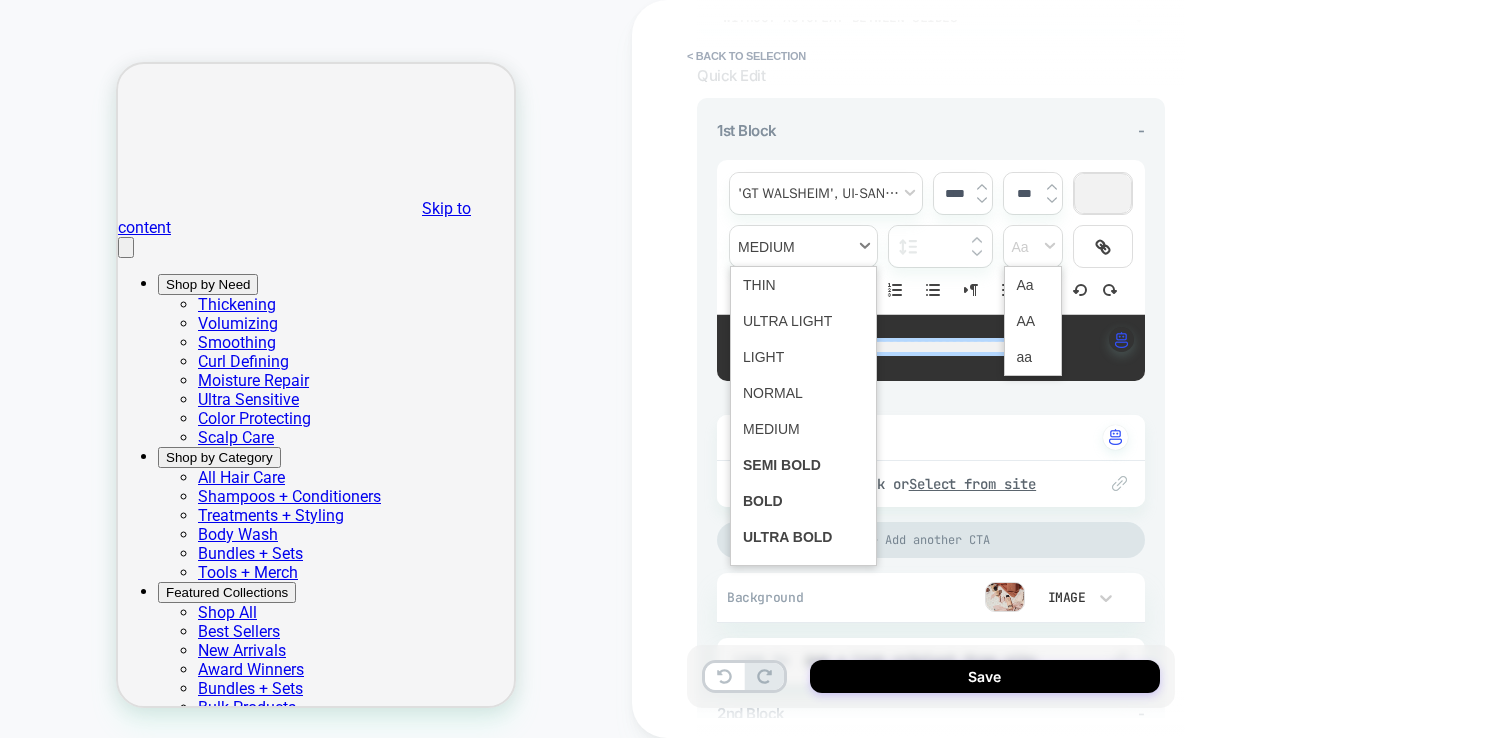click at bounding box center [803, 246] 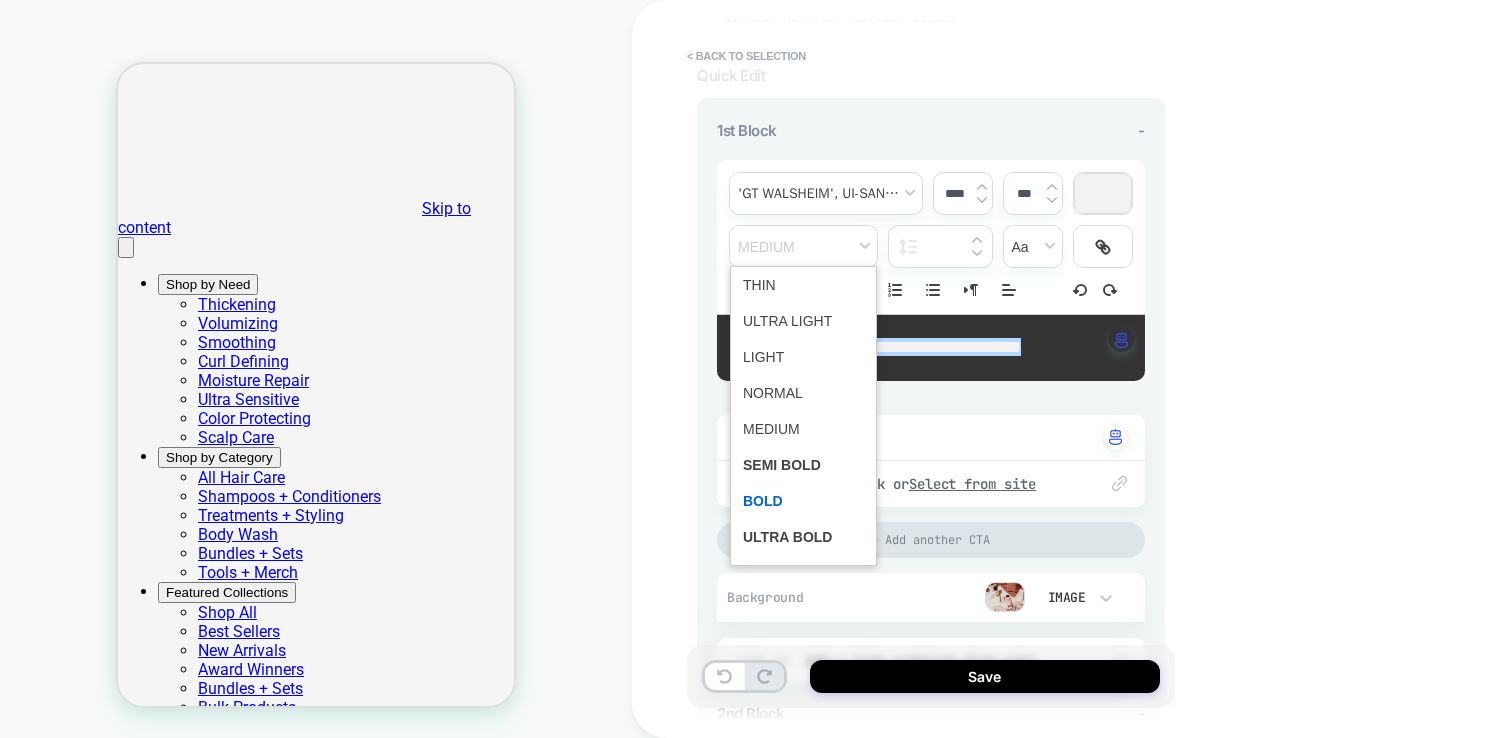 click at bounding box center (803, 501) 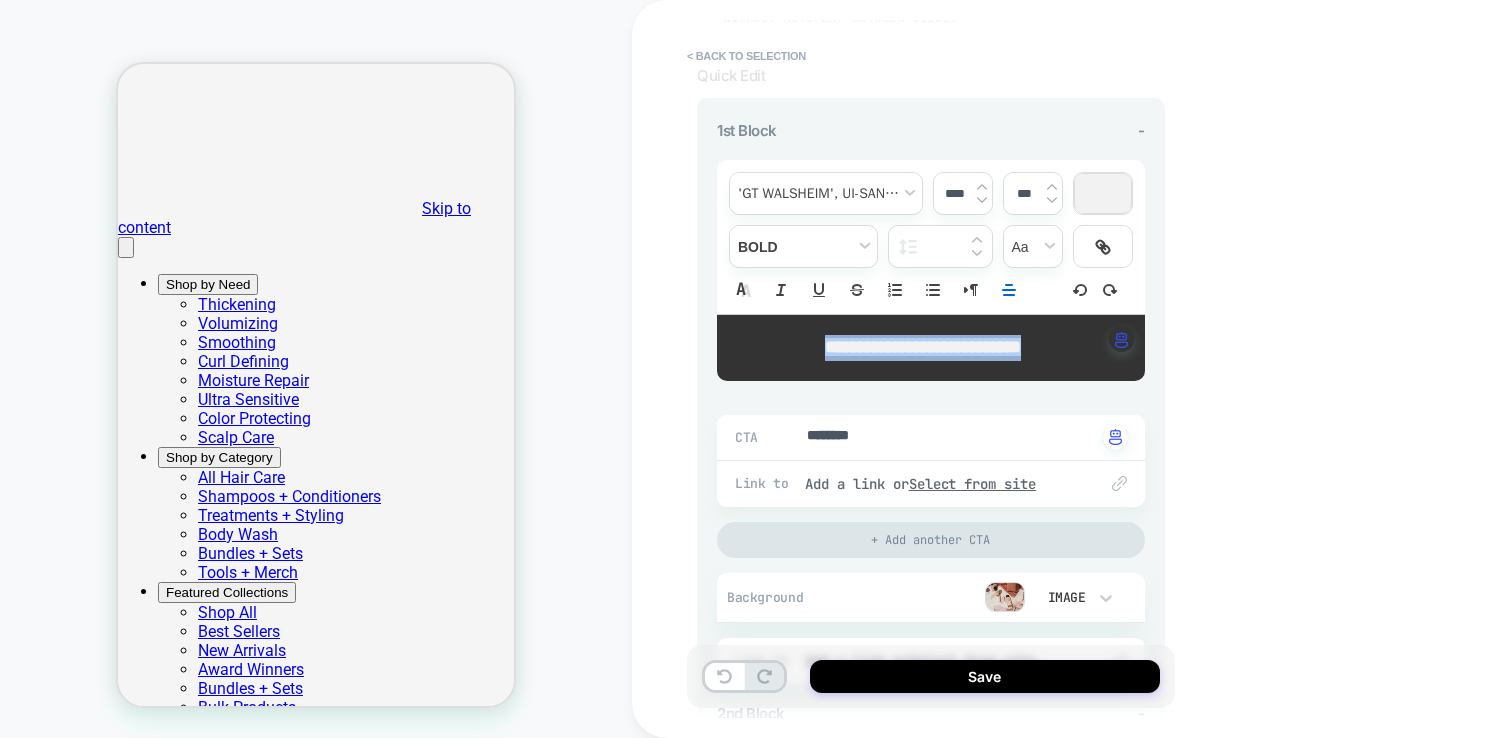 type on "*" 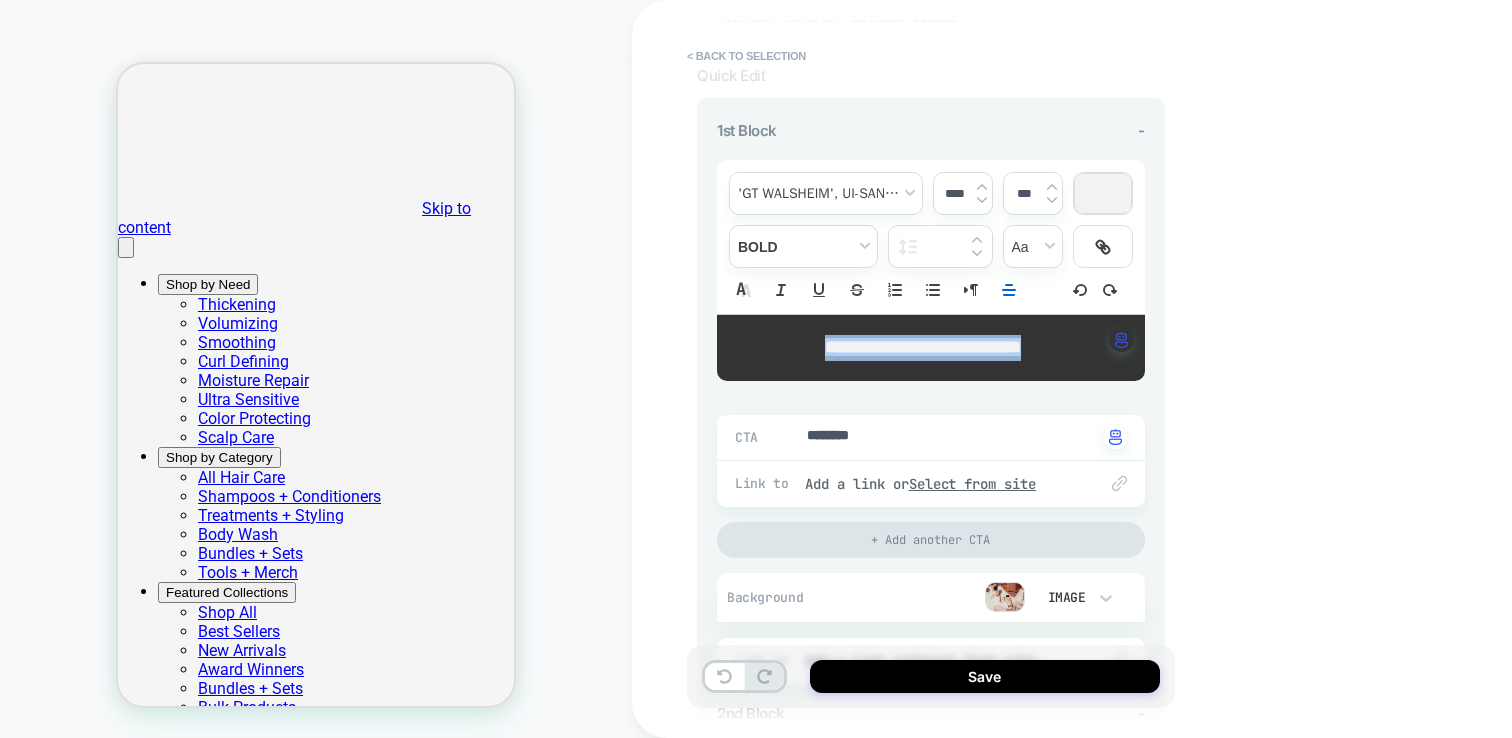 click at bounding box center [1103, 193] 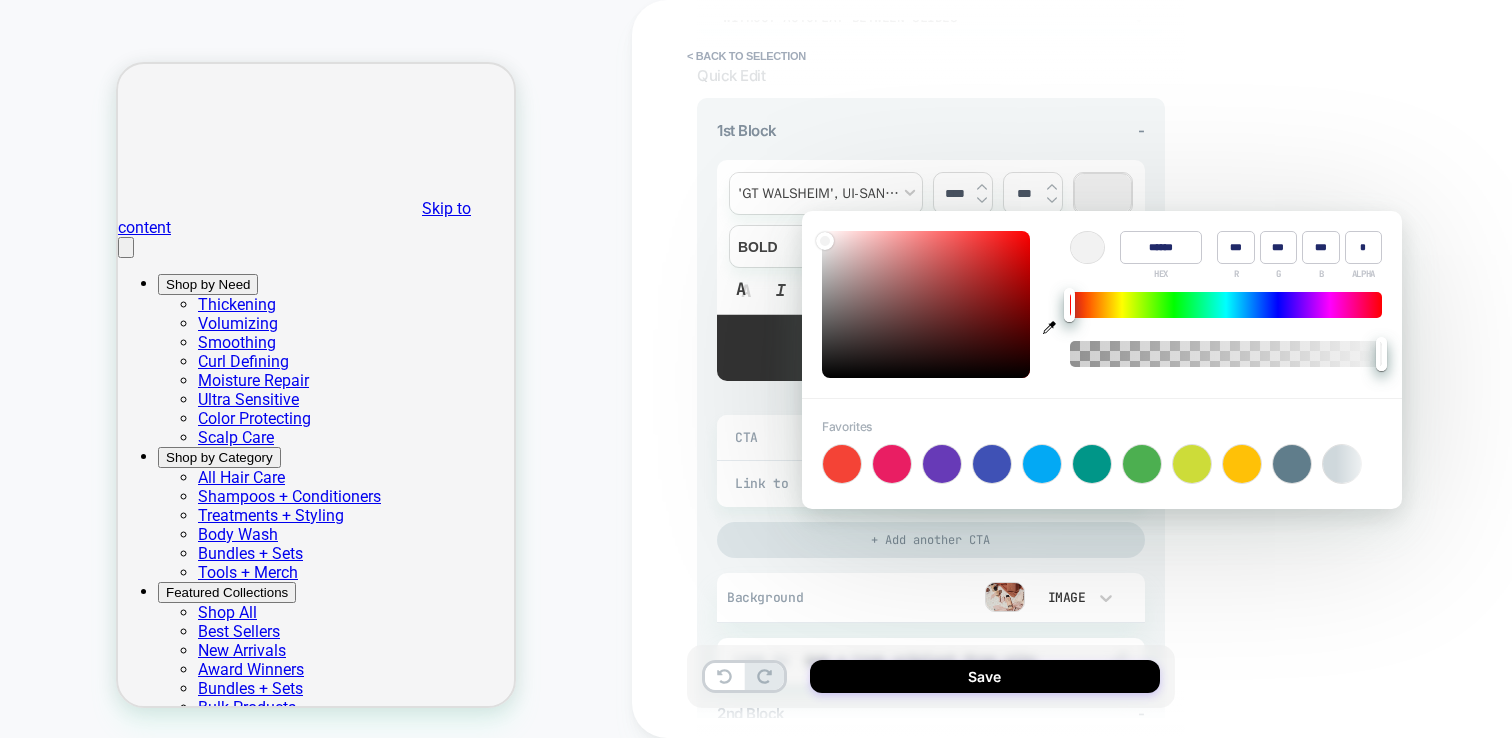 type on "******" 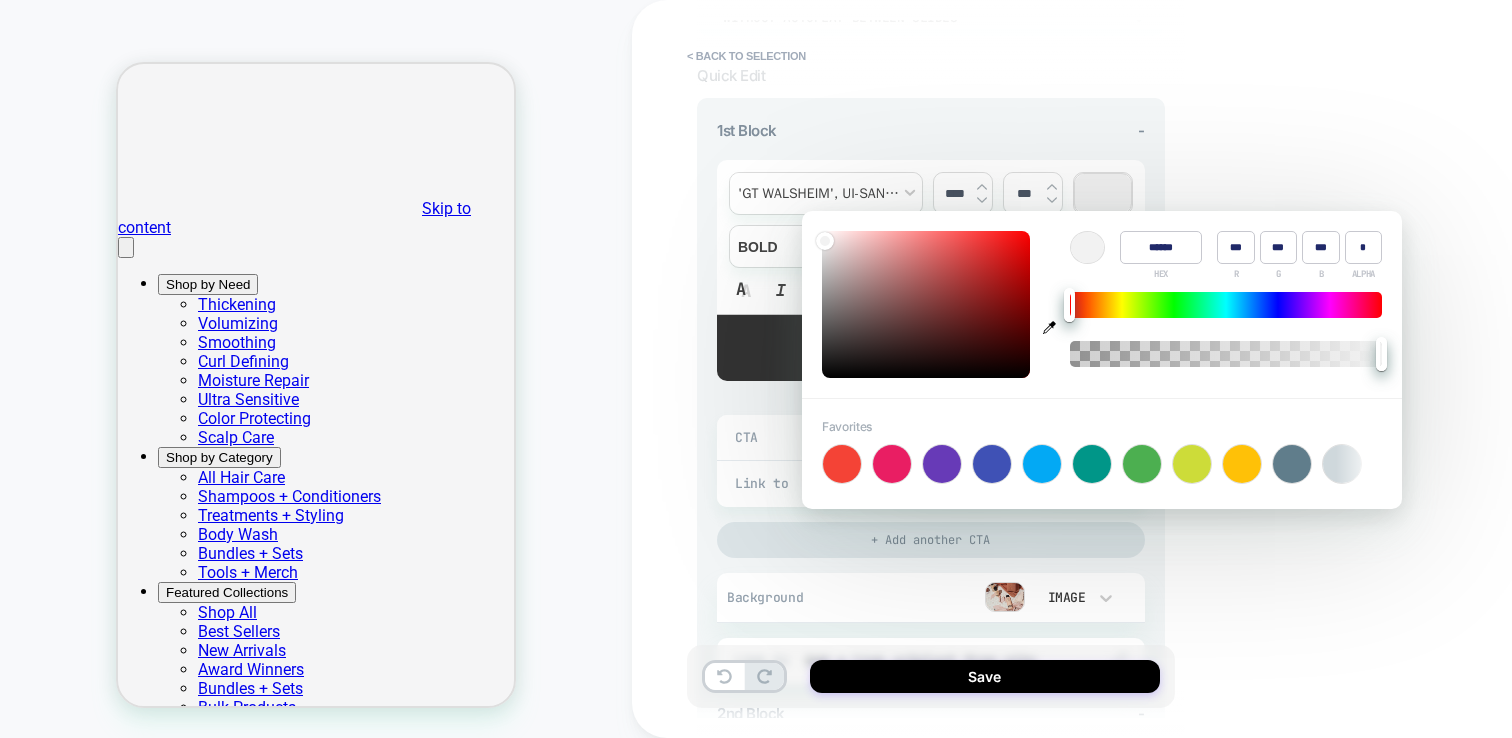 type on "**" 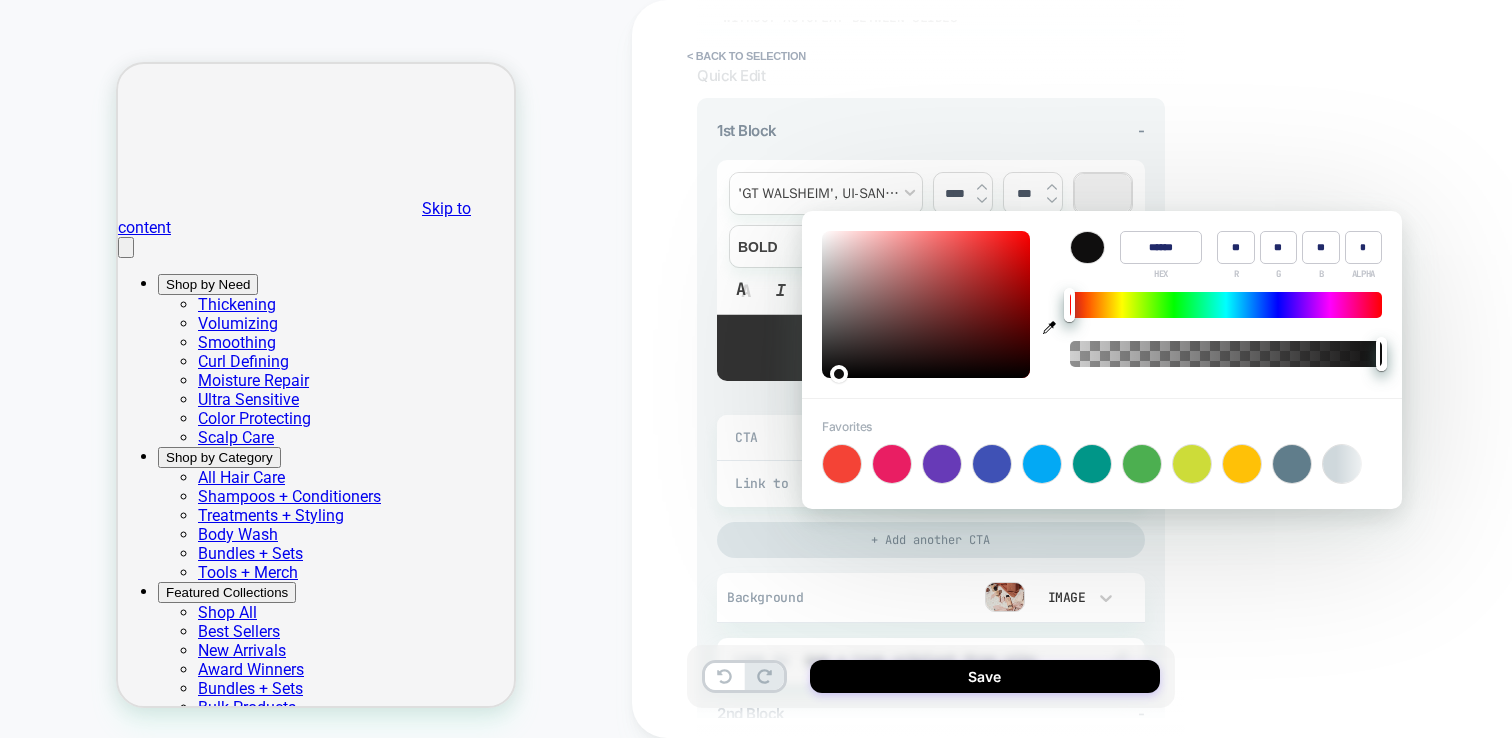 type on "******" 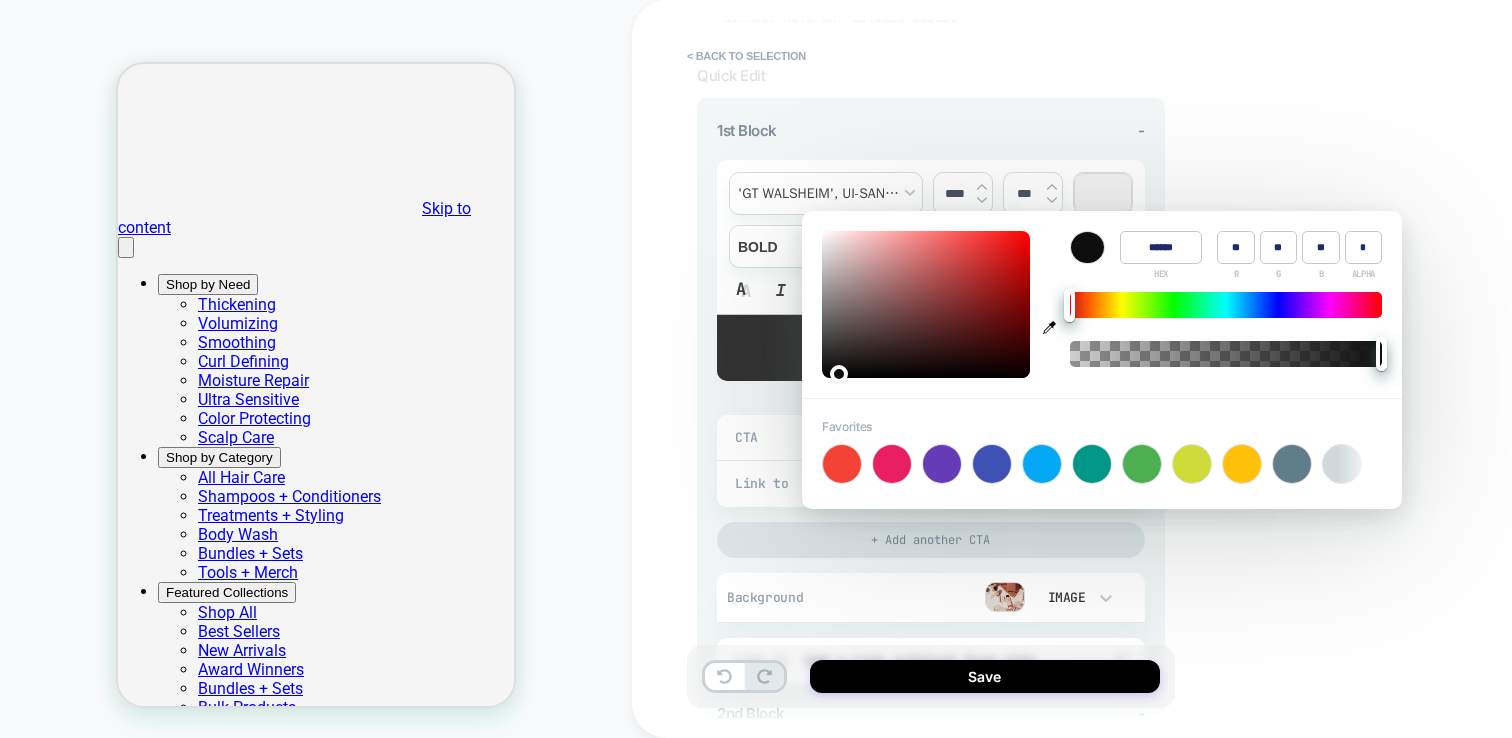type on "**" 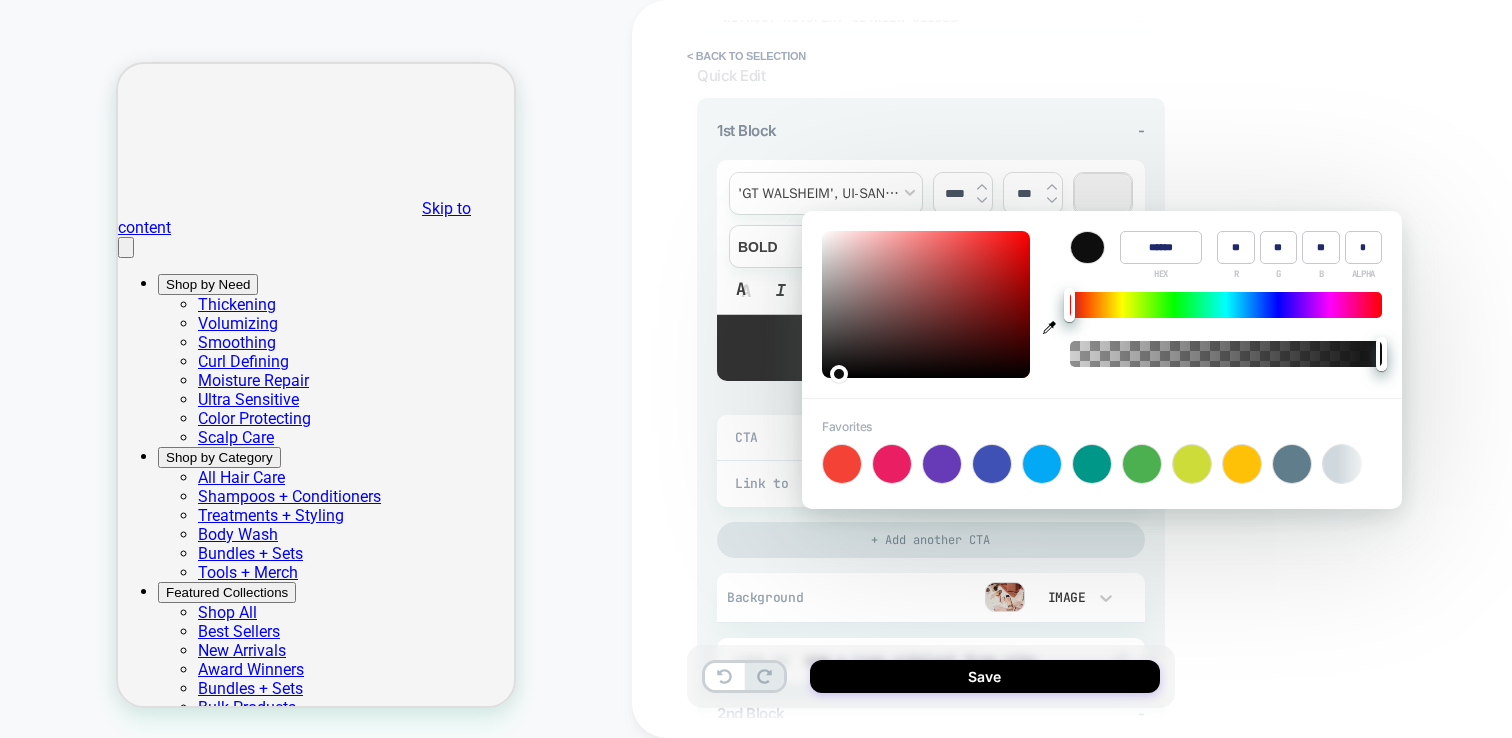 type on "******" 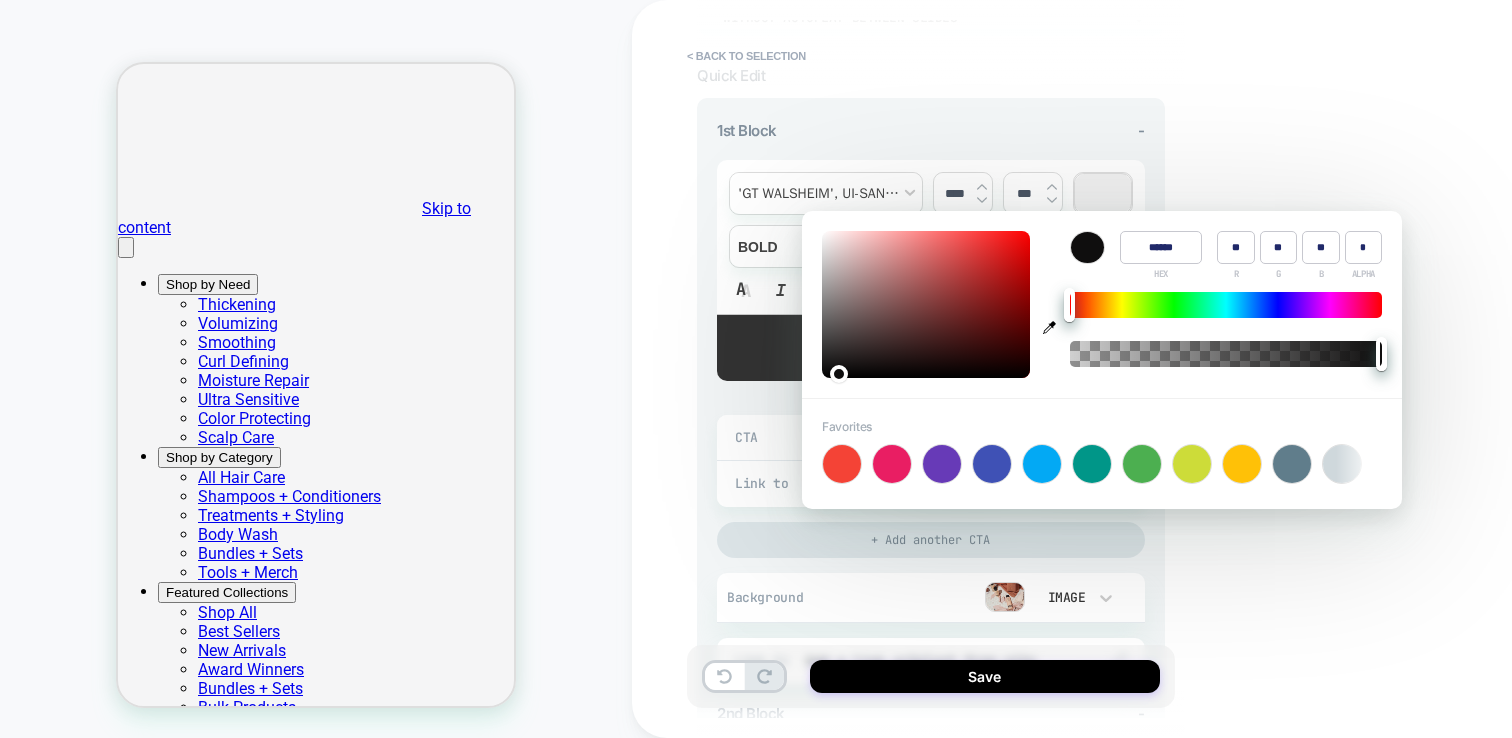 type on "**" 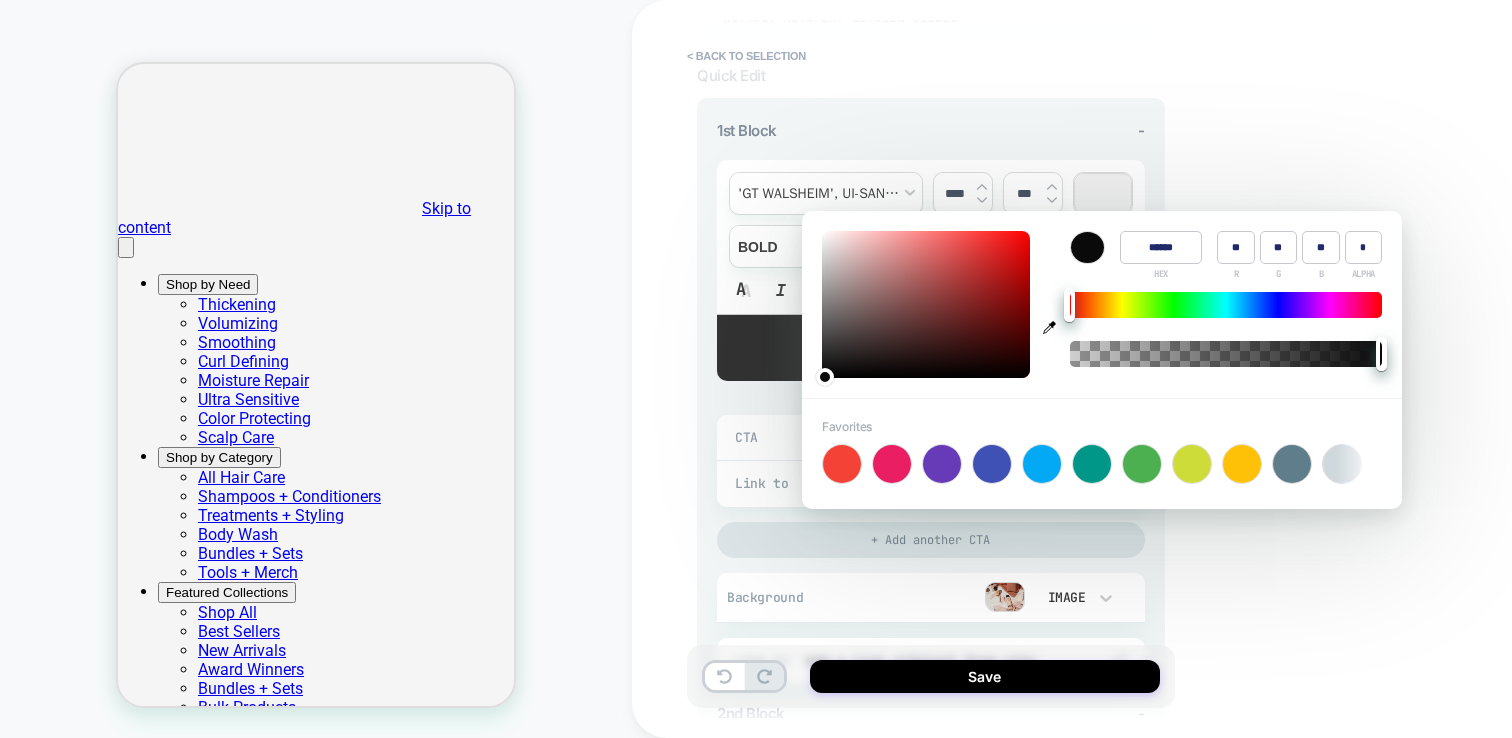 drag, startPoint x: 831, startPoint y: 371, endPoint x: 821, endPoint y: 374, distance: 10.440307 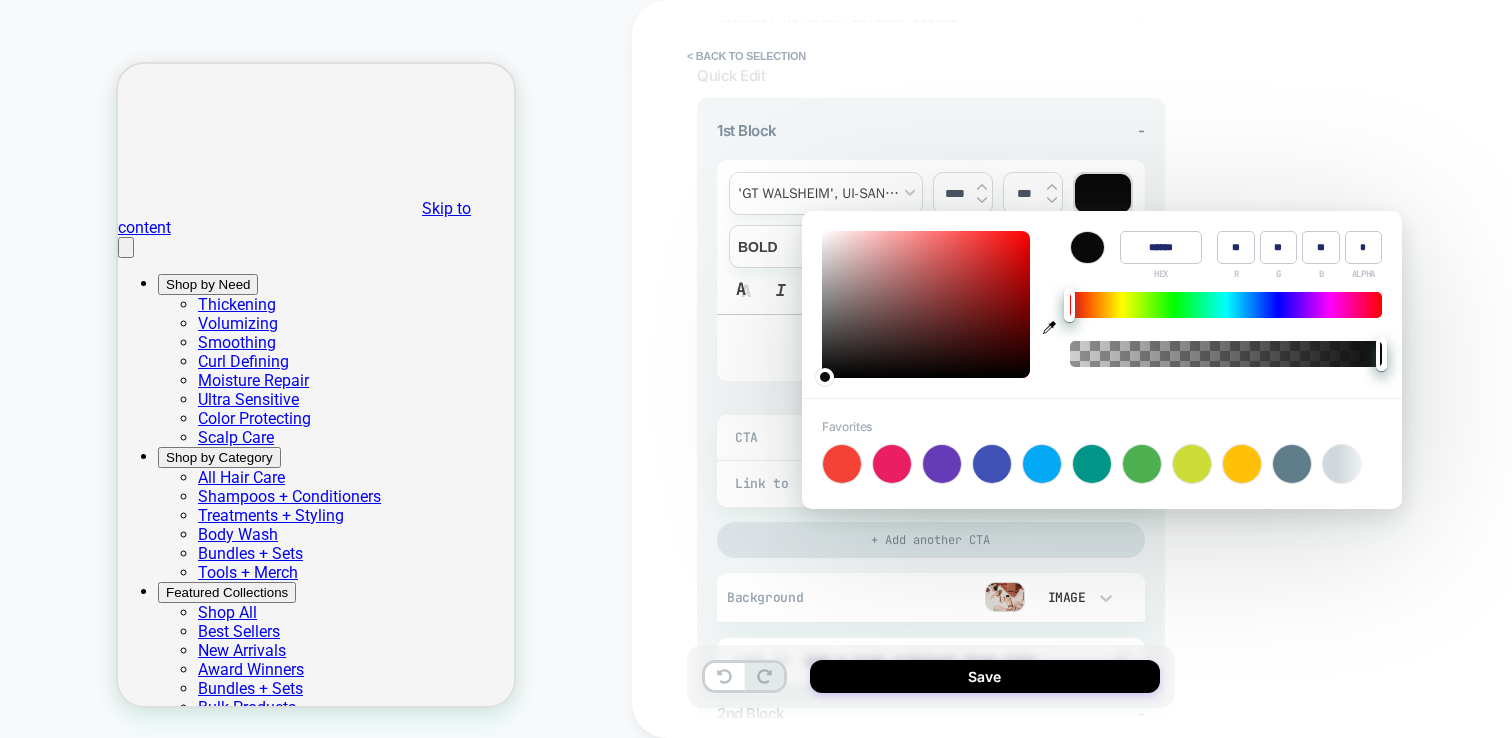 type on "*" 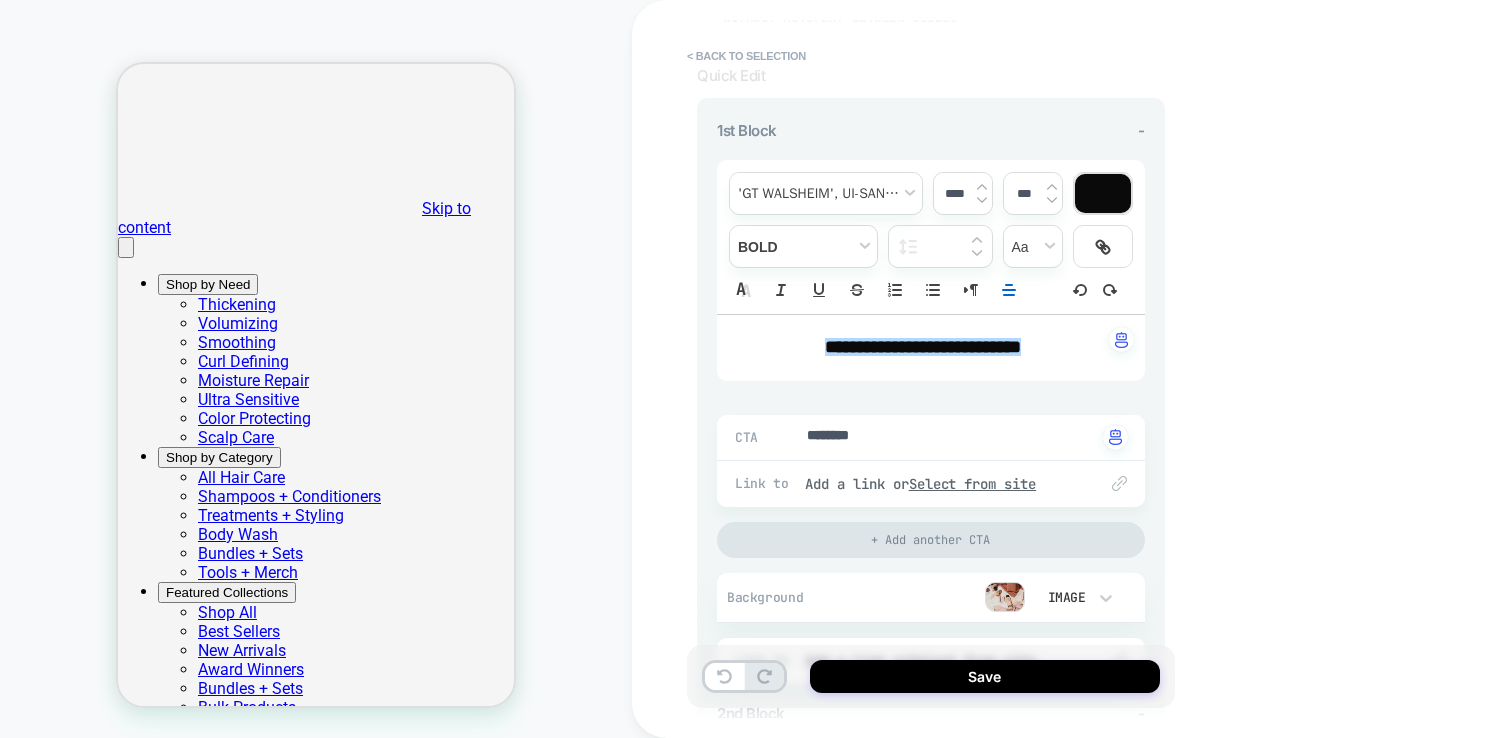 click on "CUSTOM" at bounding box center [316, 369] 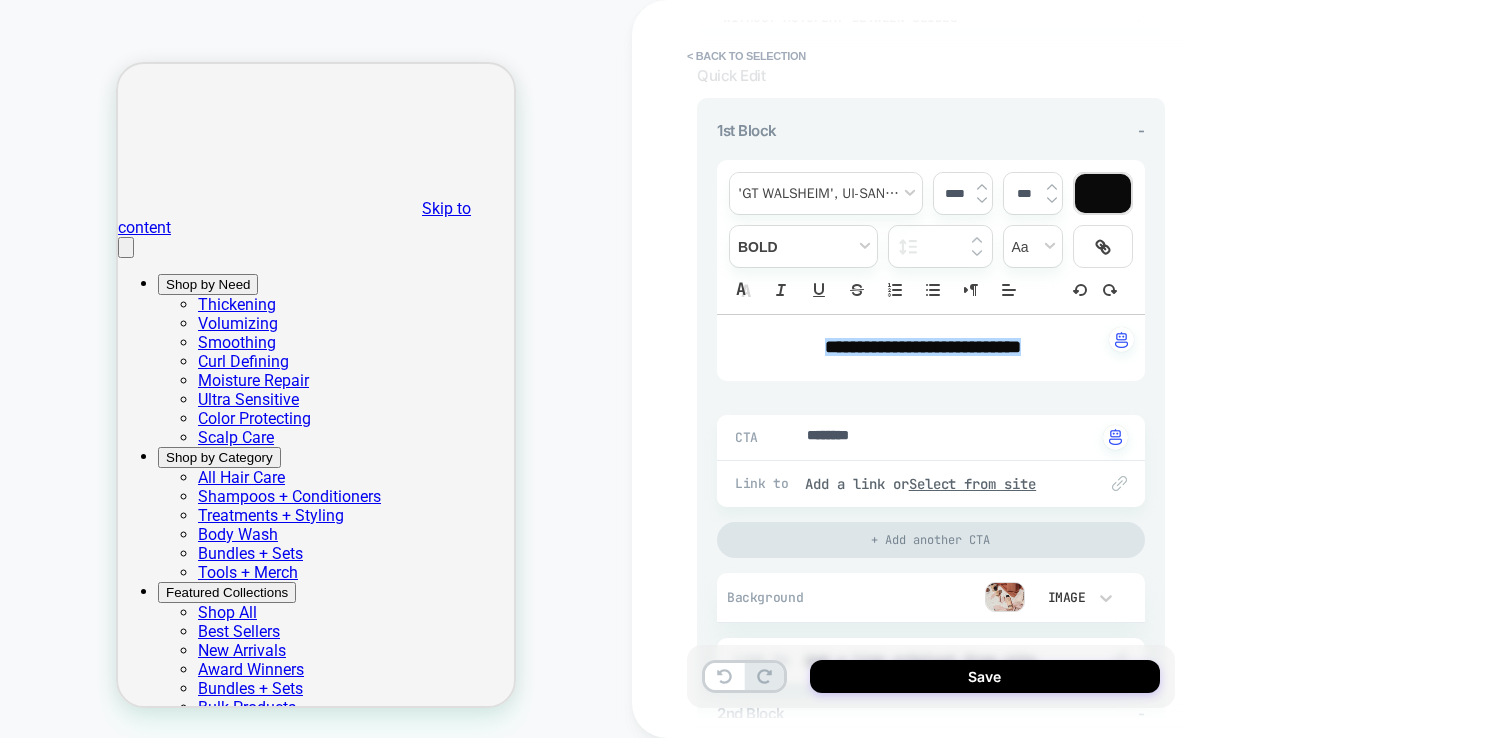 scroll, scrollTop: 28, scrollLeft: 0, axis: vertical 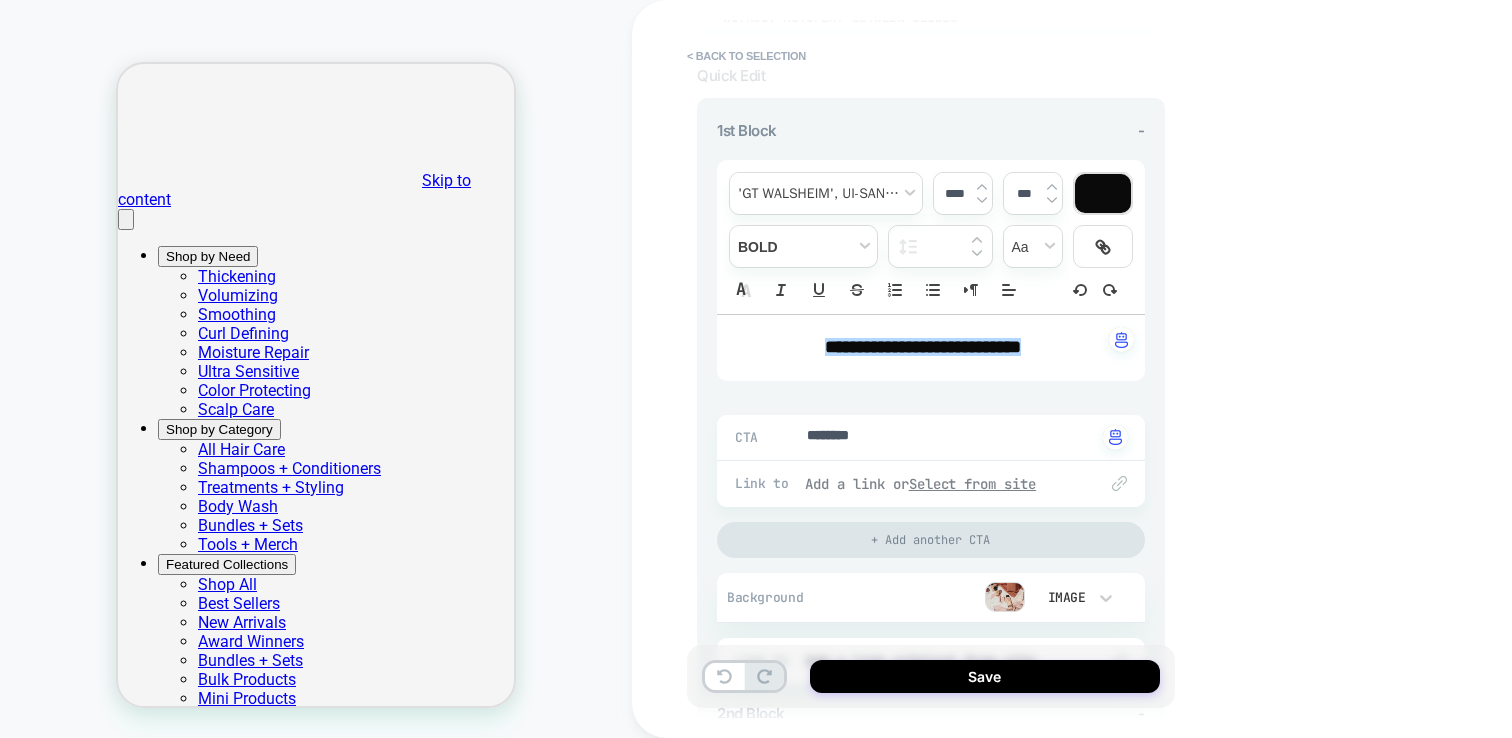 click on "Add a link or  Select from site" at bounding box center (941, 484) 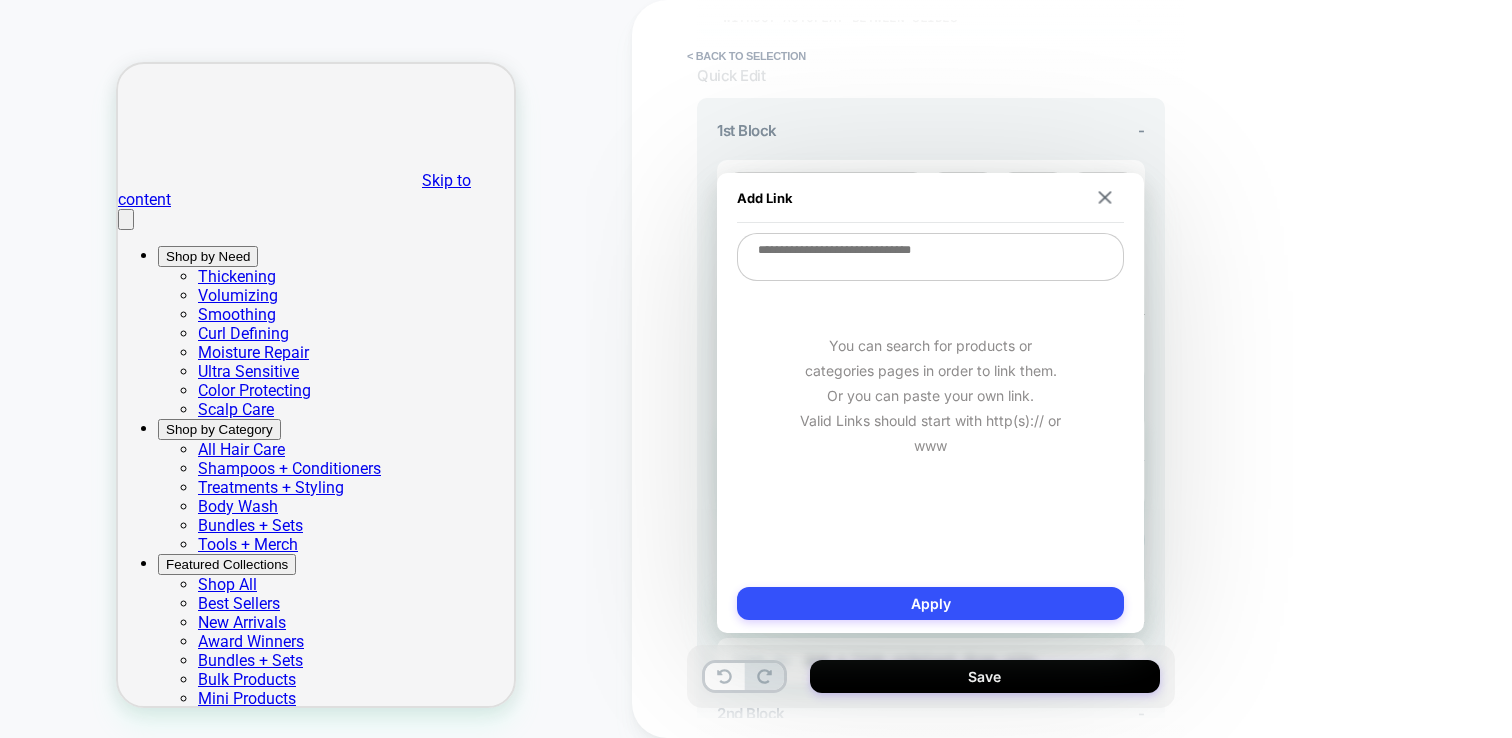 click on "Add Link" at bounding box center [930, 198] 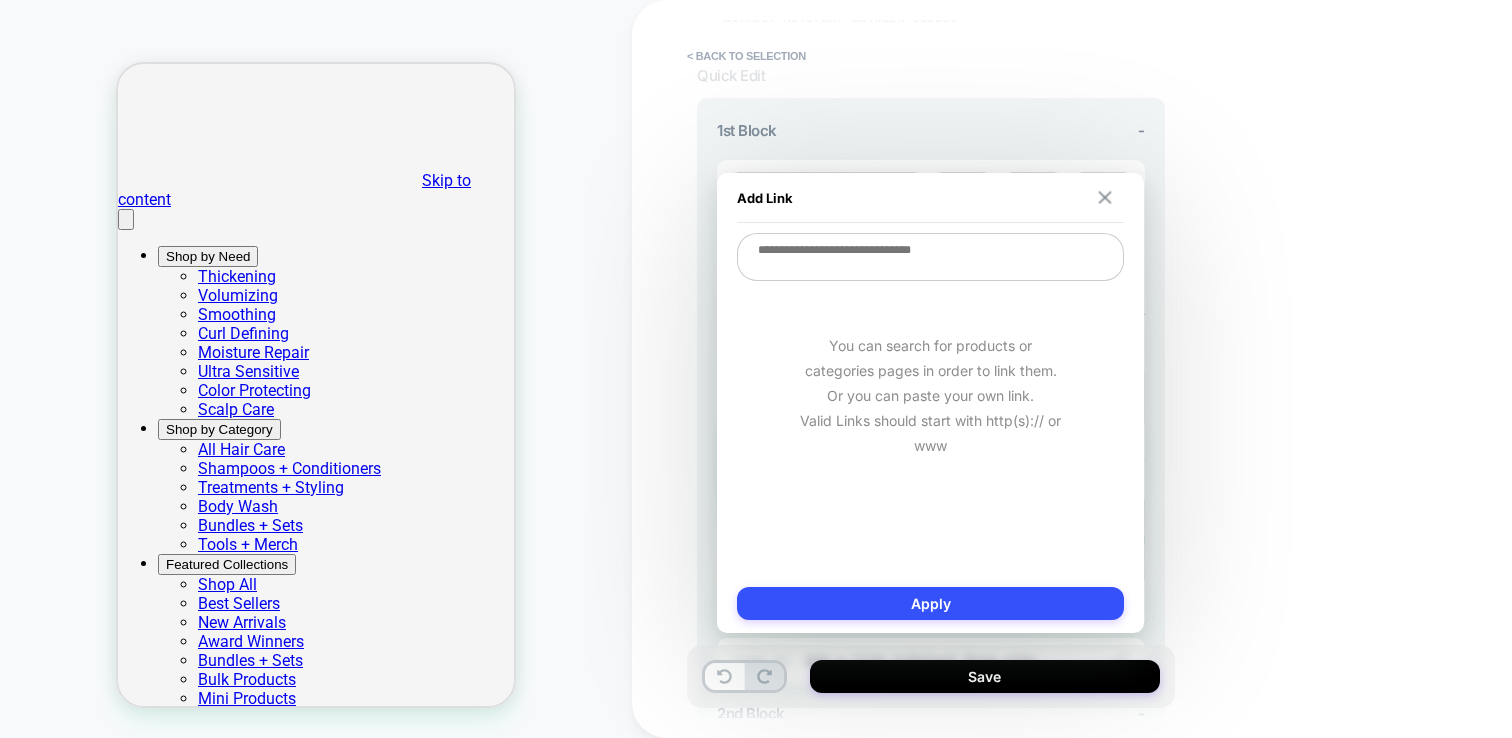 click at bounding box center [1105, 197] 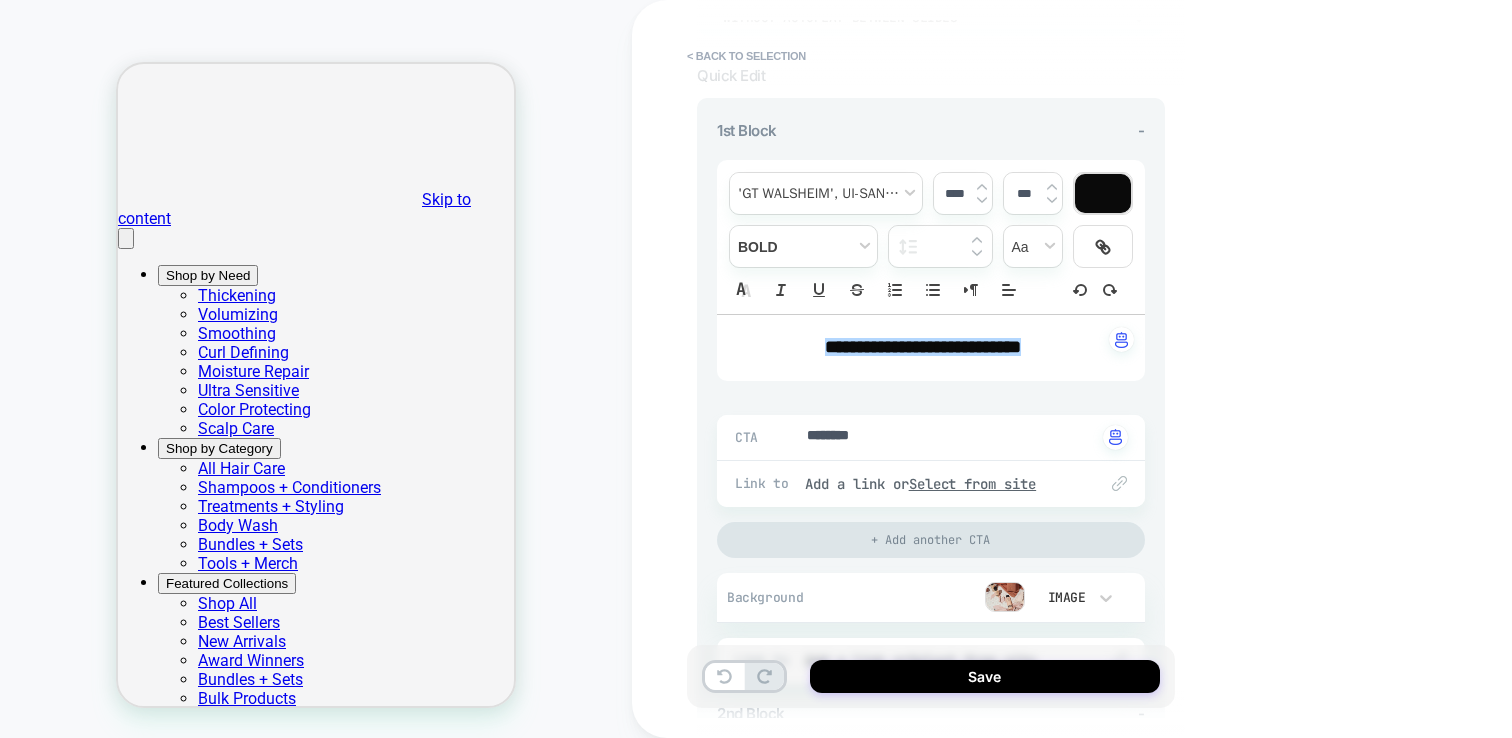 scroll, scrollTop: 0, scrollLeft: 0, axis: both 